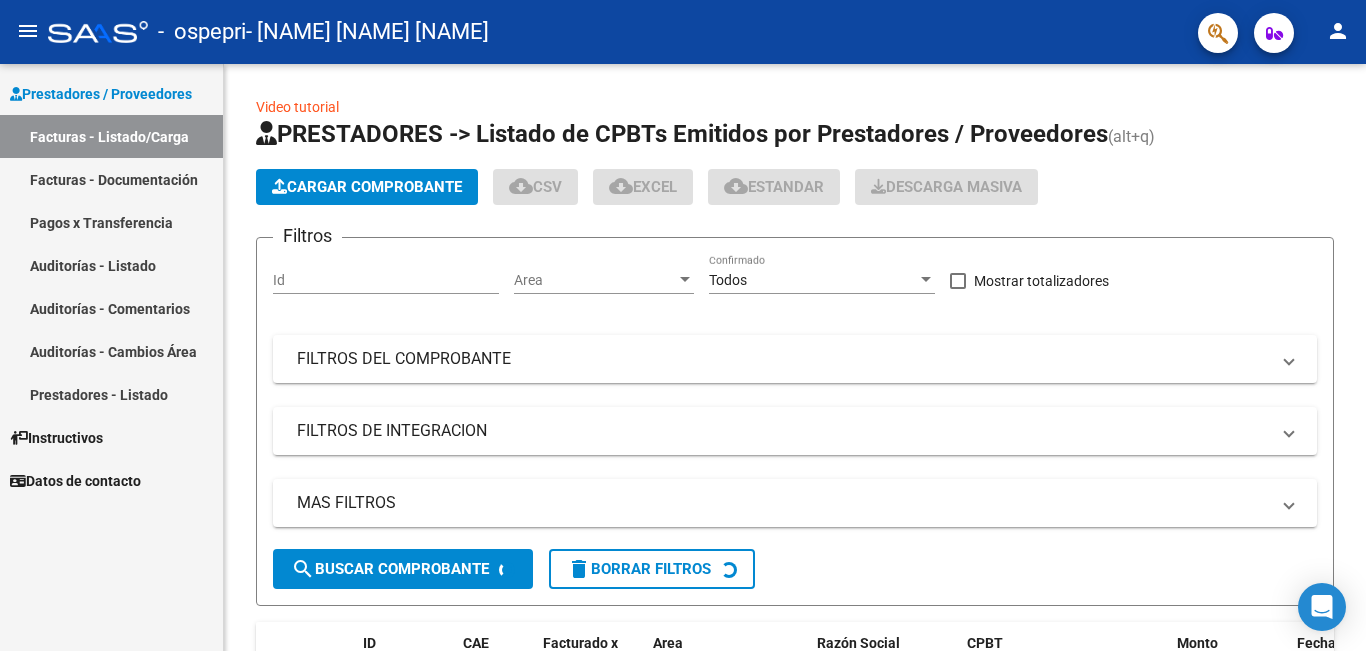 scroll, scrollTop: 0, scrollLeft: 0, axis: both 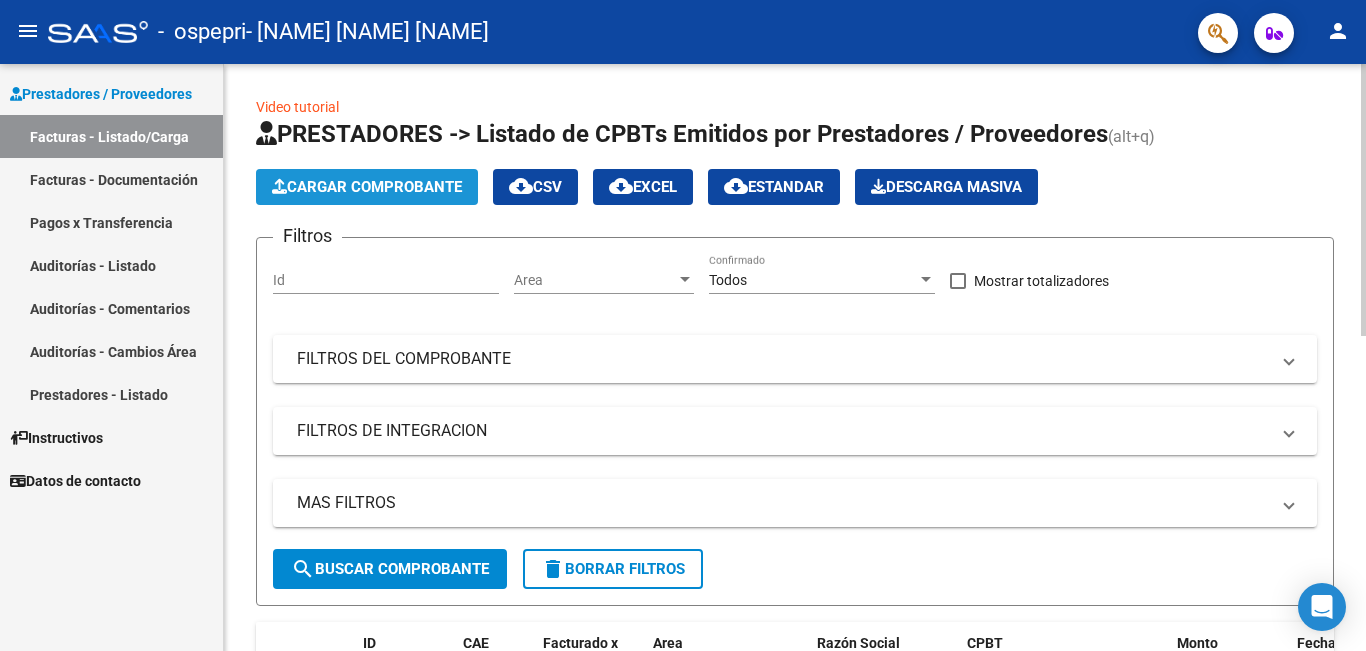 click on "Cargar Comprobante" 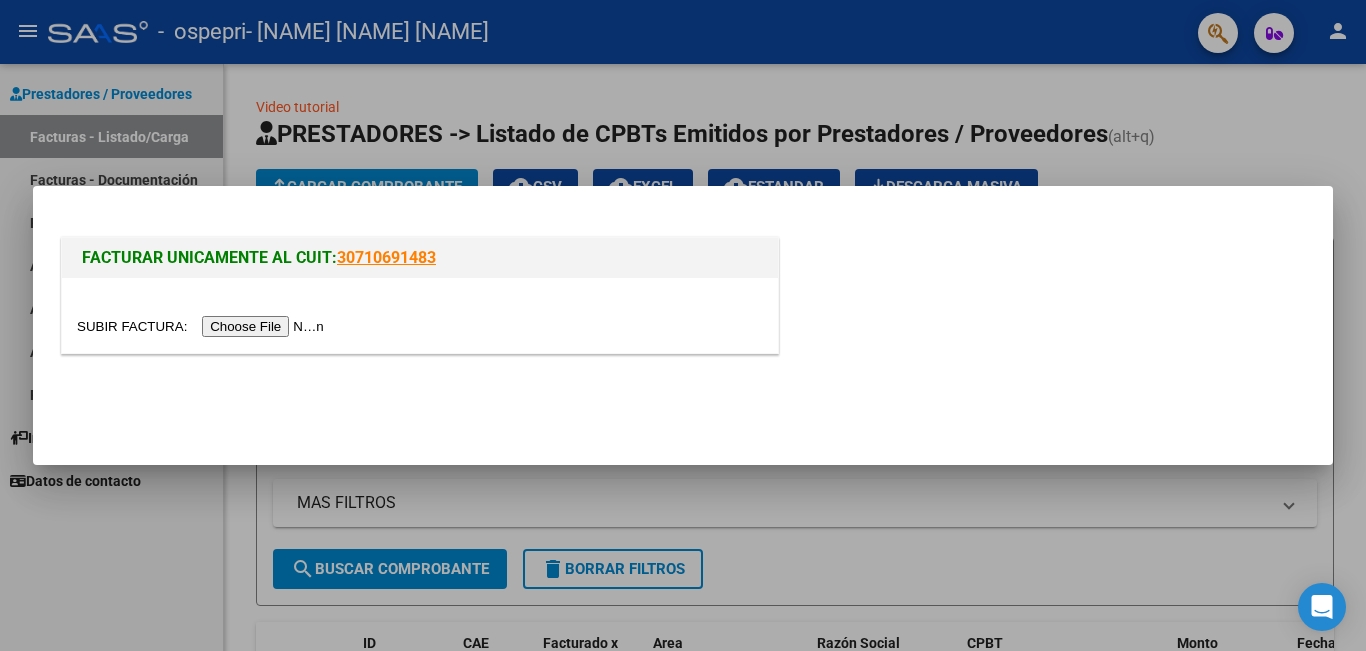 click at bounding box center (203, 326) 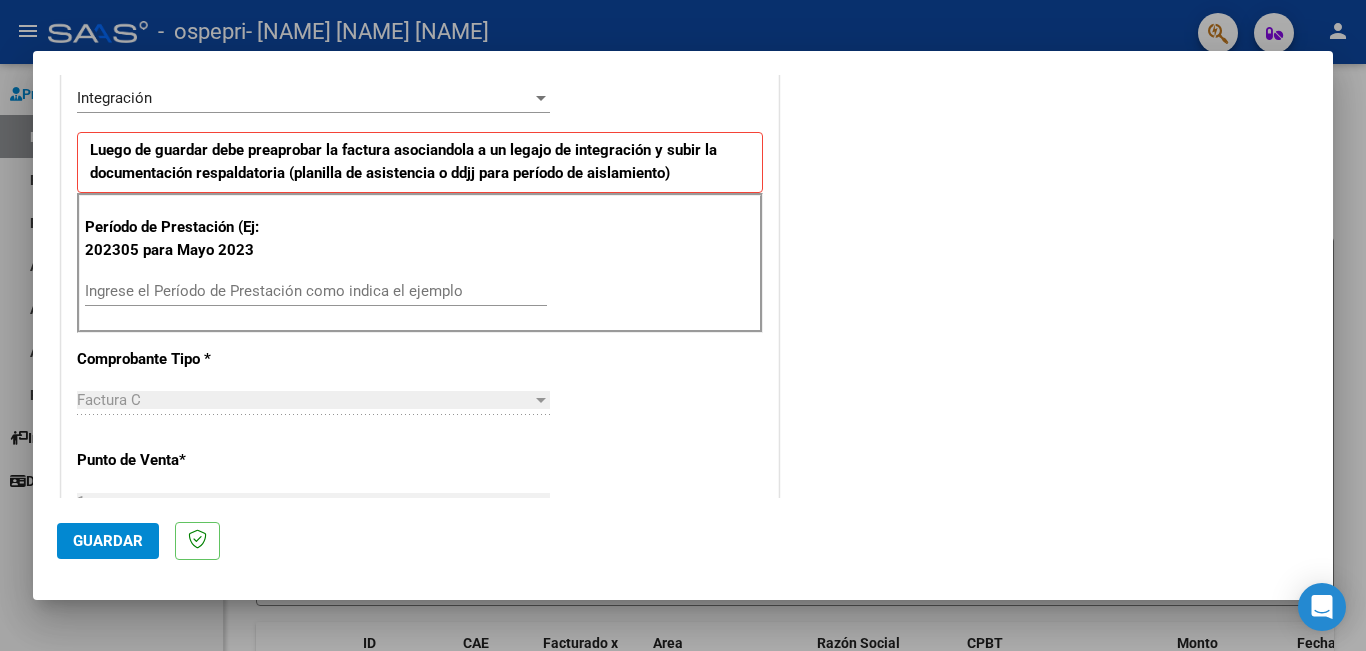 scroll, scrollTop: 485, scrollLeft: 0, axis: vertical 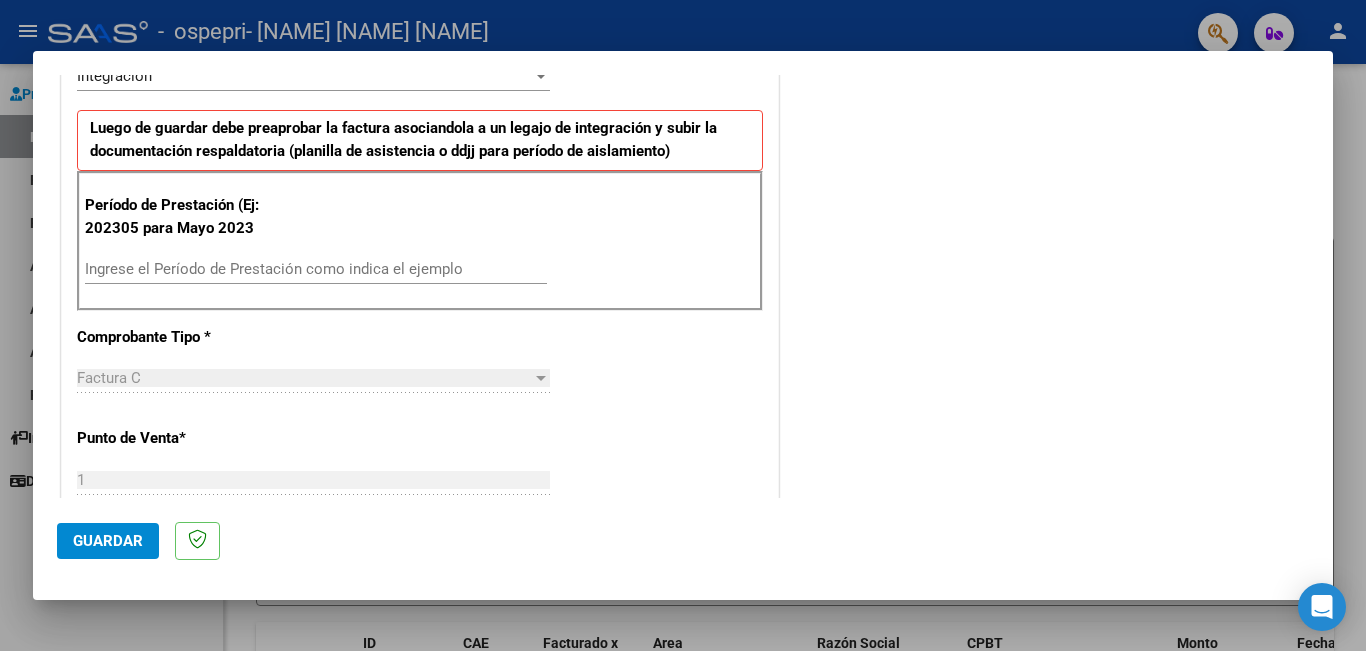 click on "Ingrese el Período de Prestación como indica el ejemplo" at bounding box center (316, 269) 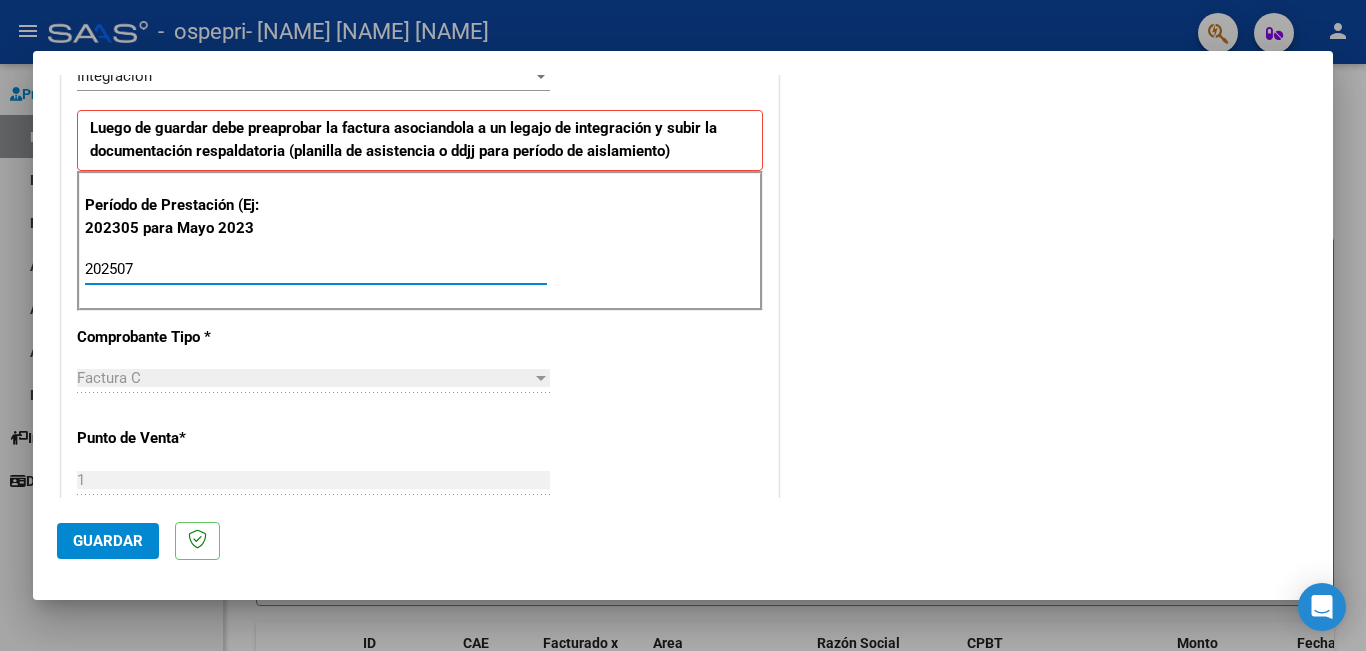 type on "202507" 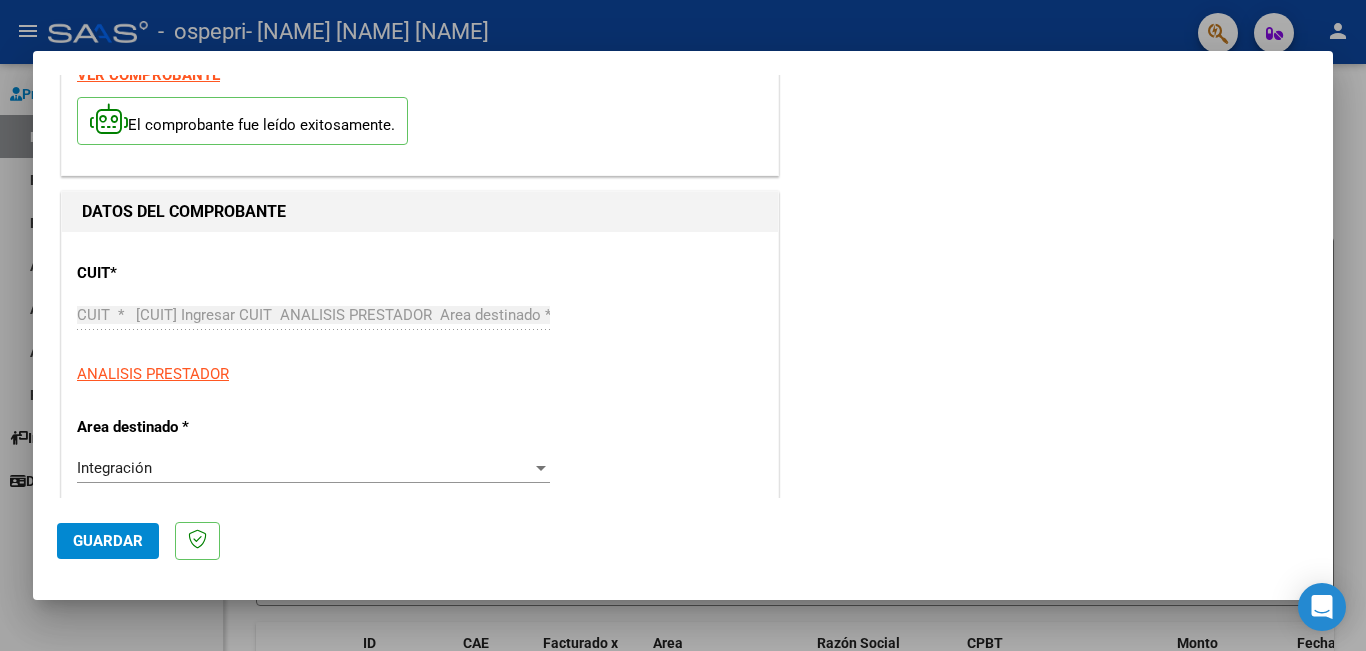 scroll, scrollTop: 80, scrollLeft: 0, axis: vertical 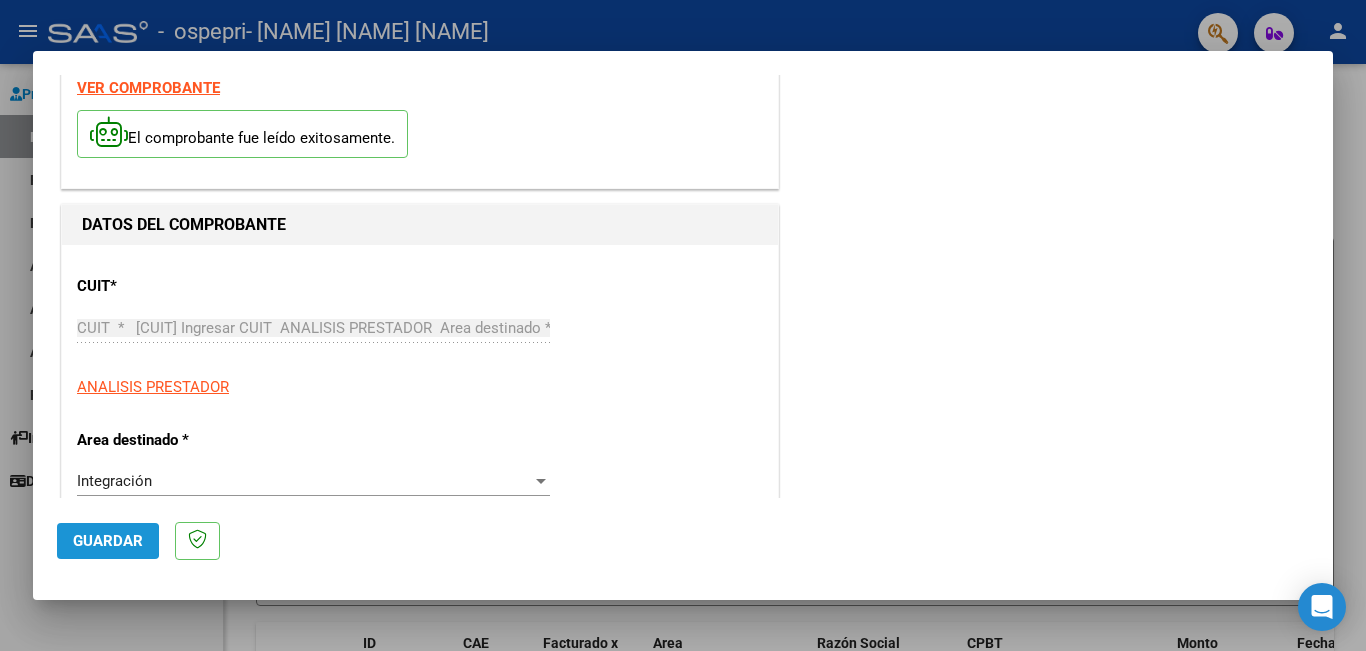 click on "Guardar" 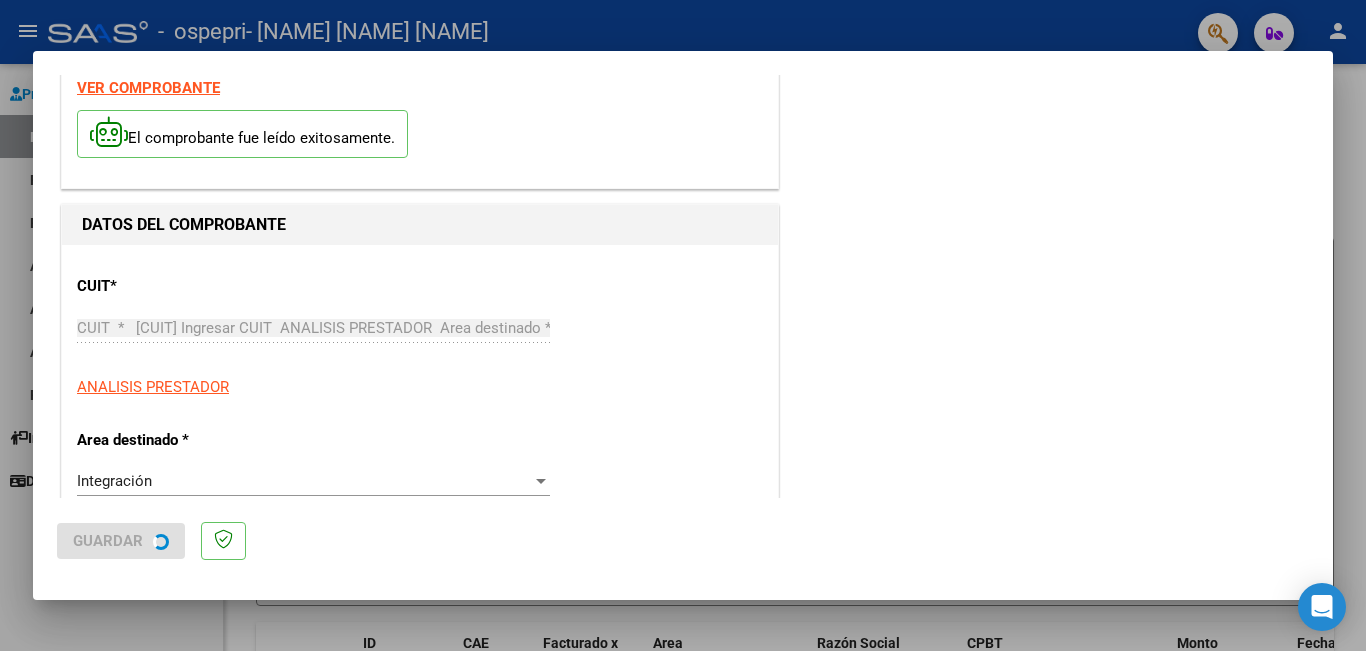 scroll, scrollTop: 0, scrollLeft: 0, axis: both 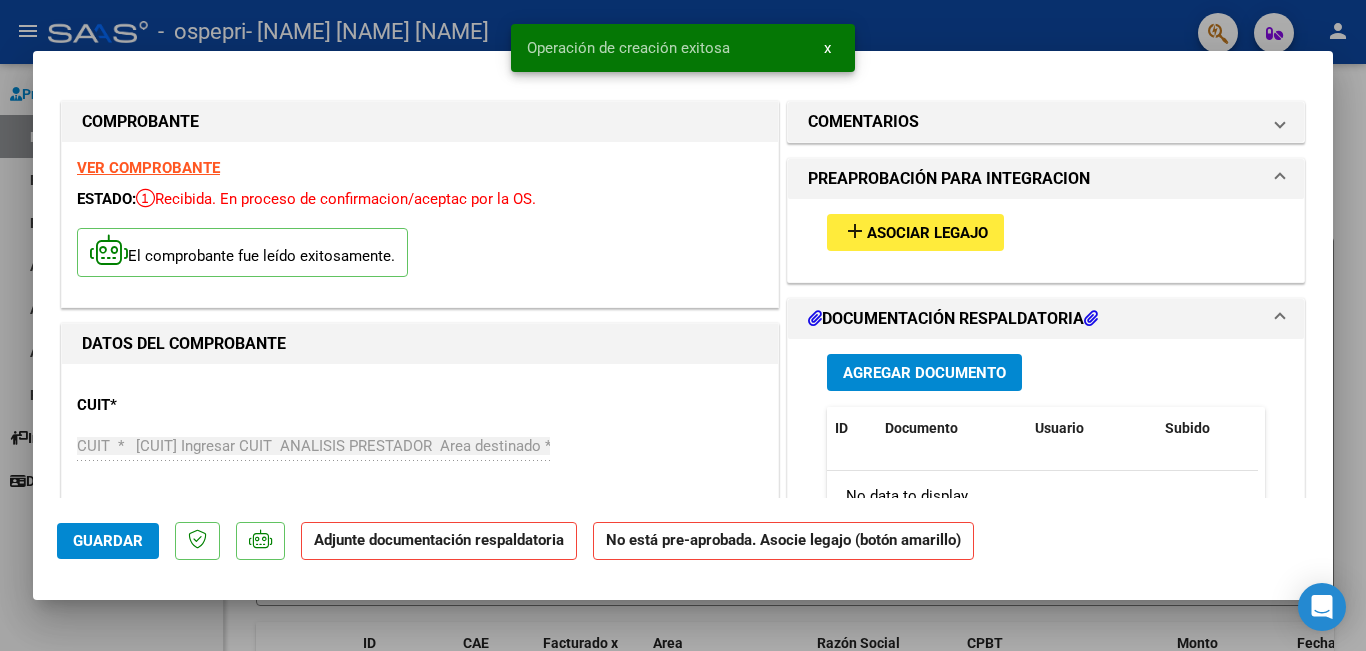 click on "Asociar Legajo" at bounding box center (927, 233) 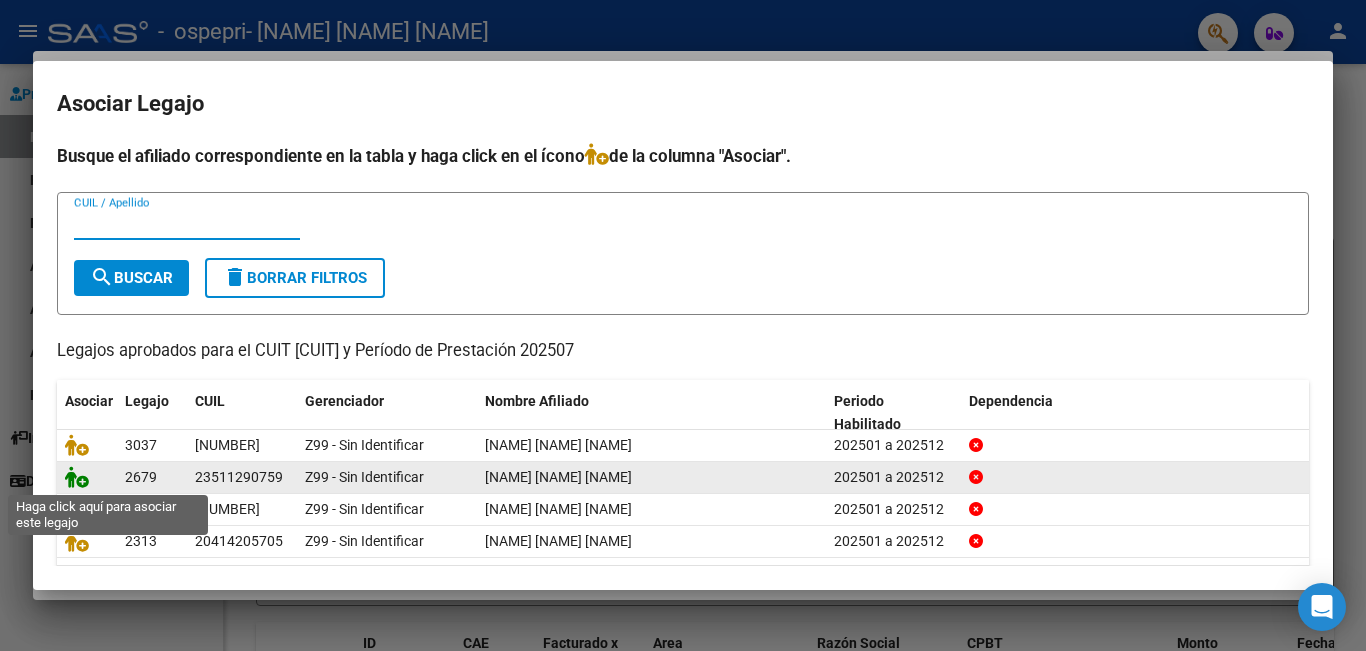 click 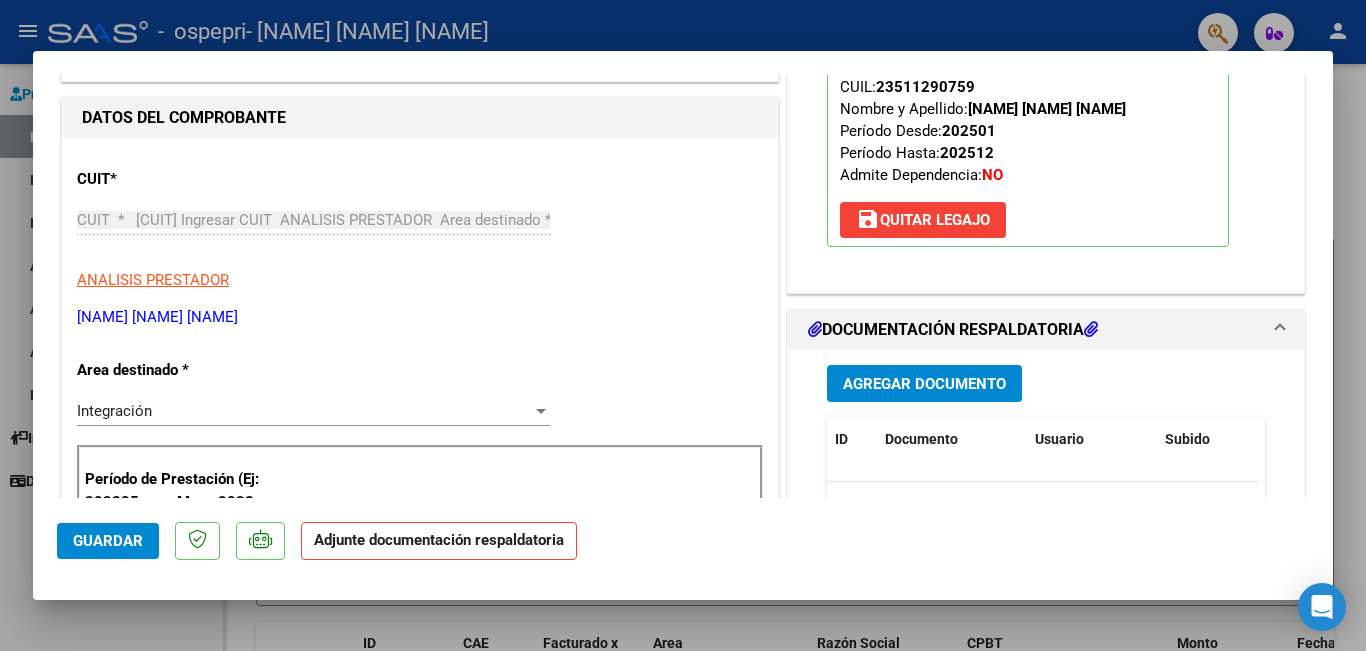 scroll, scrollTop: 236, scrollLeft: 0, axis: vertical 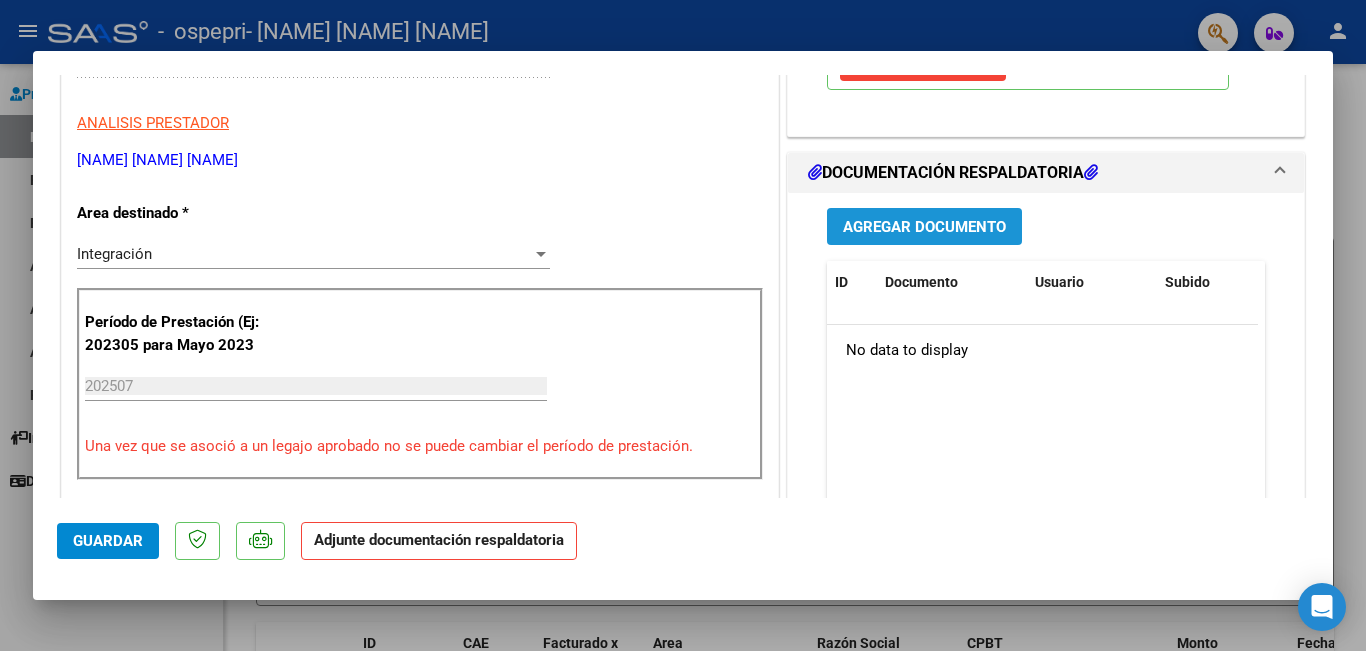 click on "Agregar Documento" at bounding box center (924, 227) 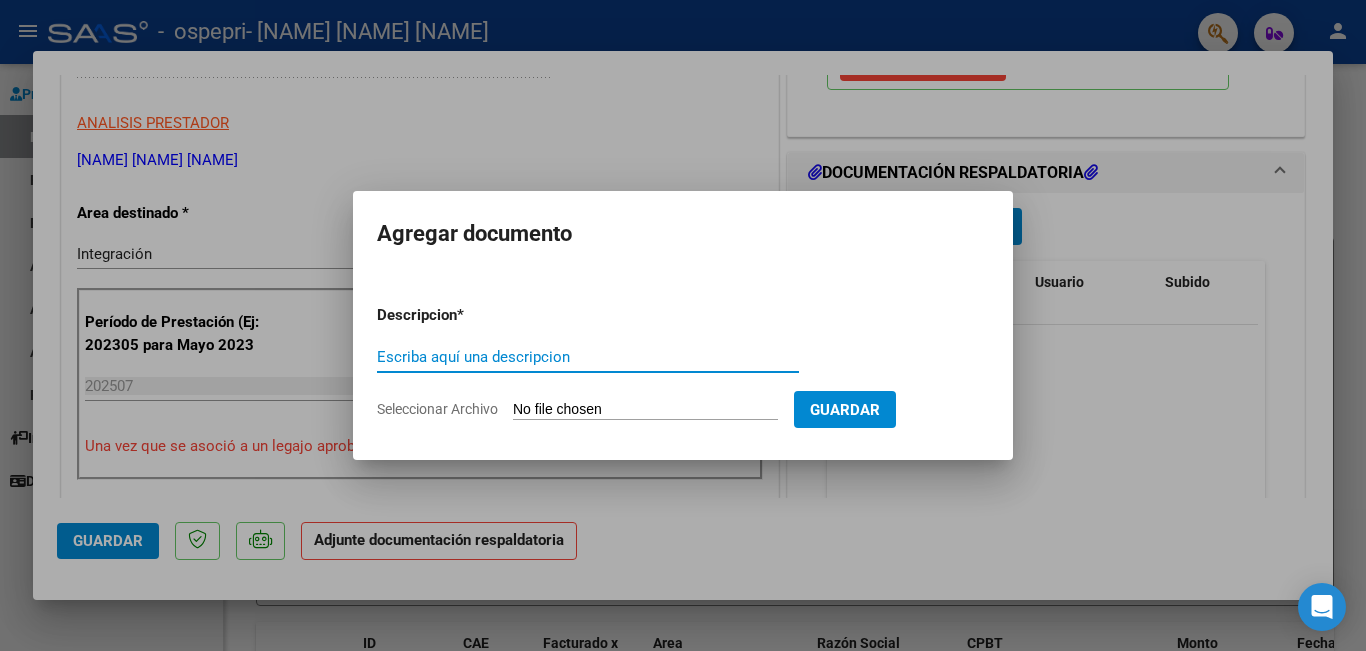 type on "c" 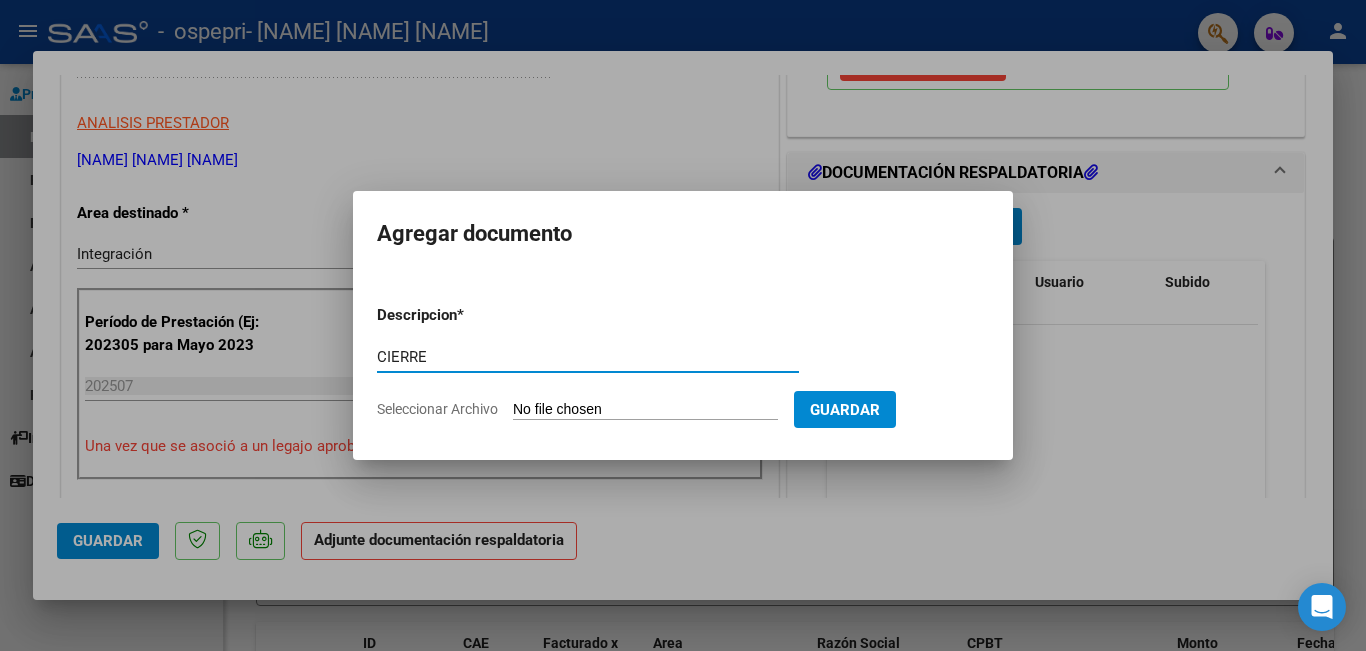 type on "CIERRE" 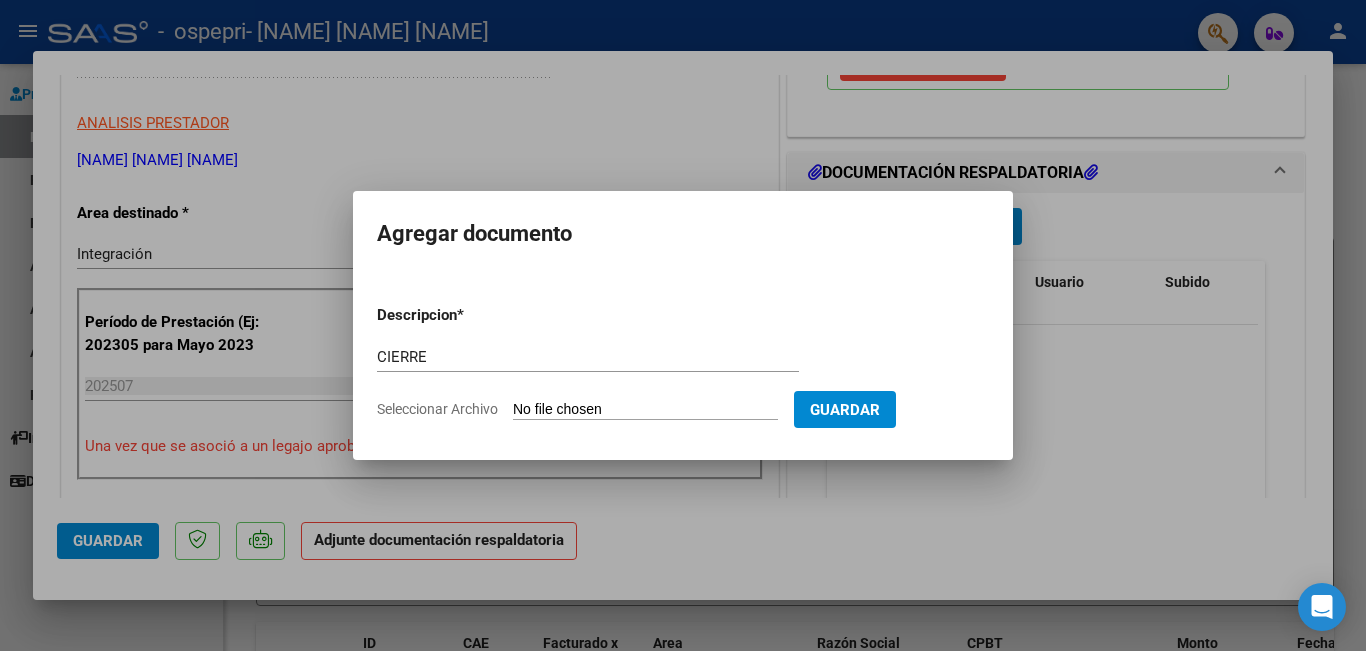 type on "C:\fakepath\[NAME] (7).pdf" 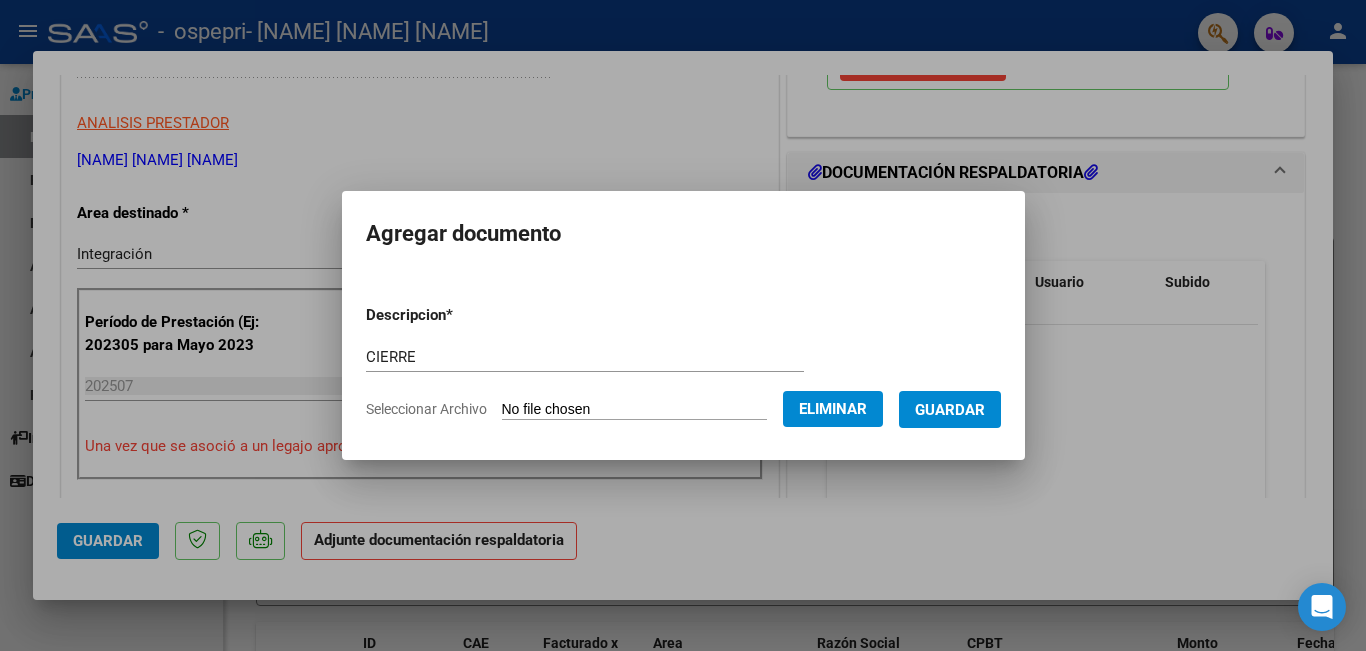 click on "Guardar" at bounding box center [950, 410] 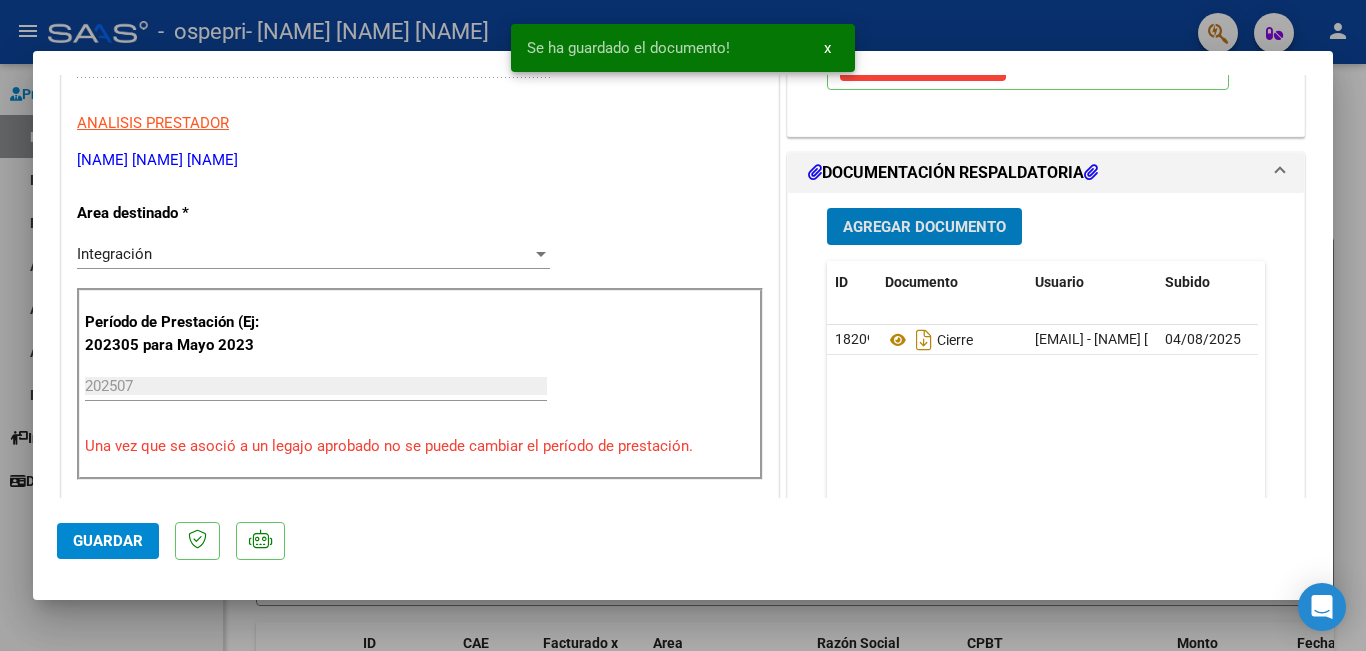 click on "Agregar Documento" at bounding box center (924, 227) 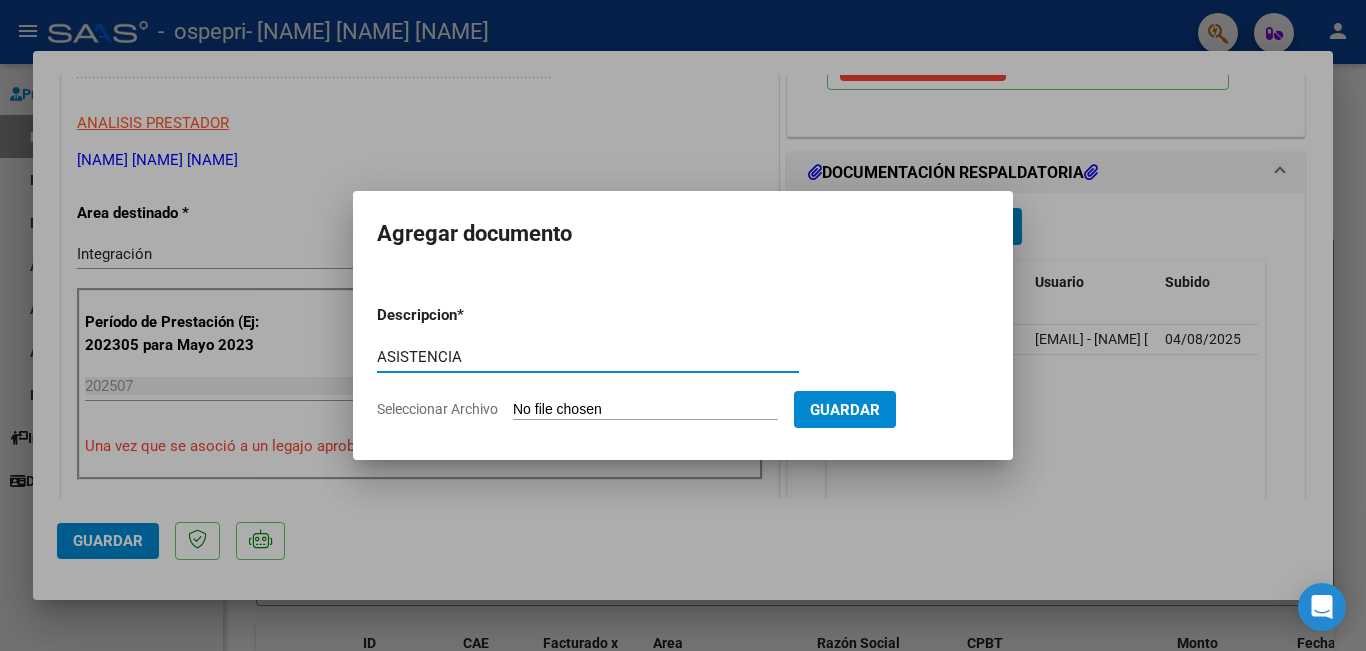 type on "ASISTENCIA" 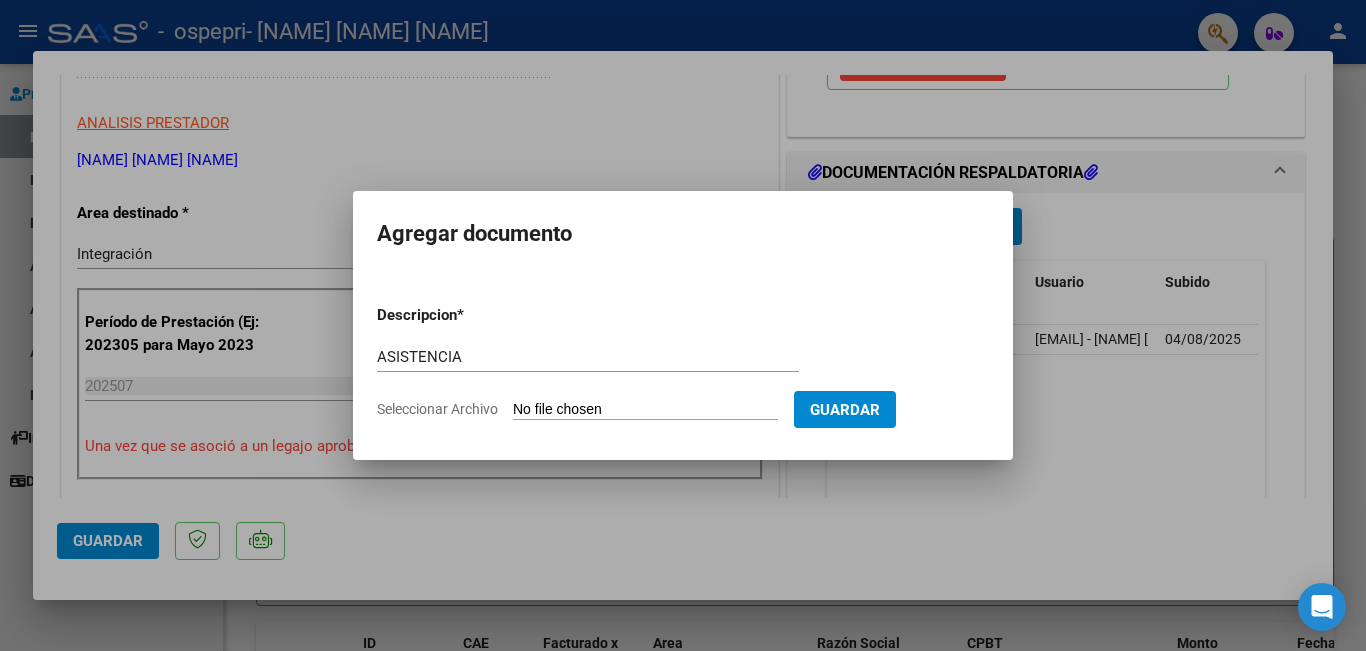 click on "Seleccionar Archivo" at bounding box center [645, 410] 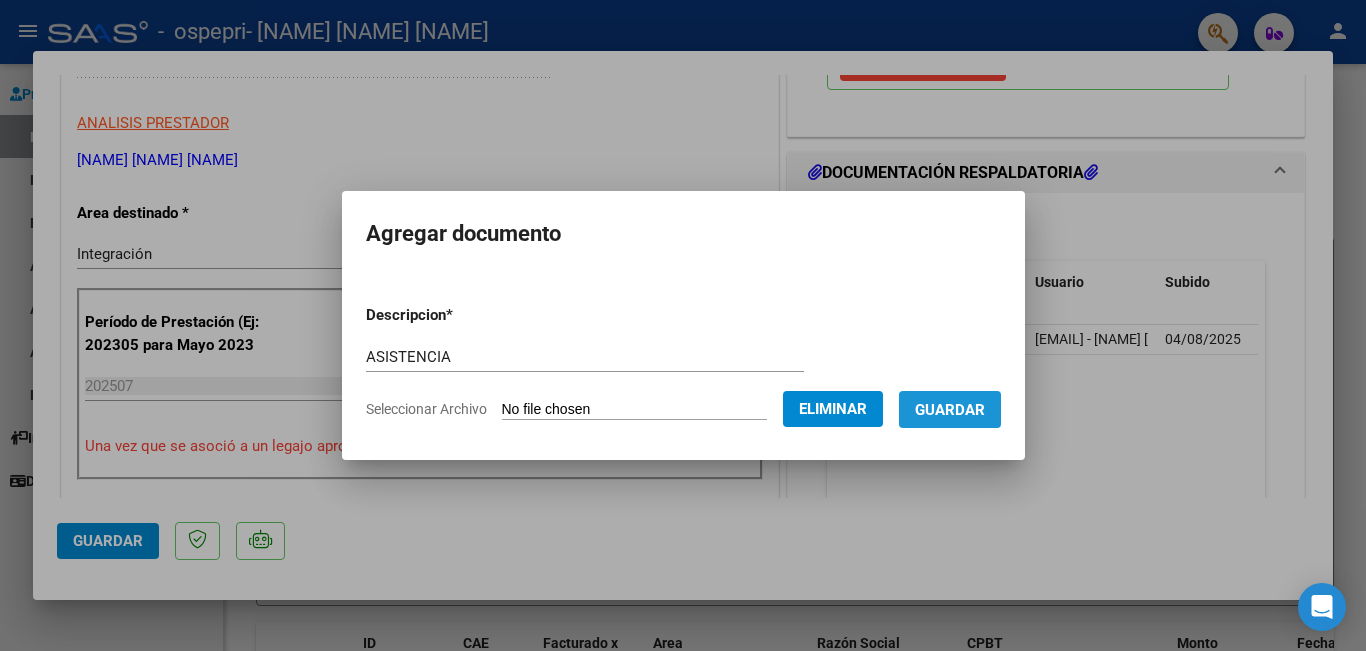 click on "Guardar" at bounding box center (950, 410) 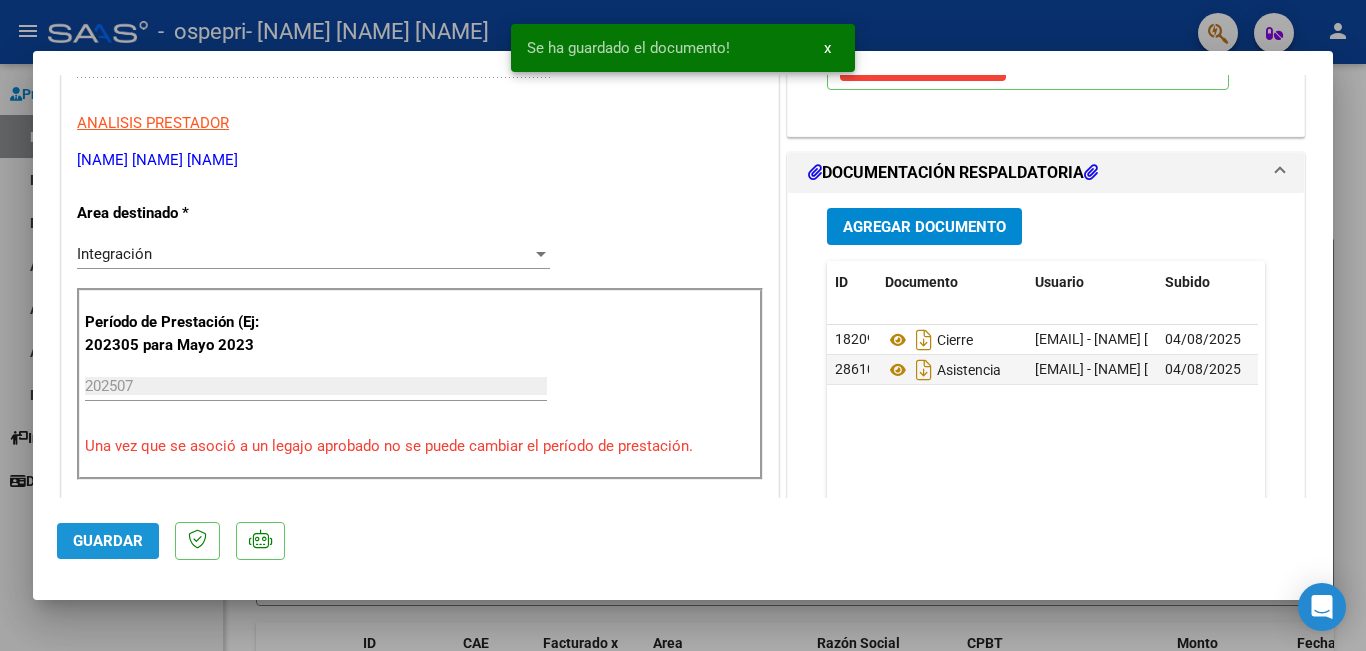 click on "Guardar" 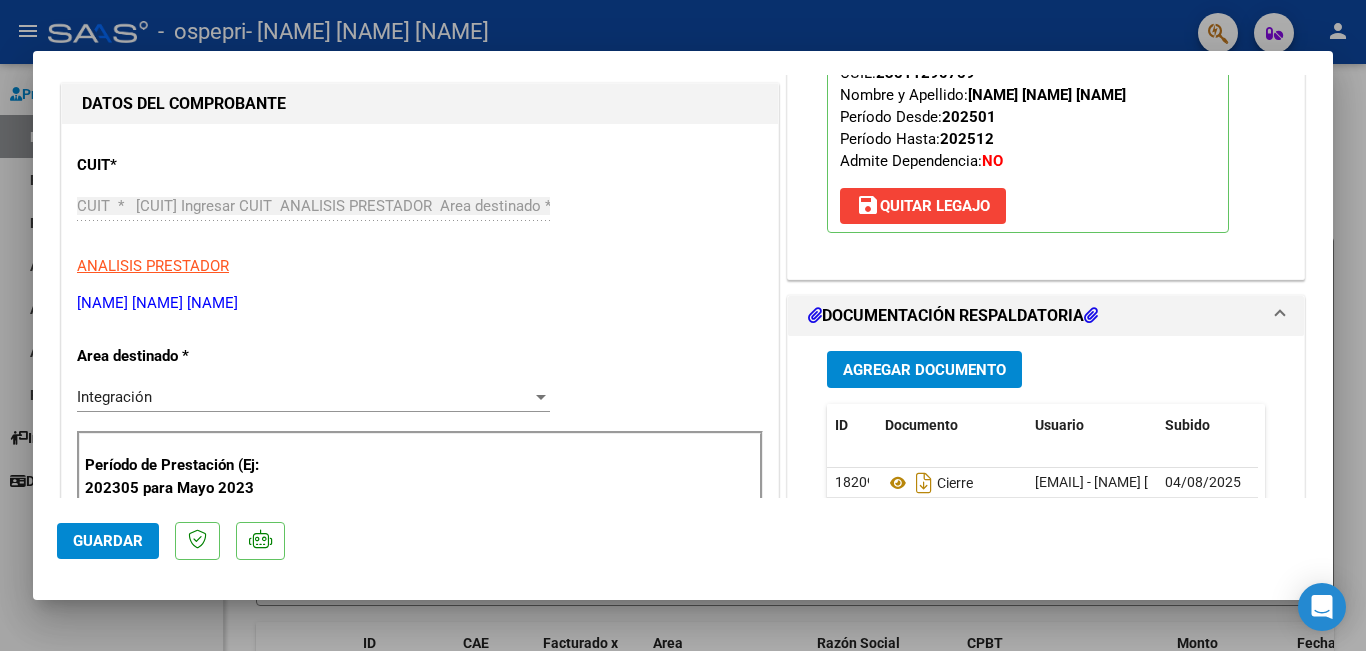 scroll, scrollTop: 0, scrollLeft: 0, axis: both 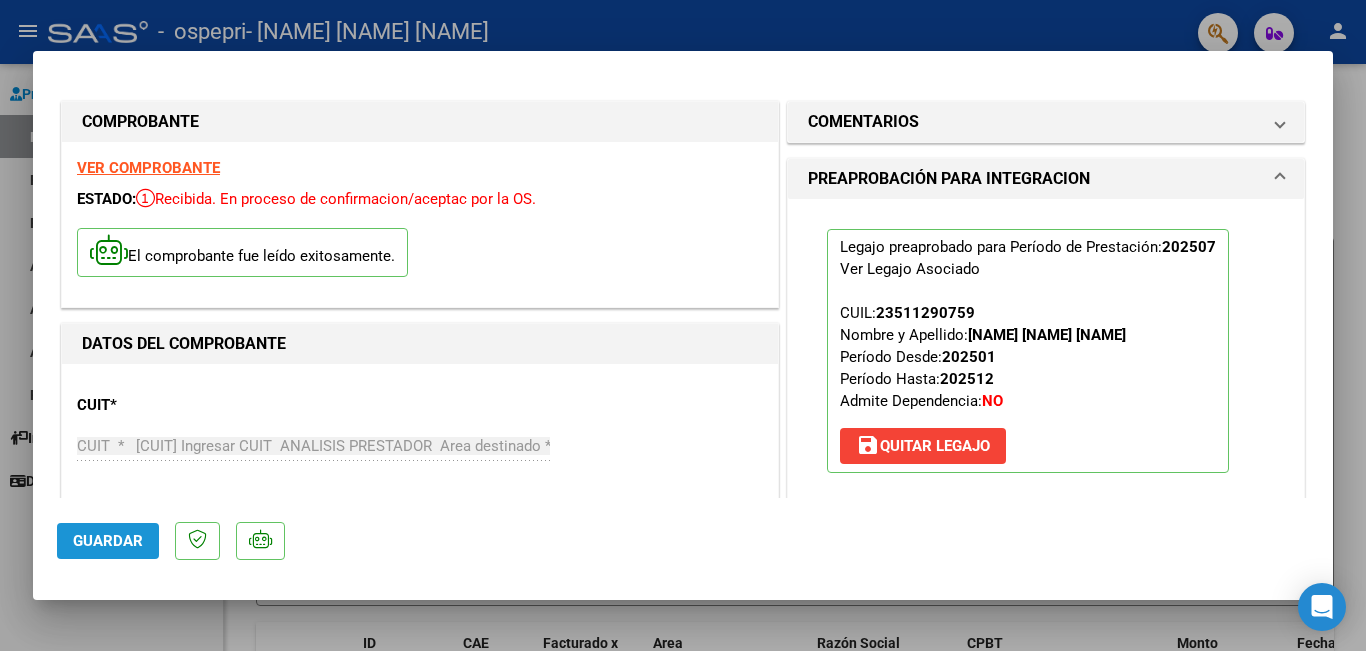 click on "Guardar" 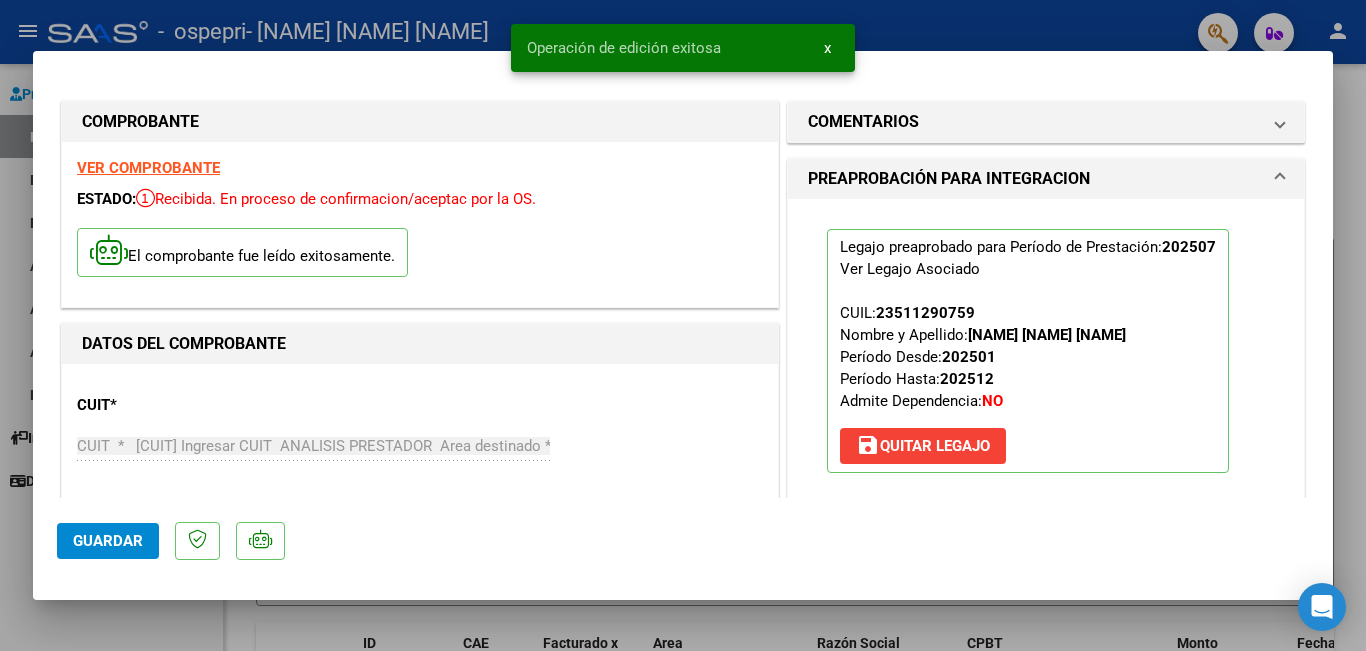 click at bounding box center (683, 325) 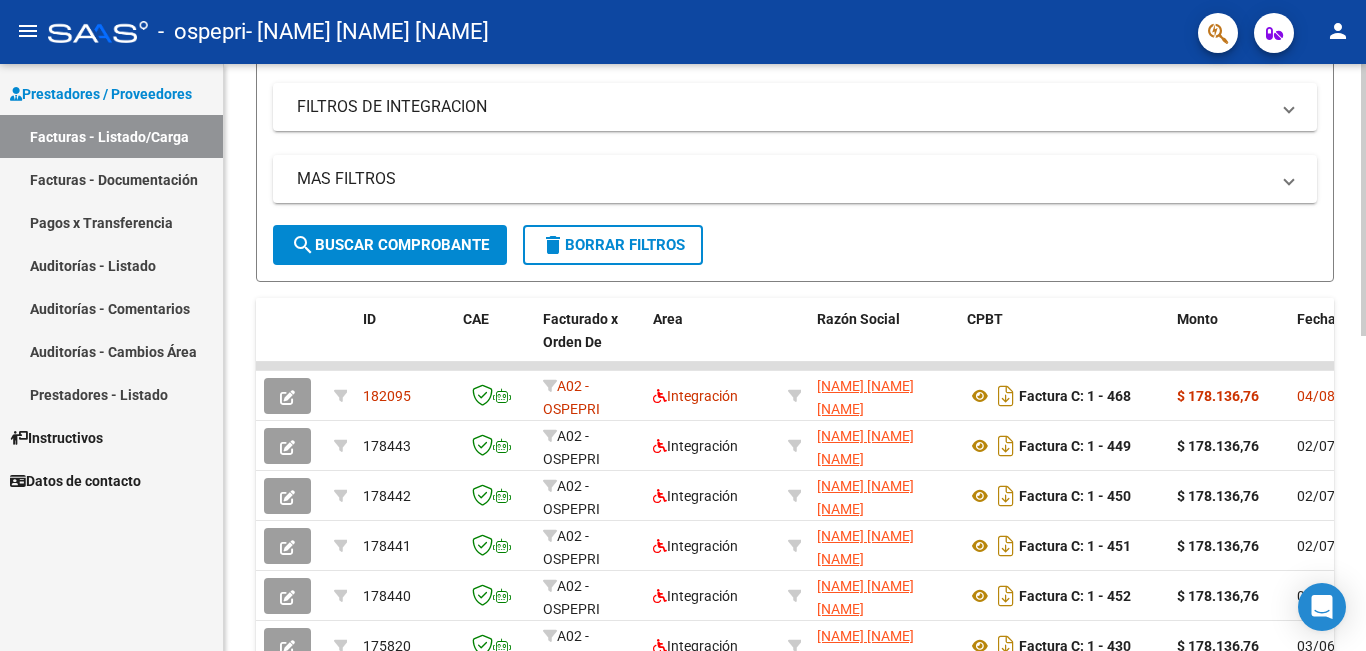 scroll, scrollTop: 328, scrollLeft: 0, axis: vertical 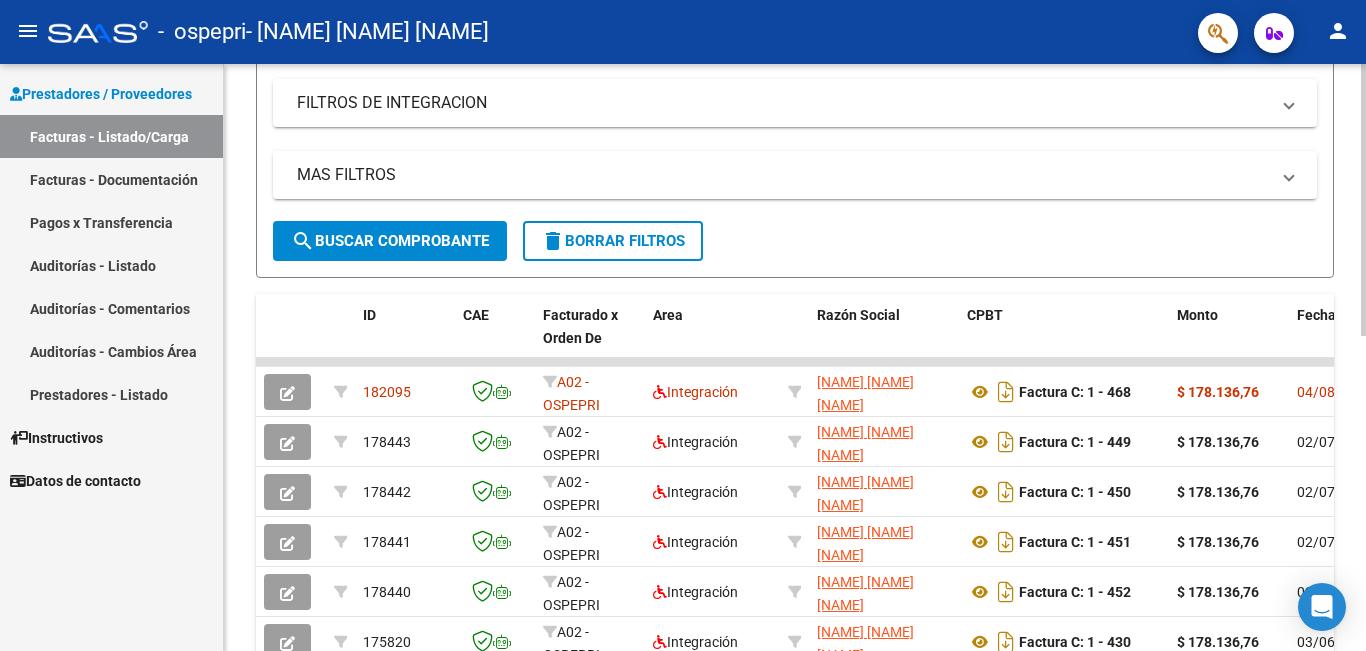 click 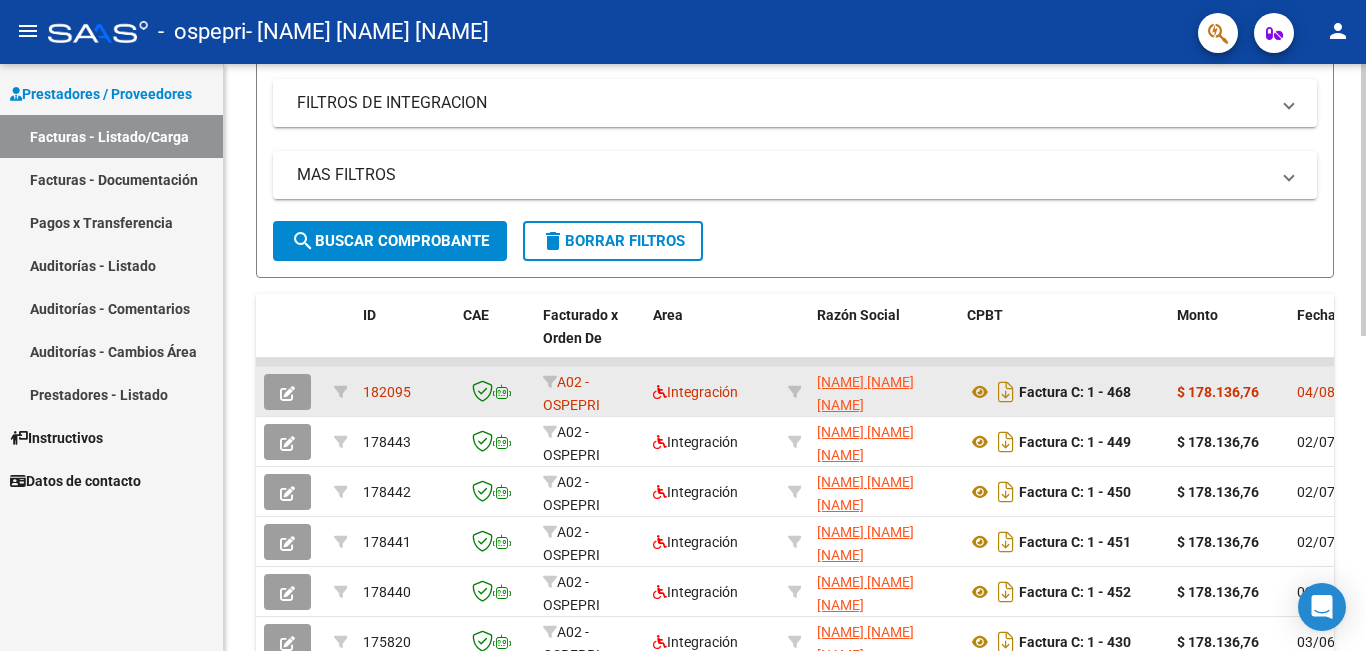 drag, startPoint x: 809, startPoint y: 363, endPoint x: 952, endPoint y: 380, distance: 144.00694 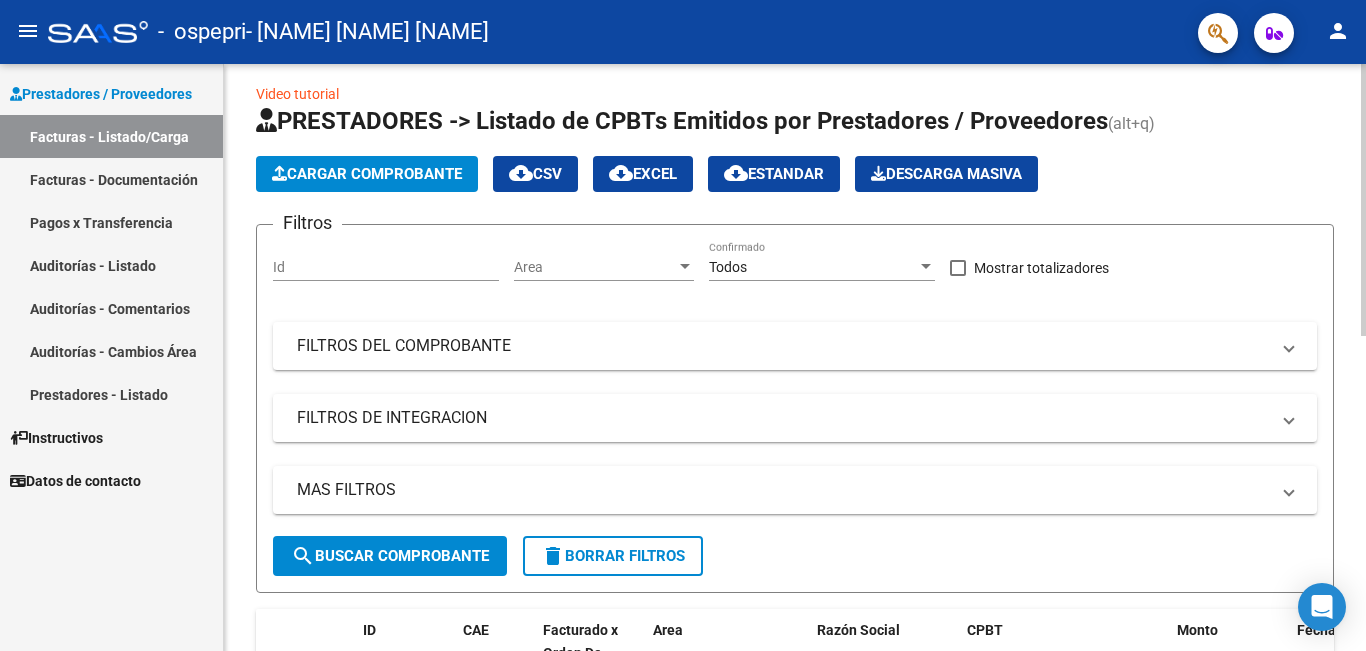 scroll, scrollTop: 0, scrollLeft: 0, axis: both 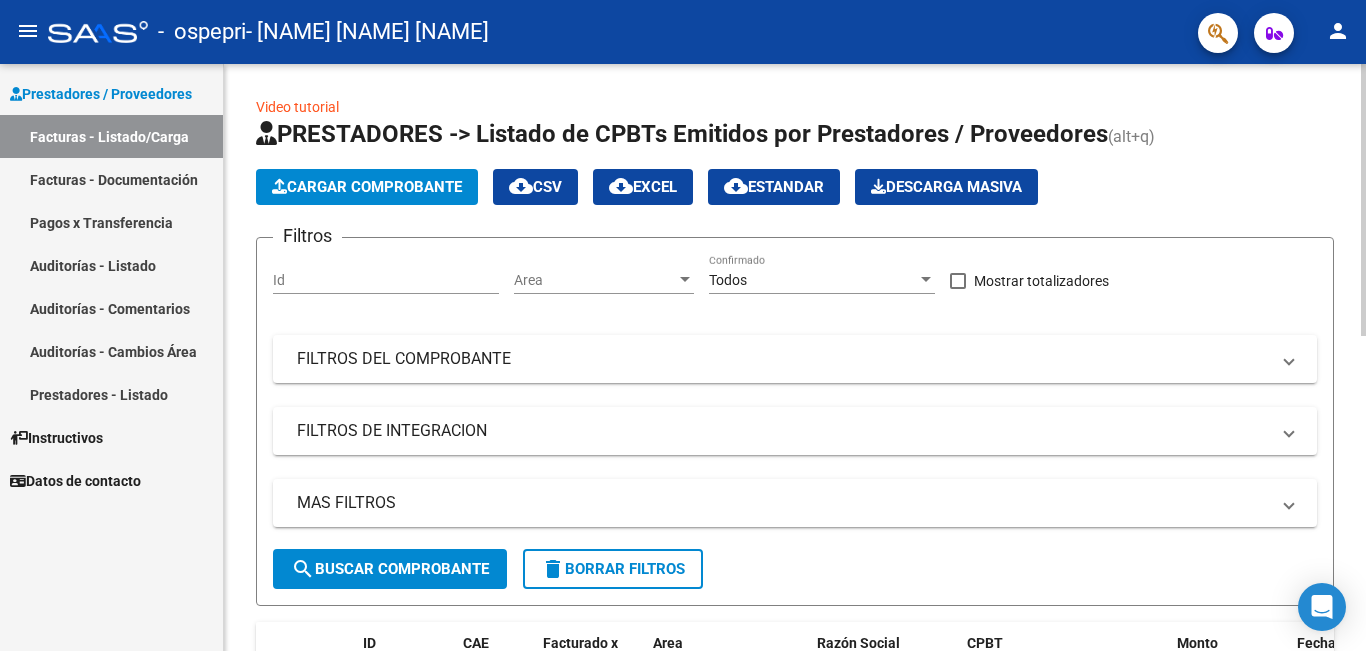 click on "menu - <0xC2 >ospepri  <0xC2 >- SILVESTRINI LUCIANA BELEN person  <0xC2 > Prestadores / Proveedores Facturas - Listado/Carga Facturas - Documentación Pagos x Transferencia Auditorías - Listado Auditorías - Comentarios Auditorías - Cambios Área Prestadores - Listado  <0xC2 > Instructivos  <0xC2 > Datos de contacto  Video tutorial   PRESTADORES -> Listado de CPBTs Emitidos por Prestadores / Proveedores (alt+q) <0xC2 > Cargar Comprobante
cloud_download  CSV  cloud_download  EXCEL  cloud_download  Estandar   Descarga Masiva
Filtros Id Área Área Todos Confirmado <0xC2 > Mostrar totalizadores   FILTROS DEL COMPROBANTE  Comprobante Tipo Comprobante Tipo Start date – End date Fec. Comprobante Desde / Hasta Días Emisión Desde(cant. días) Días Emisión Hasta(cant. días) CUIT / Razón Social Pto. Venta Nro. Comprobante Código SSS CAE Válido CAE Válido Todos Cargado Módulo Hosp. Todos Tiene facturación Apócrifa Hospital Refes  FILTROS DE INTEGRACIÓN  Período De Prestación Campos del Archivo de Rendición Devuelto x SSS (dr_envio) Op" 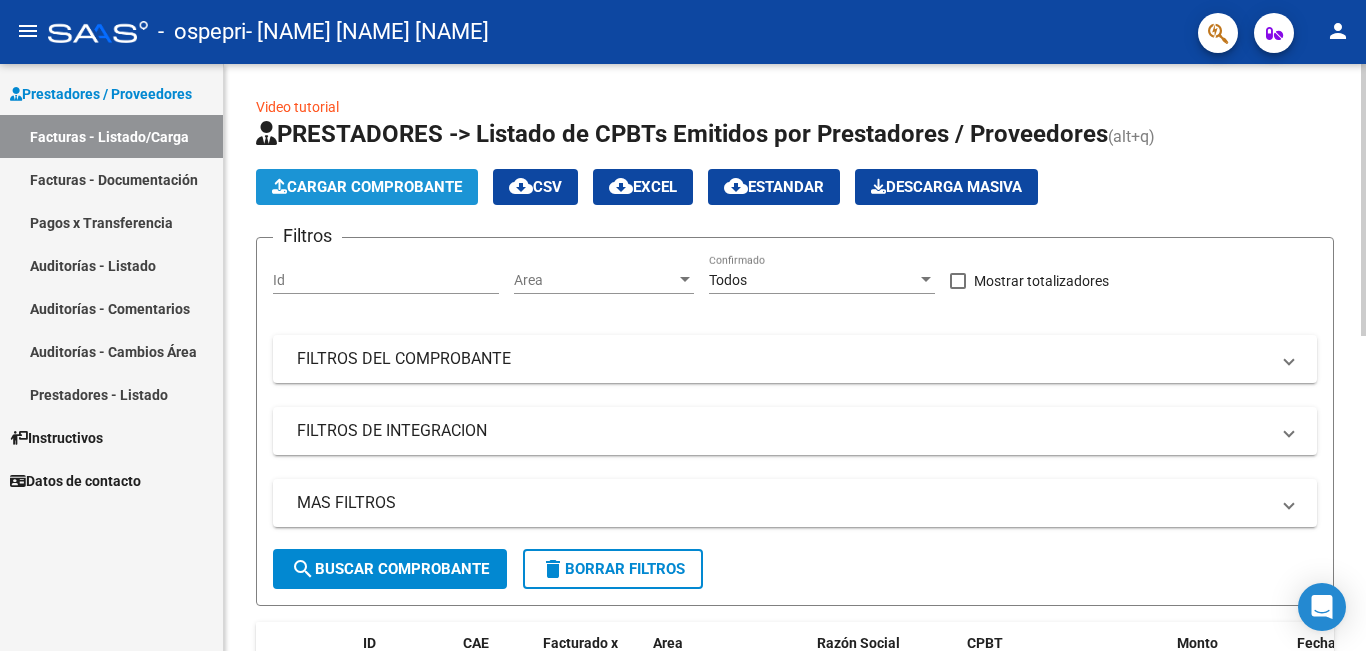 click on "Cargar Comprobante" 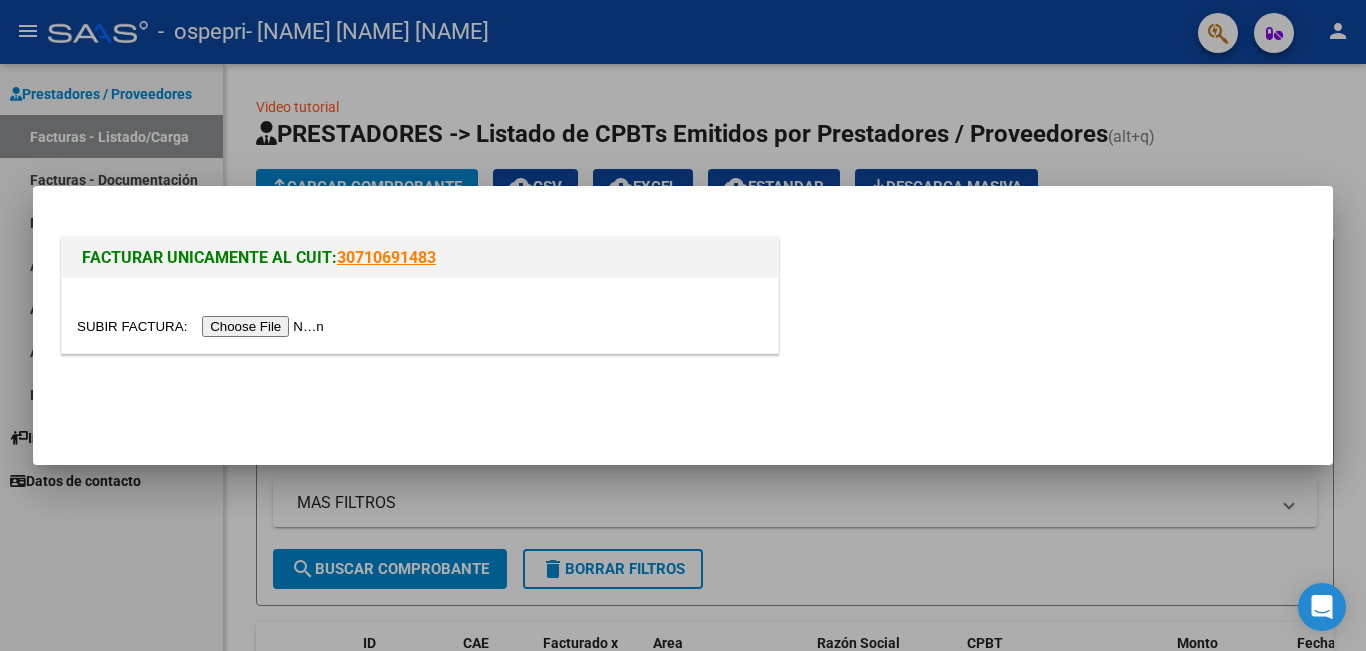 click at bounding box center [203, 326] 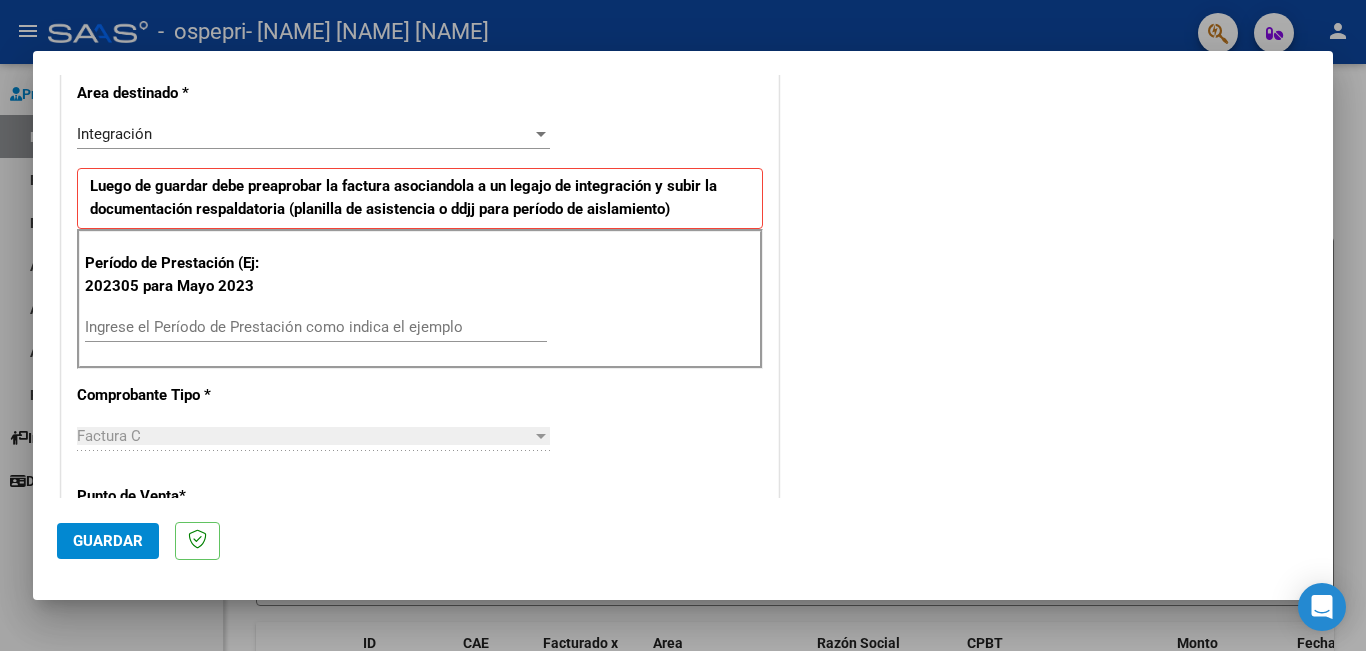 scroll, scrollTop: 436, scrollLeft: 0, axis: vertical 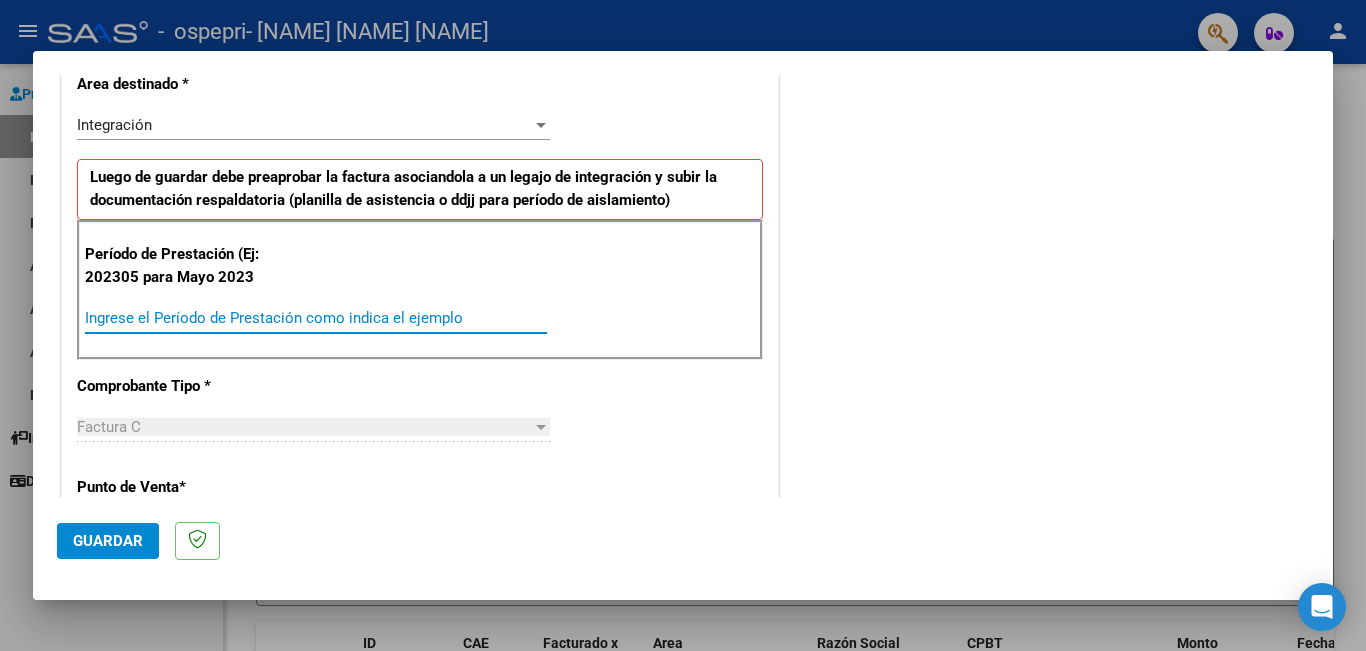 click on "Ingrese el Período de Prestación como indica el ejemplo" at bounding box center (316, 318) 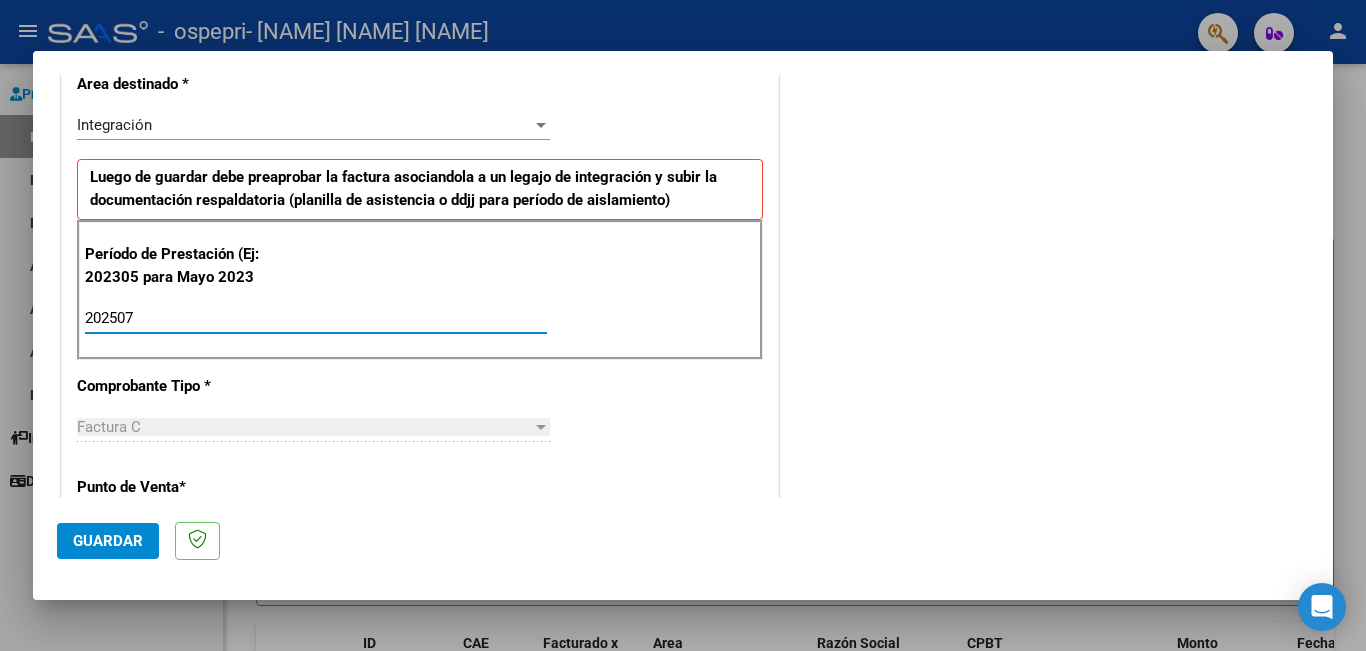 type on "202507" 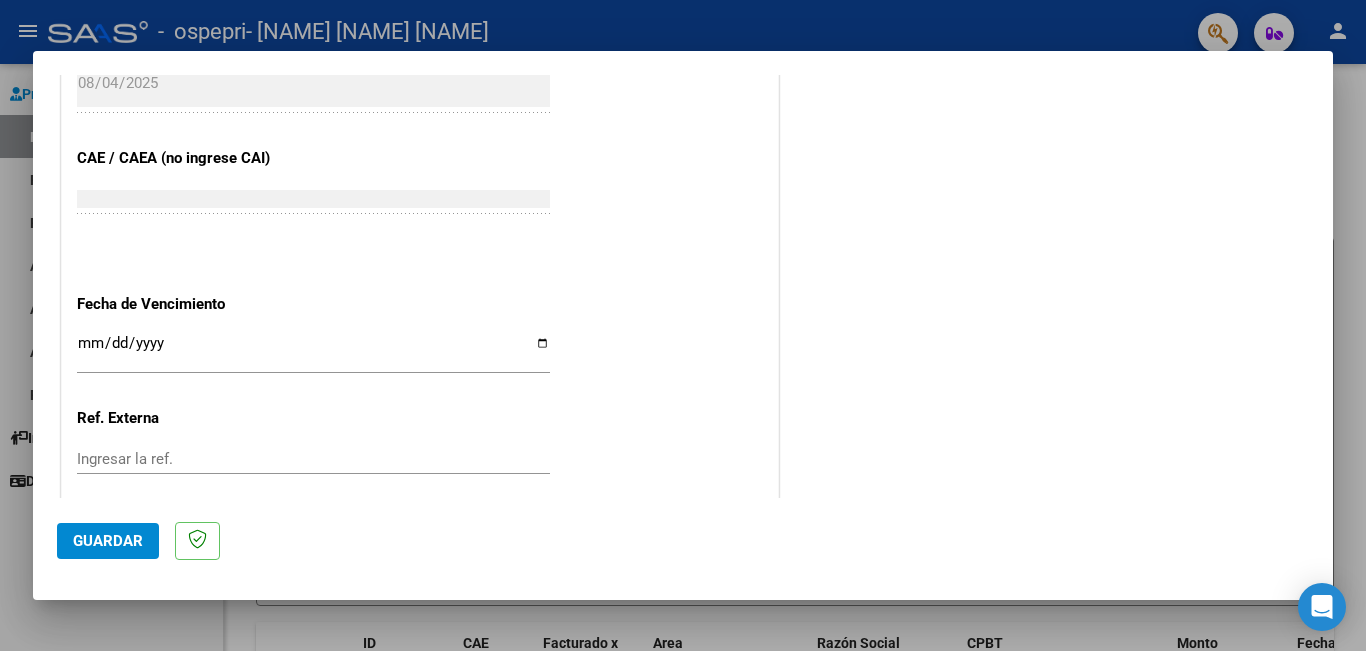 scroll, scrollTop: 1223, scrollLeft: 0, axis: vertical 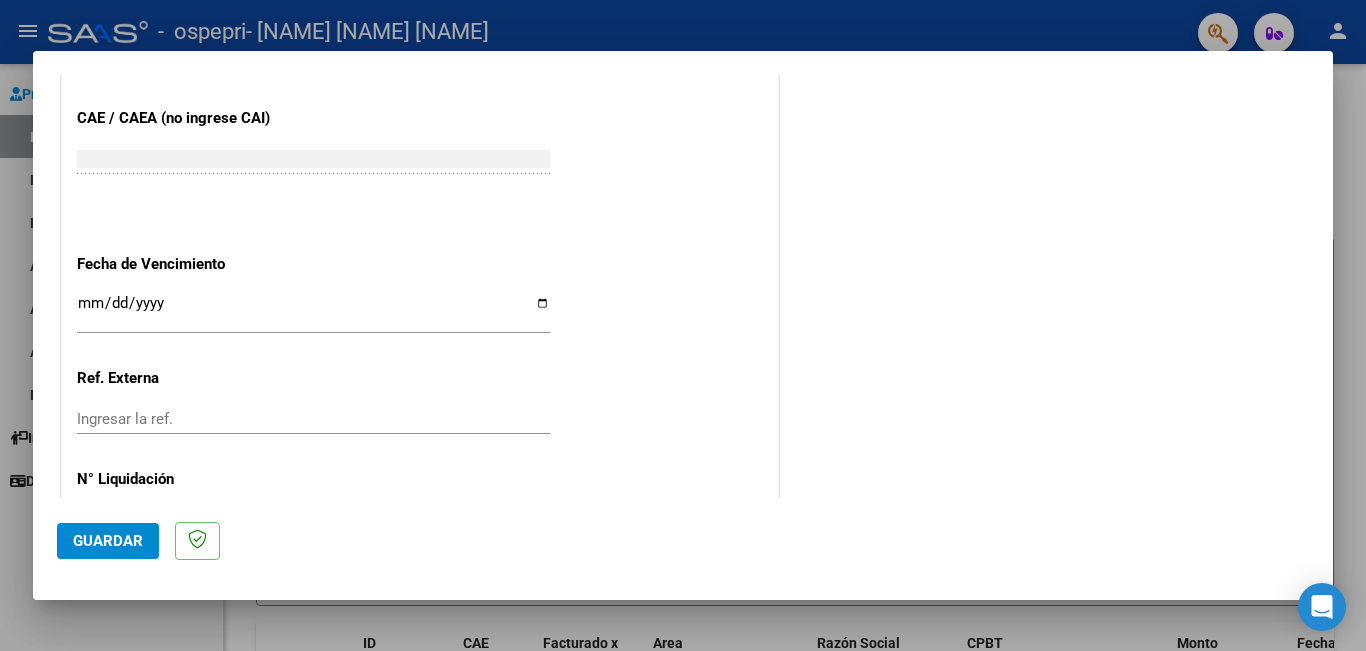 click on "CUIT  *   [CUIT] Ingresar CUIT  ANALISIS PRESTADOR  Area destinado * Integración Seleccionar Area Luego de guardar debe preaprobar la factura asociandola a un legajo de integración y subir la documentación respaldatoria (planilla de asistencia o ddjj para período de aislamiento)  Período de Prestación (Ej: 202305 para Mayo 2023    202507 Ingrese el Período de Prestación como indica el ejemplo   Comprobante Tipo * Factura C Seleccionar Tipo Punto de Venta  *   1 Ingresar el Nro.  Número  *   469 Ingresar el Nro.  Monto  *   $ 178.136,76 Ingresar el monto  Fecha del Cpbt.  *   [DATE] Ingresar la fecha  CAE / CAEA (no ingrese CAI)    75313016288940 Ingresar el CAE o CAEA (no ingrese CAI)  Fecha de Vencimiento    Ingresar la fecha  Ref. Externa    Ingresar la ref.  N° Liquidación    Ingresar el N° Liquidación" at bounding box center (420, -165) 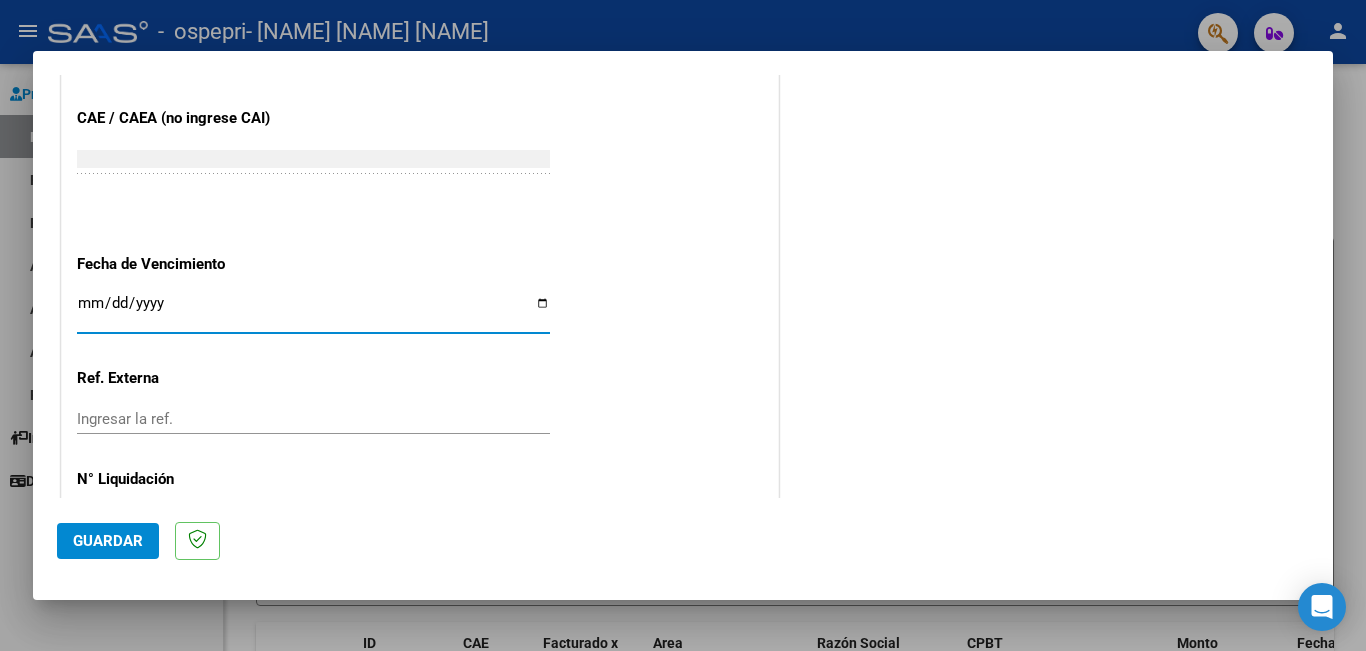 click on "Ingresar la fecha" at bounding box center (313, 311) 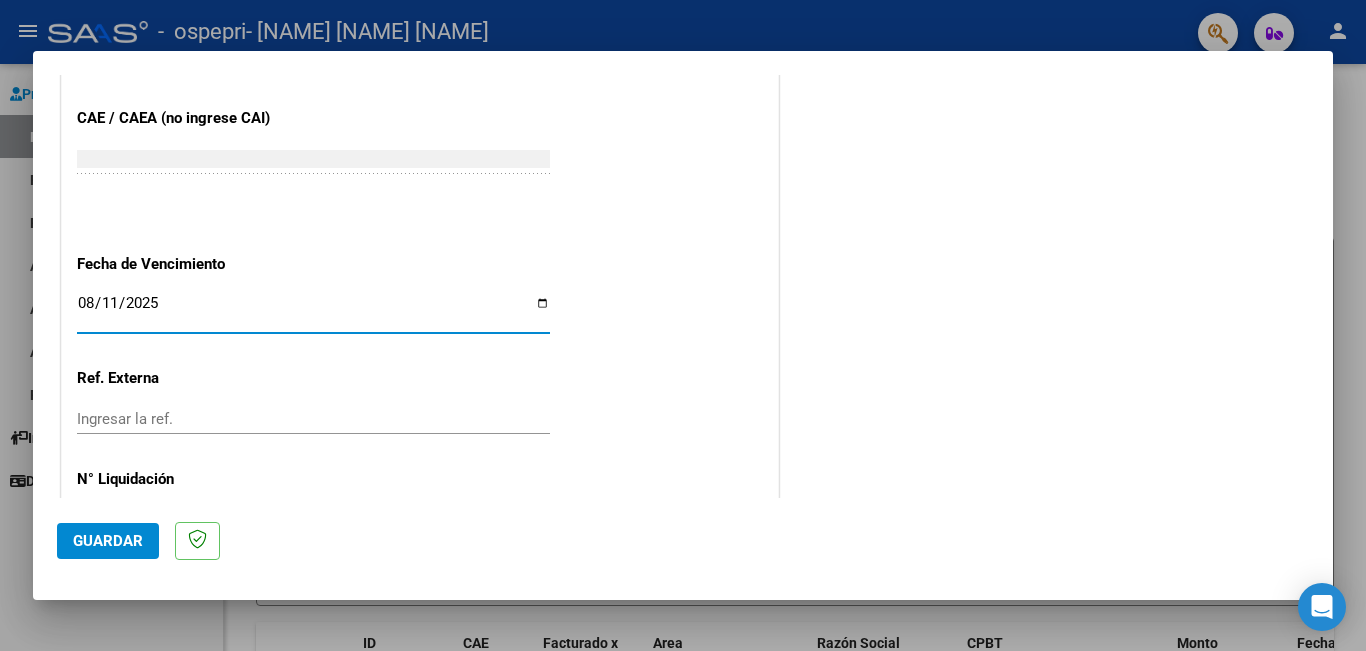 click on "Guardar" 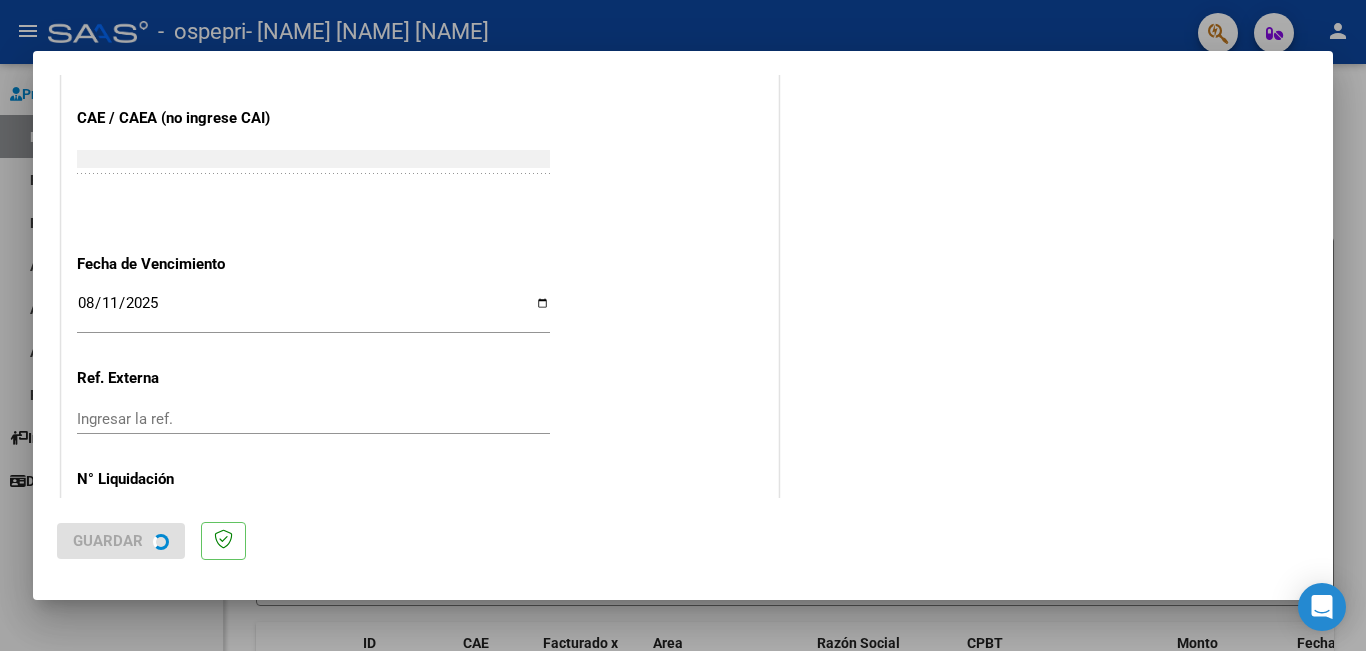 scroll, scrollTop: 0, scrollLeft: 0, axis: both 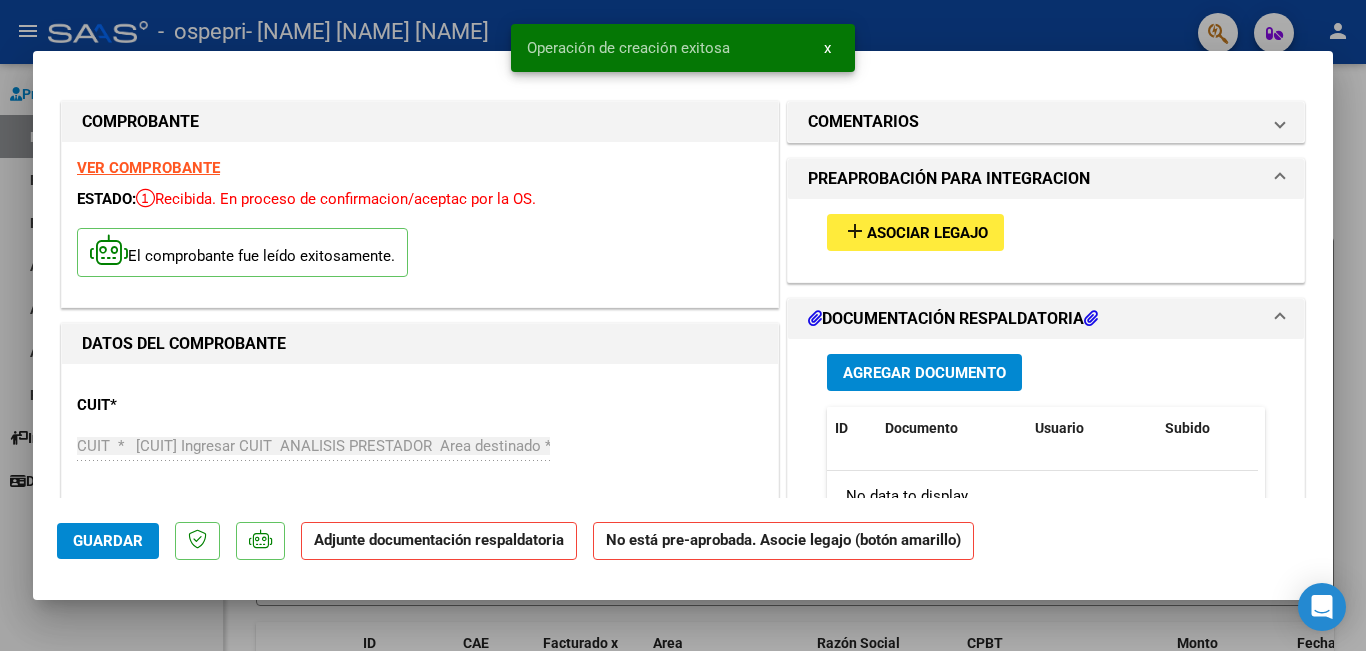 click on "Asociar Legajo" at bounding box center [927, 233] 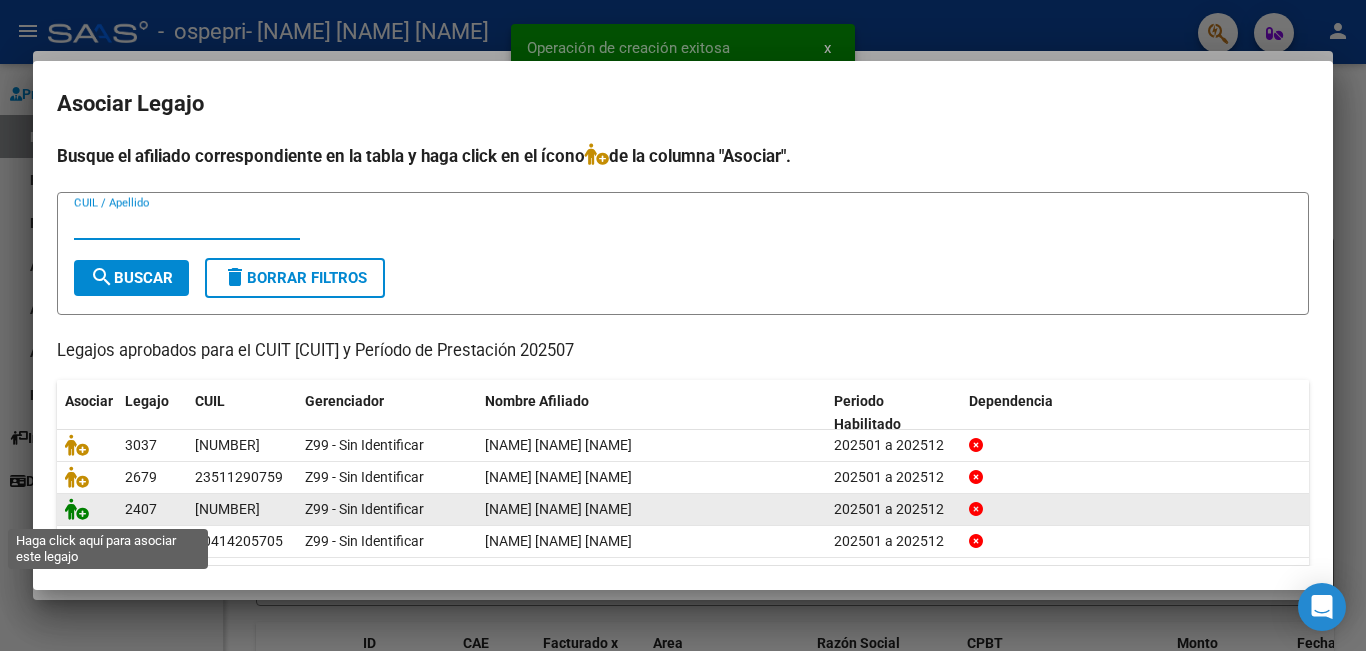click 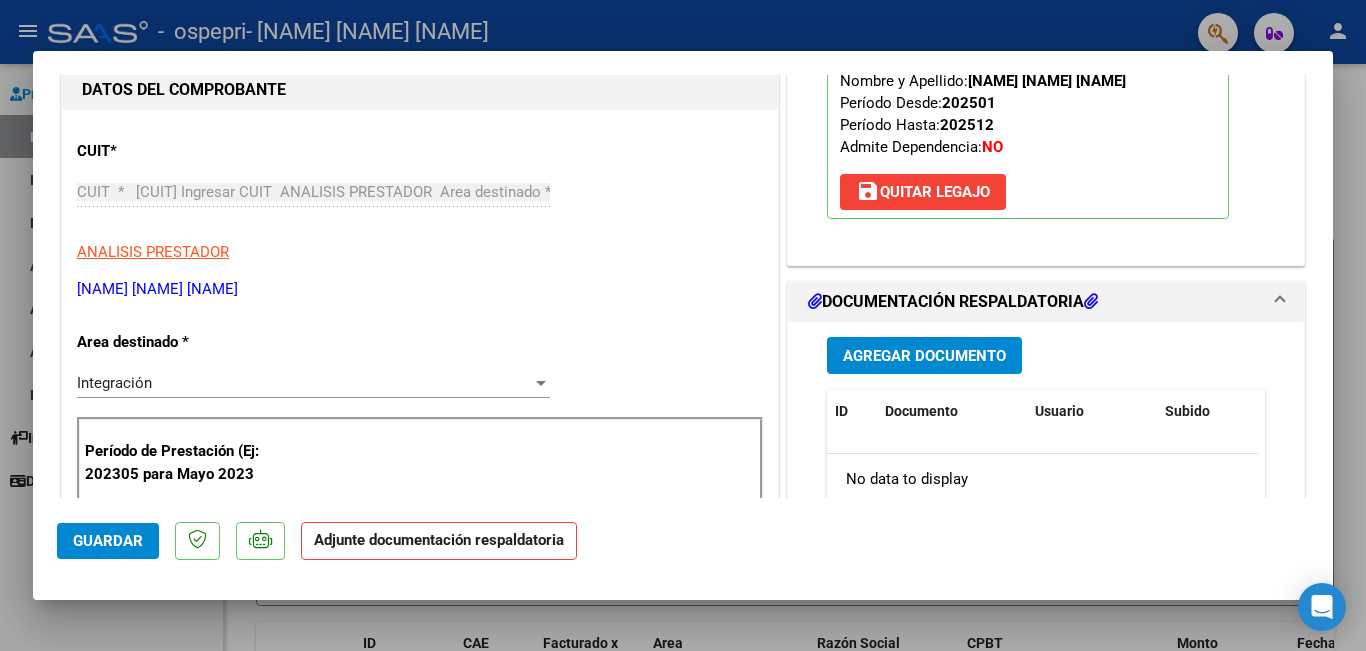scroll, scrollTop: 263, scrollLeft: 0, axis: vertical 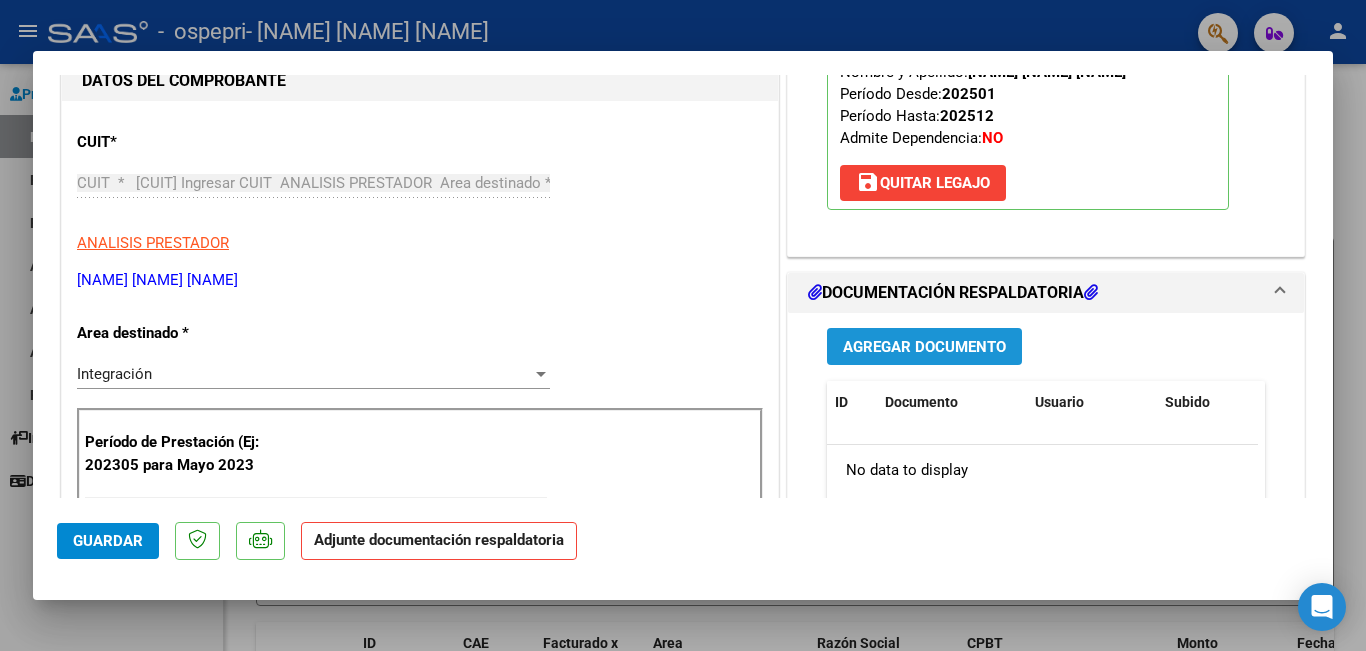 click on "Agregar Documento" at bounding box center [924, 346] 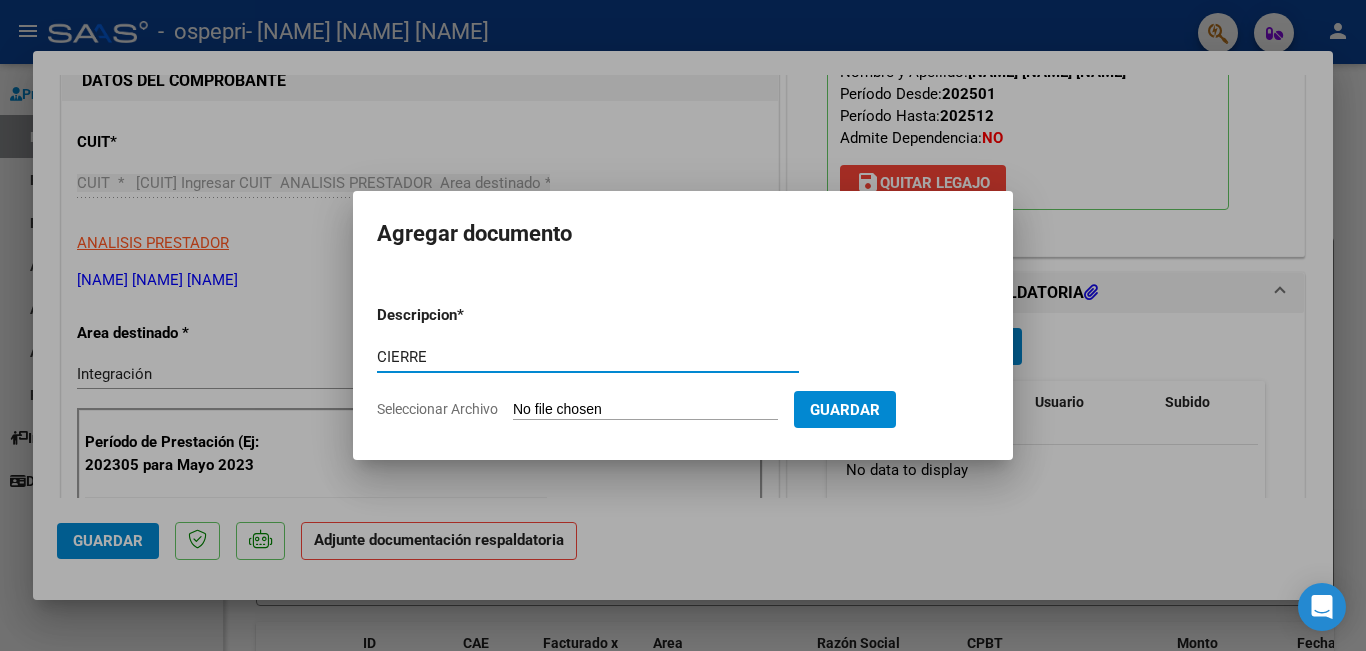 type on "CIERRE" 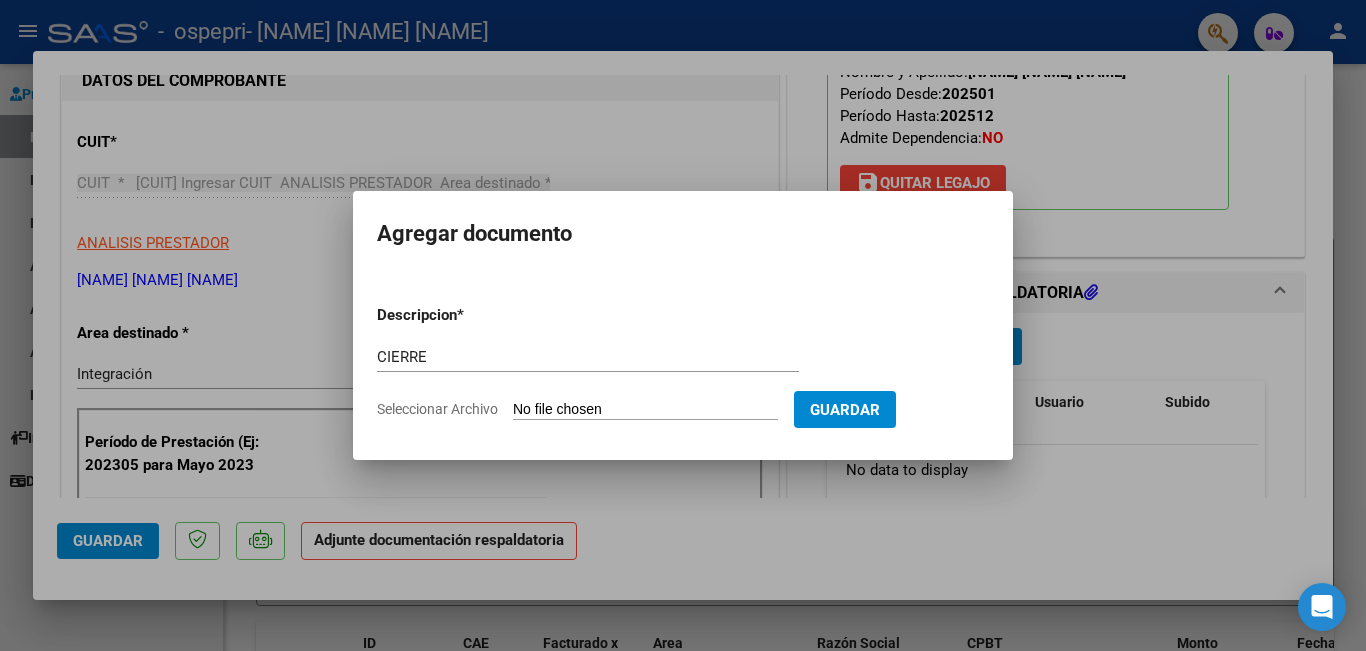 type on "C:\fakepath\MUÑOZ ELISA (13).pdf" 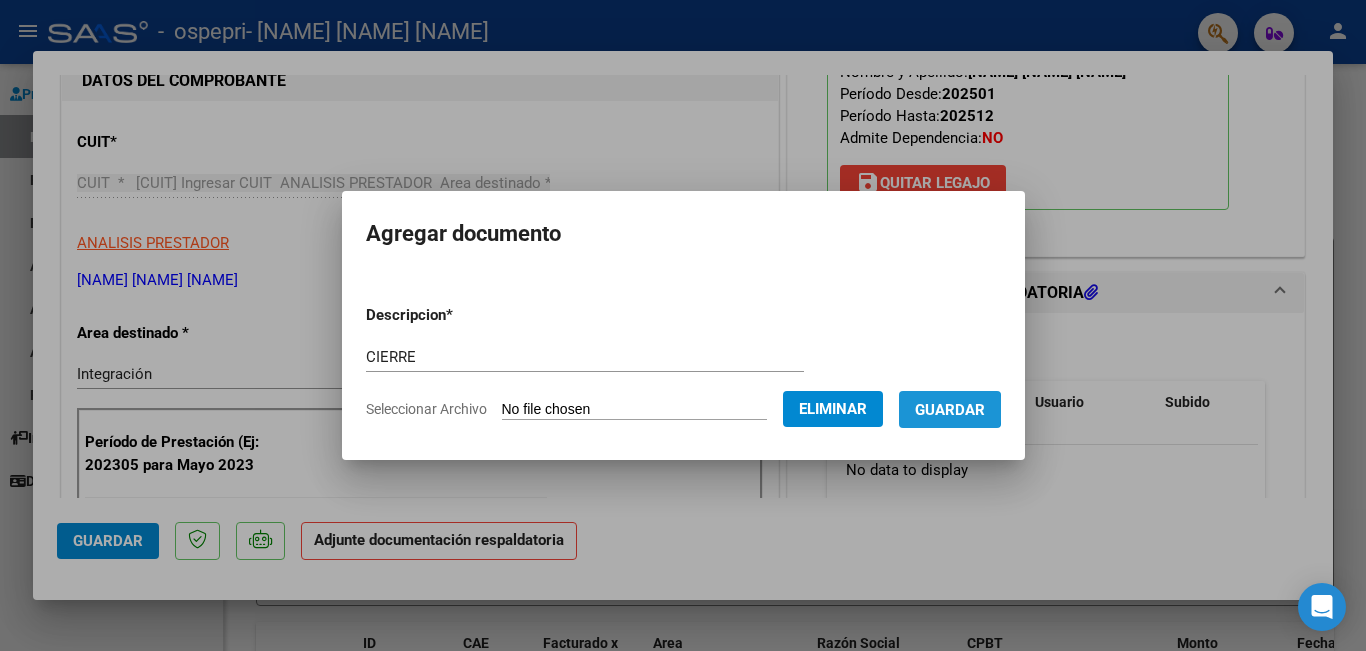click on "Guardar" at bounding box center (950, 410) 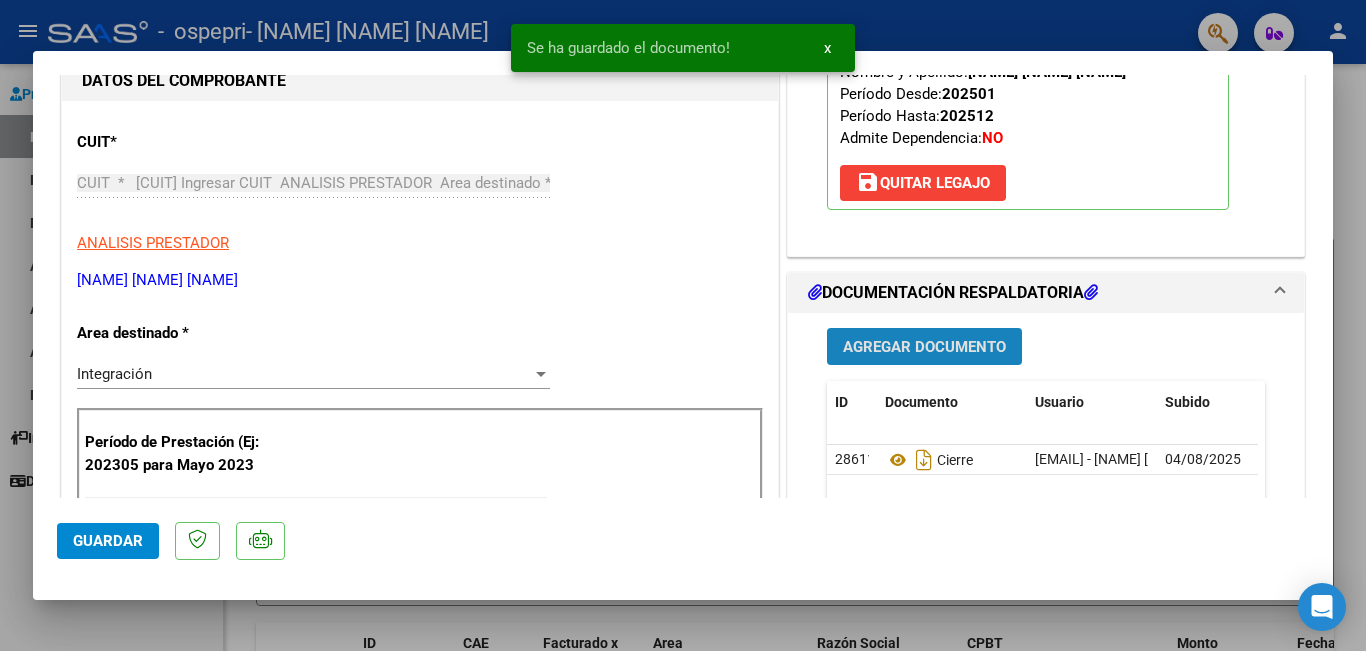 click on "Agregar Documento" at bounding box center (924, 347) 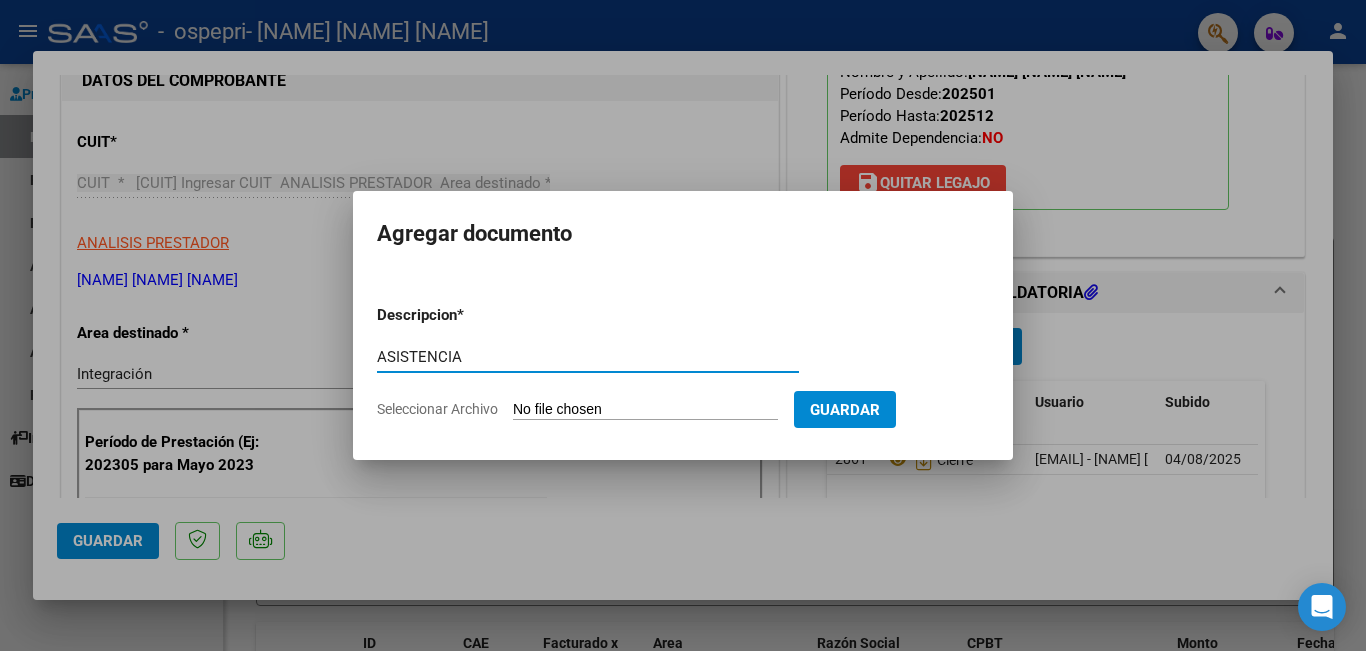 type on "ASISTENCIA" 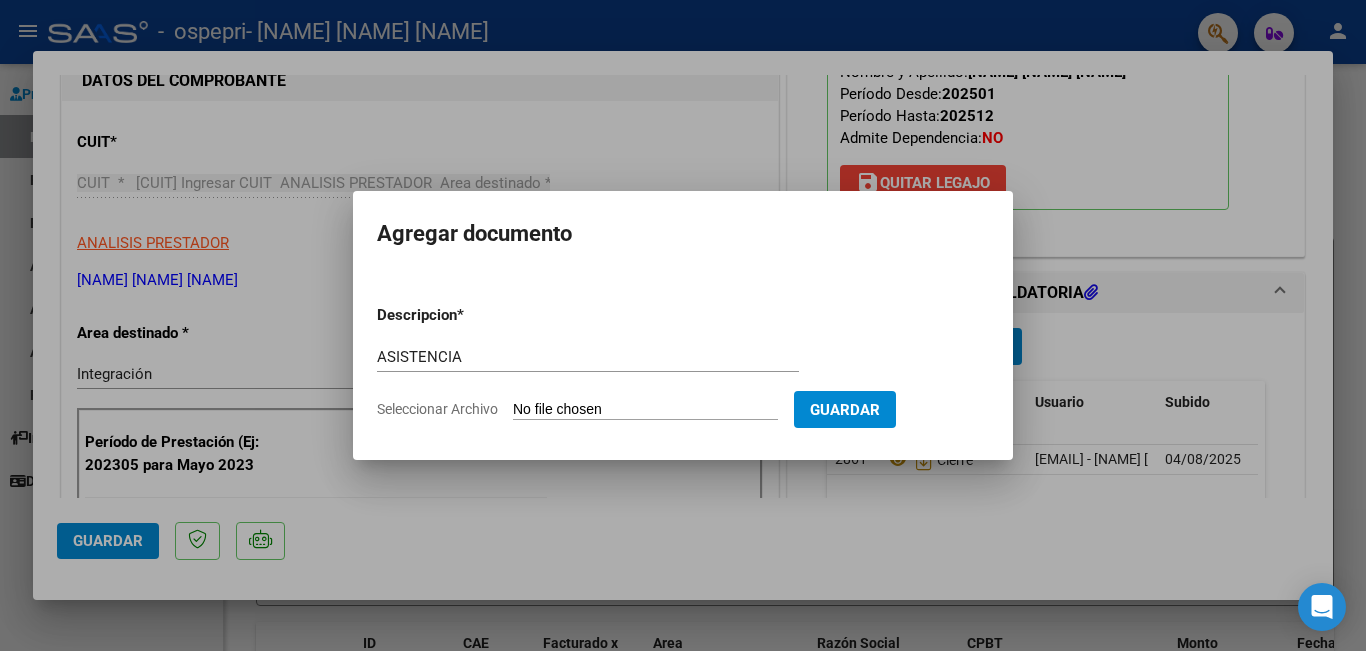 type on "C:\fakepath\[CUIT]_011_00001_00000469 [NAME] Julio.pdf" 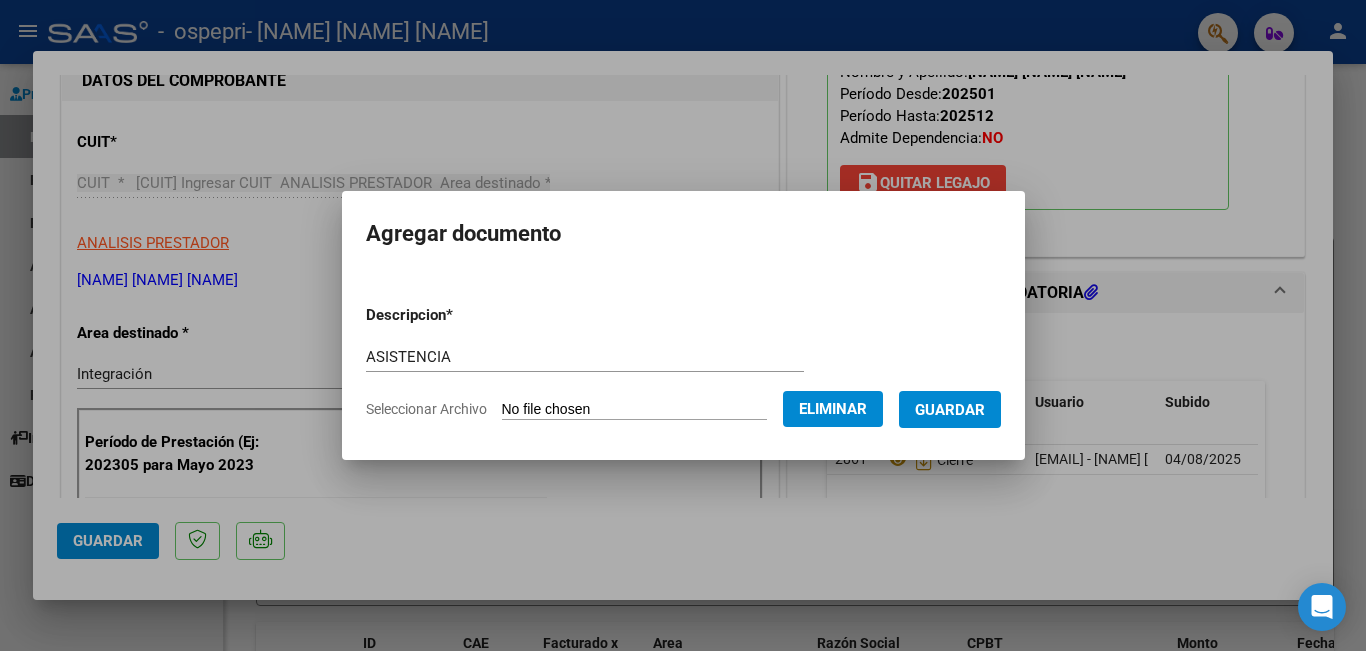 click on "Guardar" at bounding box center (950, 410) 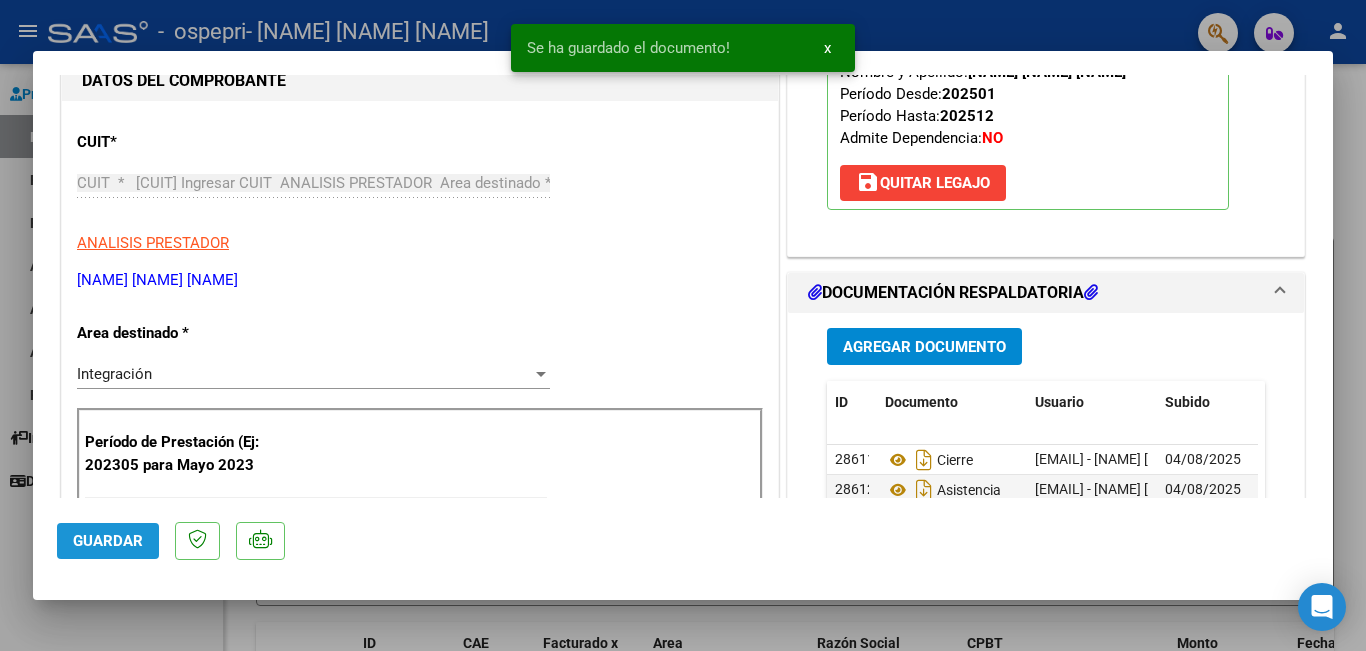 click on "Guardar" 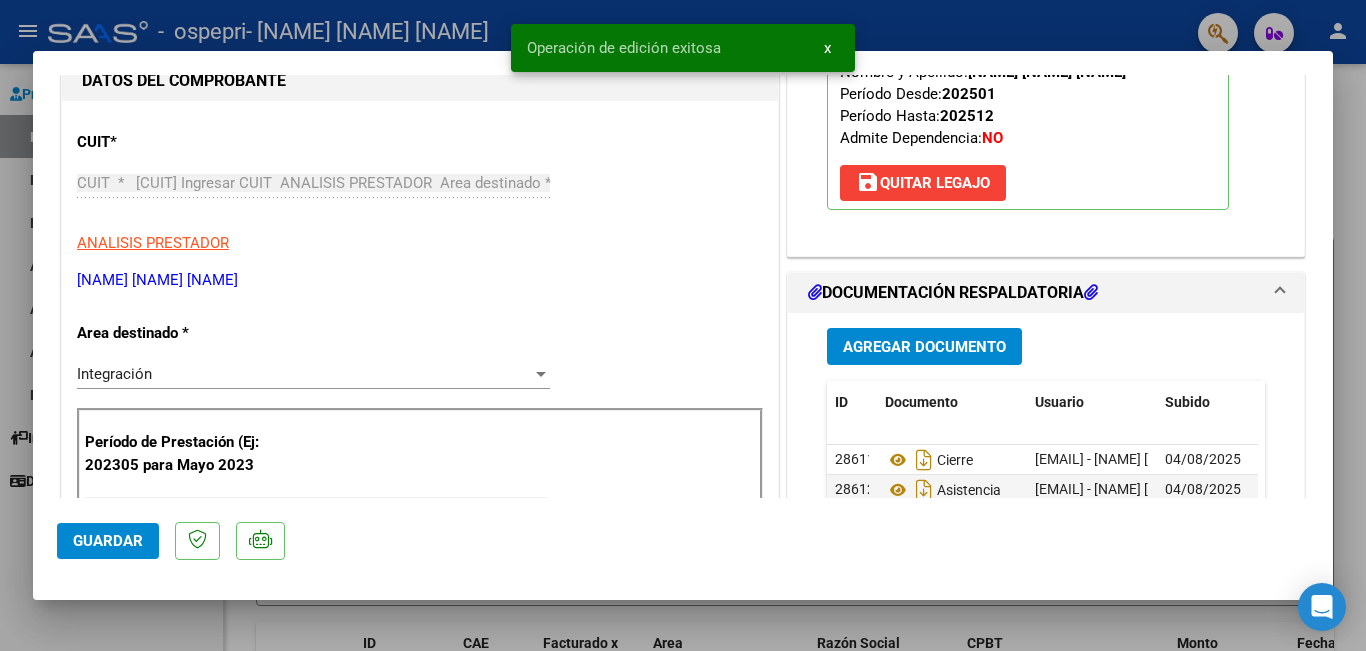 click at bounding box center [683, 325] 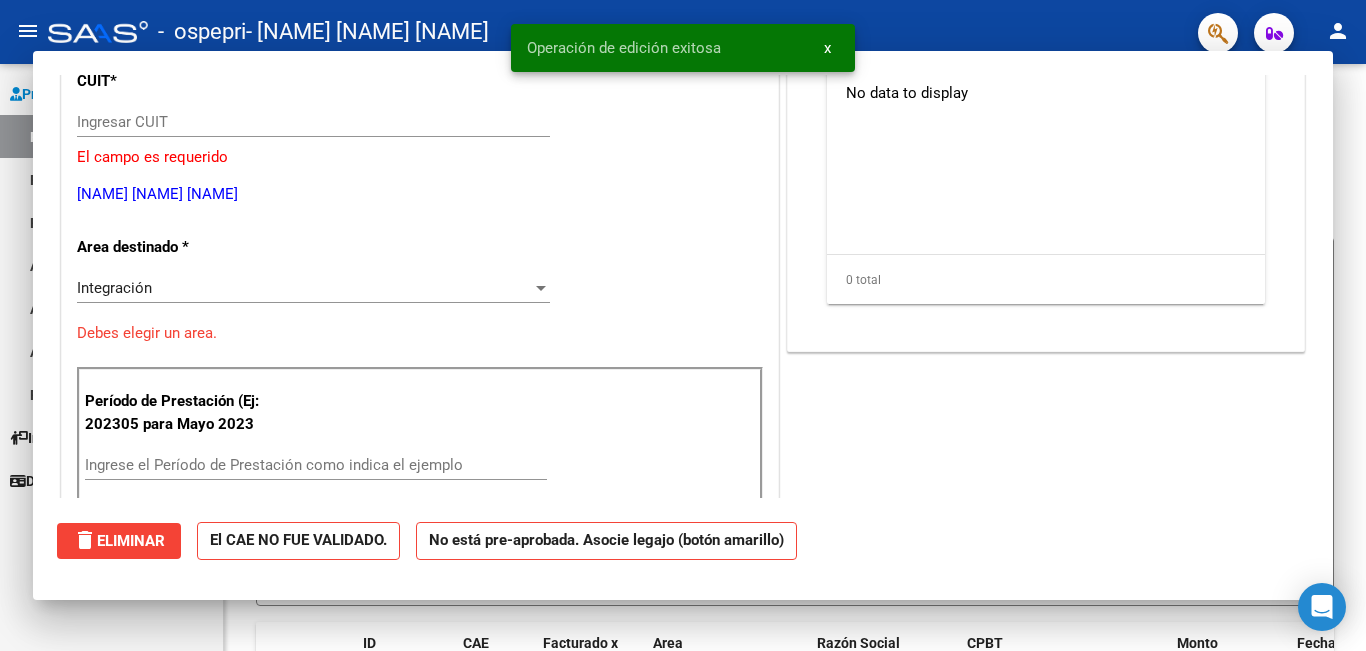 scroll, scrollTop: 0, scrollLeft: 0, axis: both 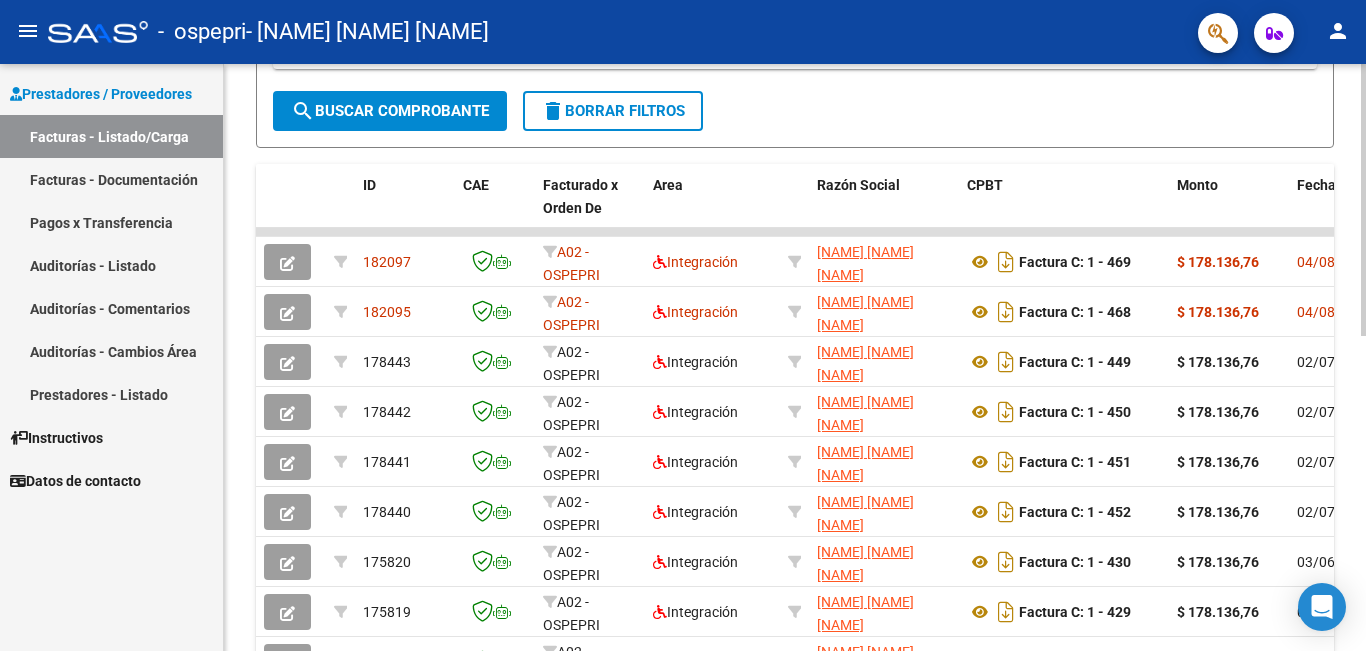 click 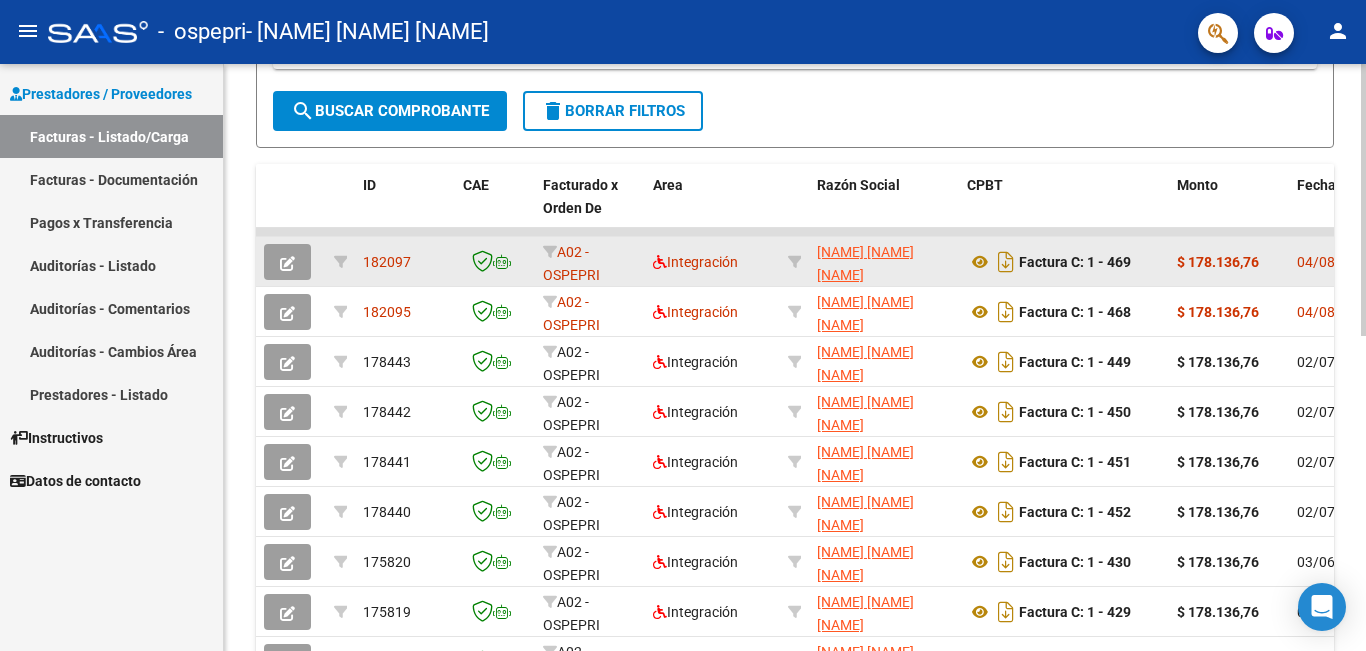 drag, startPoint x: 1205, startPoint y: 232, endPoint x: 1331, endPoint y: 244, distance: 126.57014 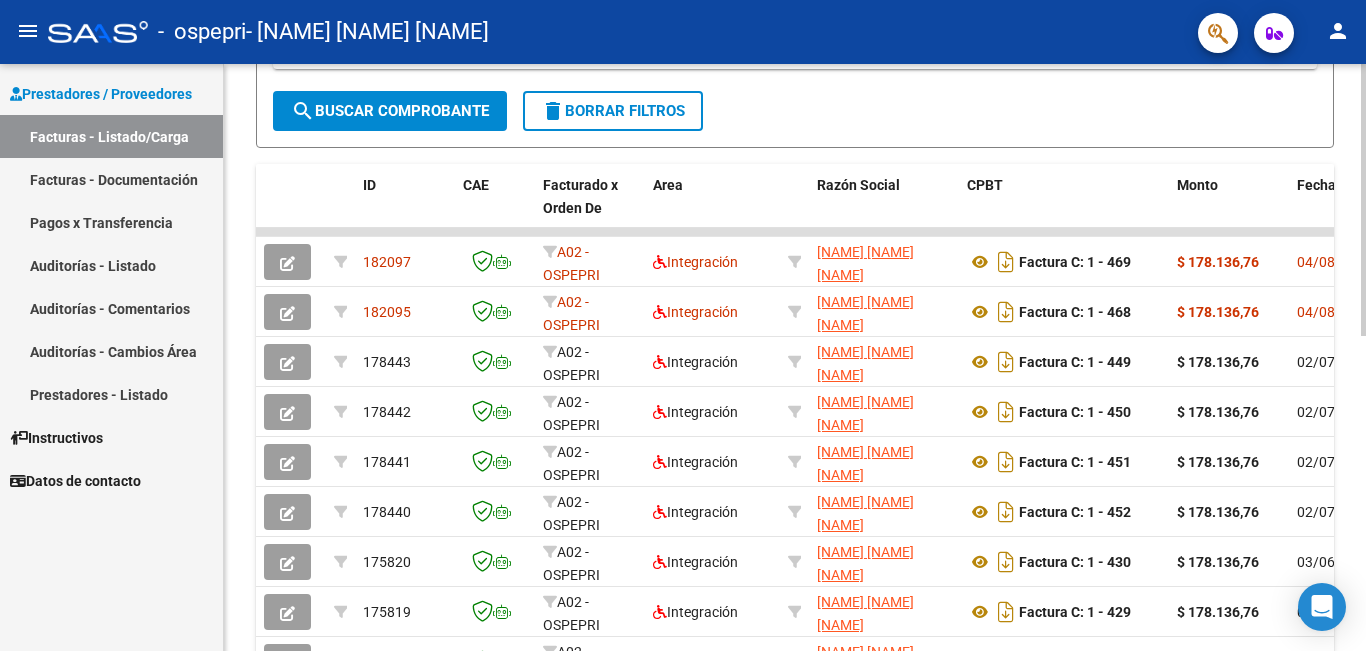 scroll, scrollTop: 681, scrollLeft: 0, axis: vertical 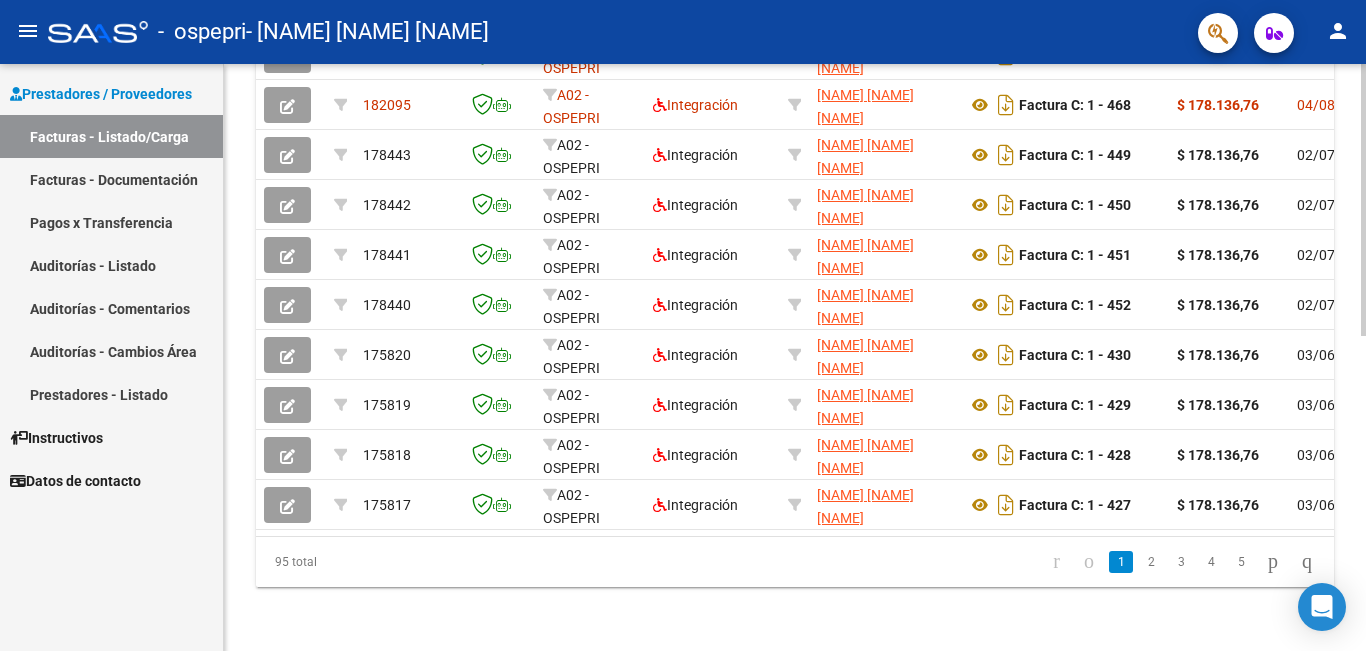 click on "Video tutorial   PRESTADORES -> Listado de CPBTs Emitidos por Prestadores / Proveedores (alt+q)   Cargar Comprobante
cloud_download  CSV  cloud_download  EXCEL  cloud_download  Estandar   Descarga Masiva
Filtros Id Area Area Todos Confirmado   Mostrar totalizadores   FILTROS DEL COMPROBANTE  Comprobante Tipo Comprobante Tipo Start date – End date Fec. Comprobante Desde / Hasta Días Emisión Desde(cant. días) Días Emisión Hasta(cant. días) CUIT / Razón Social Pto. Venta Nro. Comprobante Código SSS CAE Válido CAE Válido Todos Cargado Módulo Hosp. Todos Tiene facturacion Apócrifa Hospital Refes  FILTROS DE INTEGRACION  Período De Prestación Campos del Archivo de Rendición Devuelto x SSS (dr_envio) Todos Rendido x SSS (dr_envio) Tipo de Registro Tipo de Registro Período Presentación Período Presentación Campos del Legajo Asociado (preaprobación) Afiliado Legajo (cuil/nombre) Todos Solo facturas preaprobadas  MAS FILTROS  Todos Con Doc. Respaldatoria Todos Con Trazabilidad Todos – – 0" 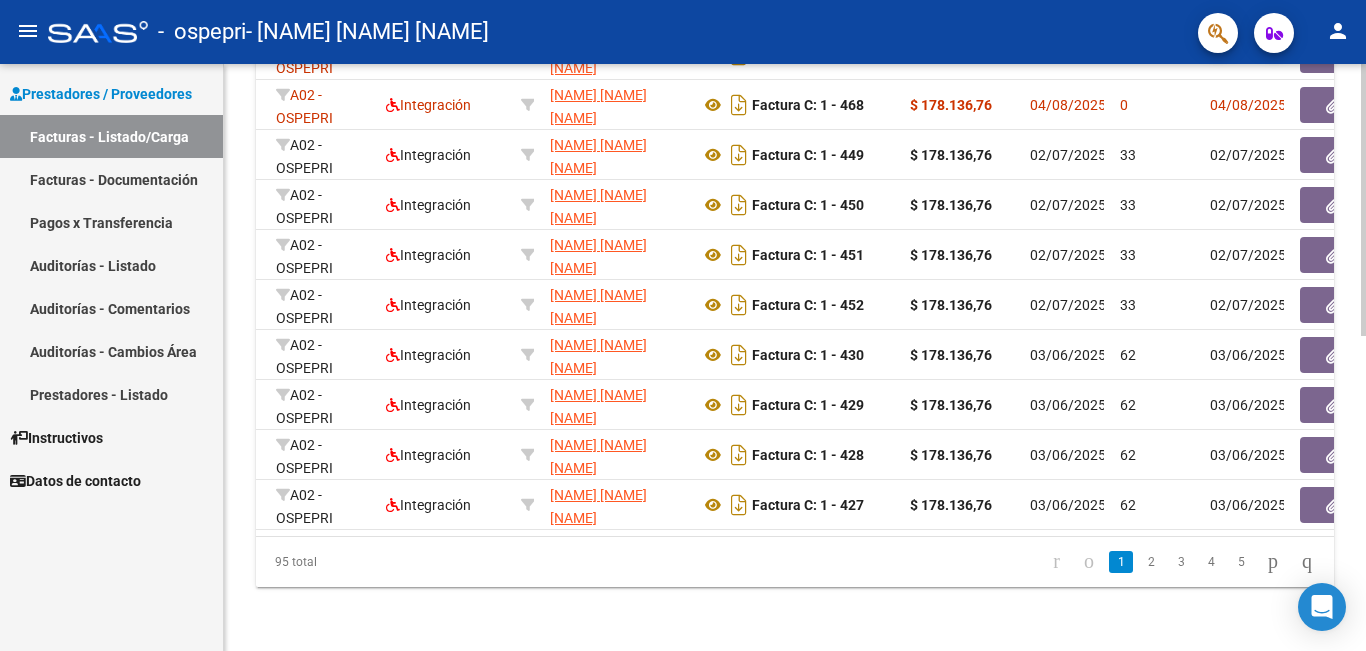 scroll, scrollTop: 0, scrollLeft: 275, axis: horizontal 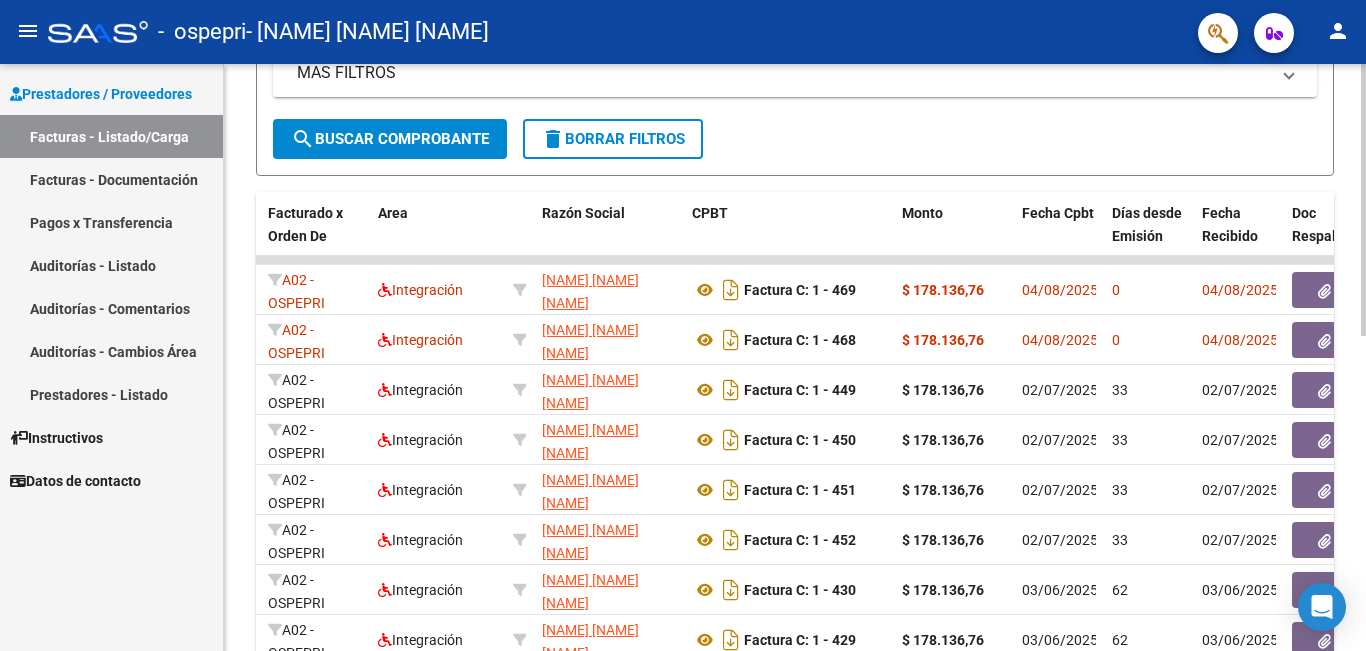 click 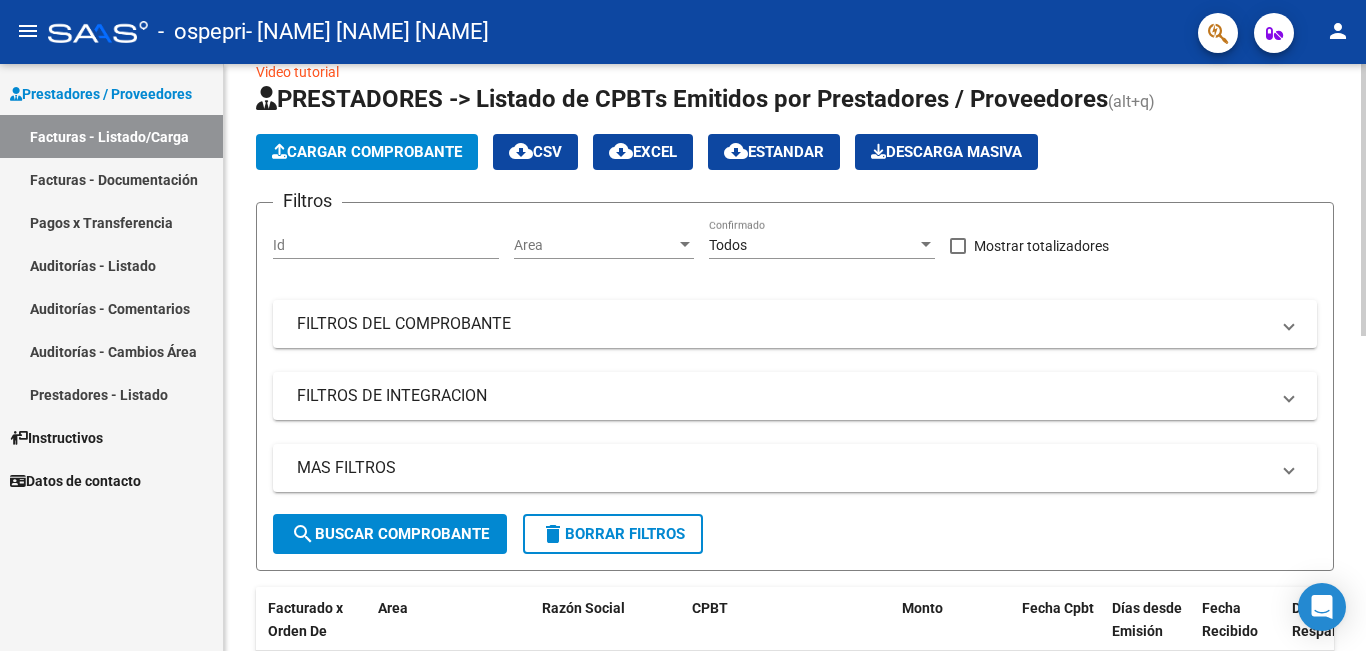 scroll, scrollTop: 0, scrollLeft: 0, axis: both 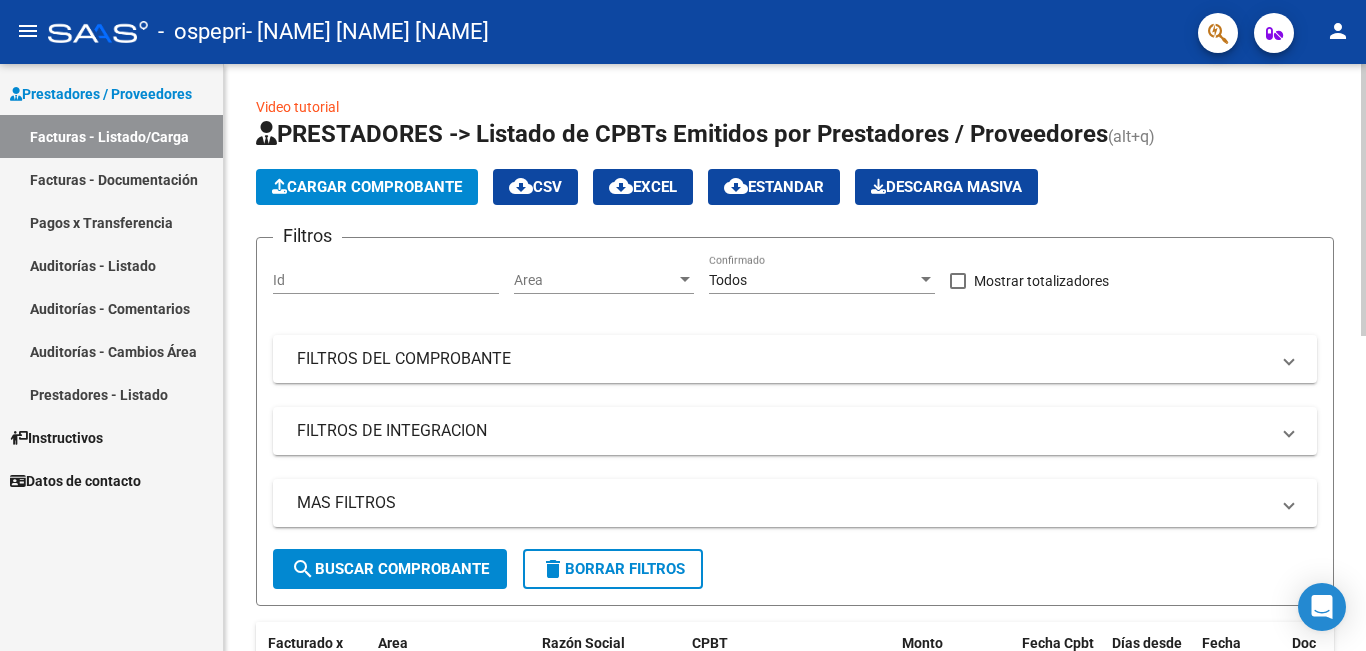 click on "menu - <0xC2 >ospepri  <0xC2 >- SILVESTRINI LUCIANA BELEN person  <0xC2 > Prestadores / Proveedores Facturas - Listado/Carga Facturas - Documentación Pagos x Transferencia Auditorías - Listado Auditorías - Comentarios Auditorías - Cambios Área Prestadores - Listado  <0xC2 > Instructivos  <0xC2 > Datos de contacto  Video tutorial   PRESTADORES -> Listado de CPBTs Emitidos por Prestadores / Proveedores (alt+q) <0xC2 > Cargar Comprobante
cloud_download  CSV  cloud_download  EXCEL  cloud_download  Estandar   Descarga Masiva
Filtros Id Área Área Todos Confirmado <0xC2 > Mostrar totalizadores   FILTROS DEL COMPROBANTE  Comprobante Tipo Comprobante Tipo Start date – End date Fec. Comprobante Desde / Hasta Días Emisión Desde(cant. días) Días Emisión Hasta(cant. días) CUIT / Razón Social Pto. Venta Nro. Comprobante Código SSS CAE Válido CAE Válido Todos Cargado Módulo Hosp. Todos Tiene facturación Apócrifa Hospital Refes  FILTROS DE INTEGRACIÓN  Período De Prestación Campos del Archivo de Rendición Devuelto x SSS (dr_envio) Op" 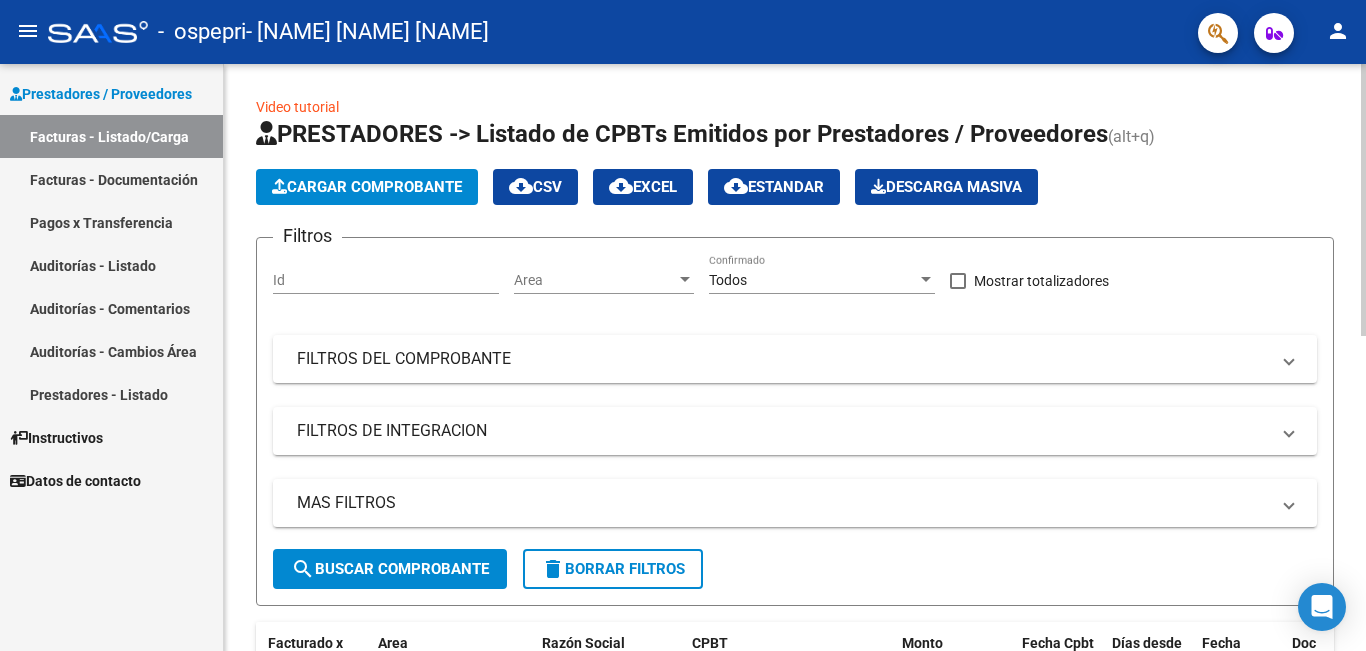 click on "Cargar Comprobante" 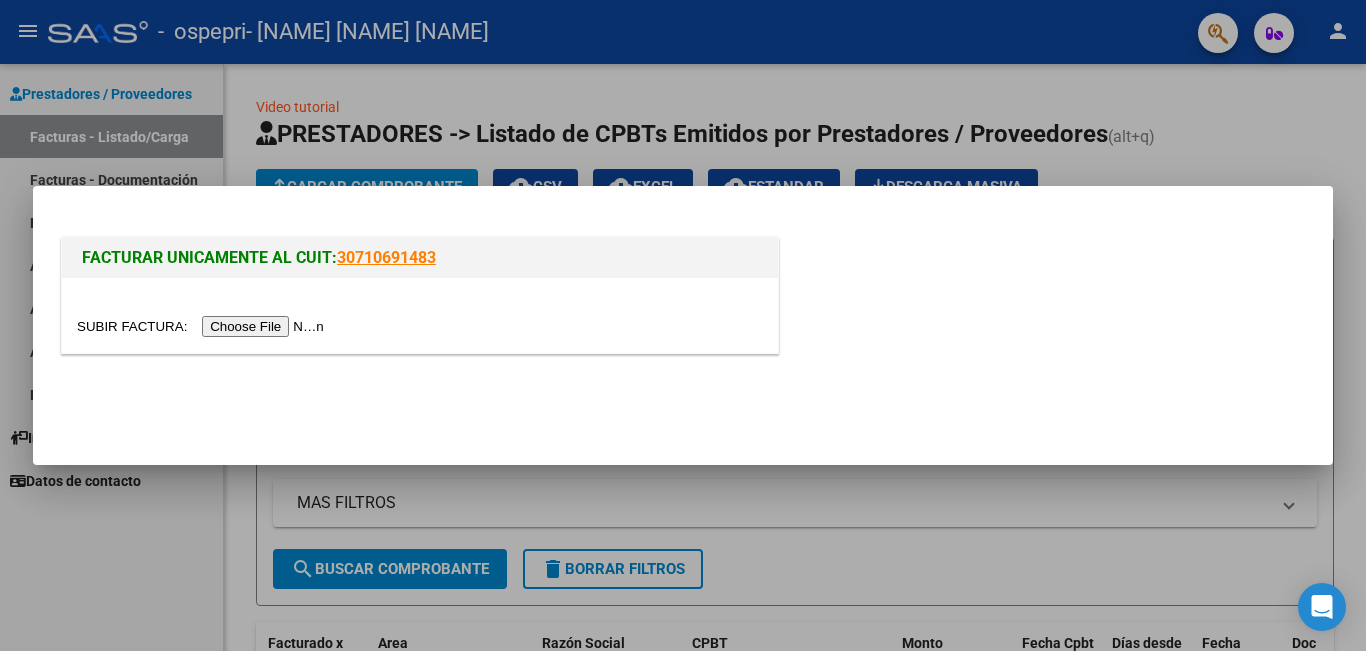 click at bounding box center [203, 326] 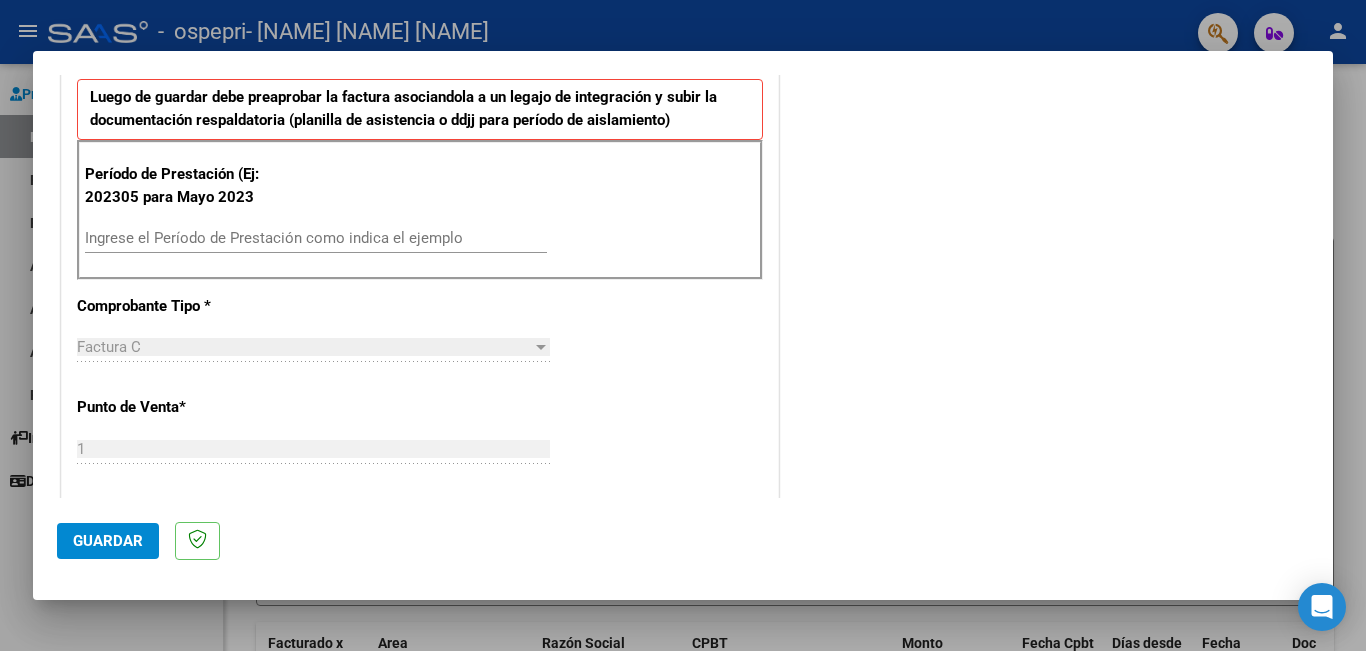 scroll, scrollTop: 520, scrollLeft: 0, axis: vertical 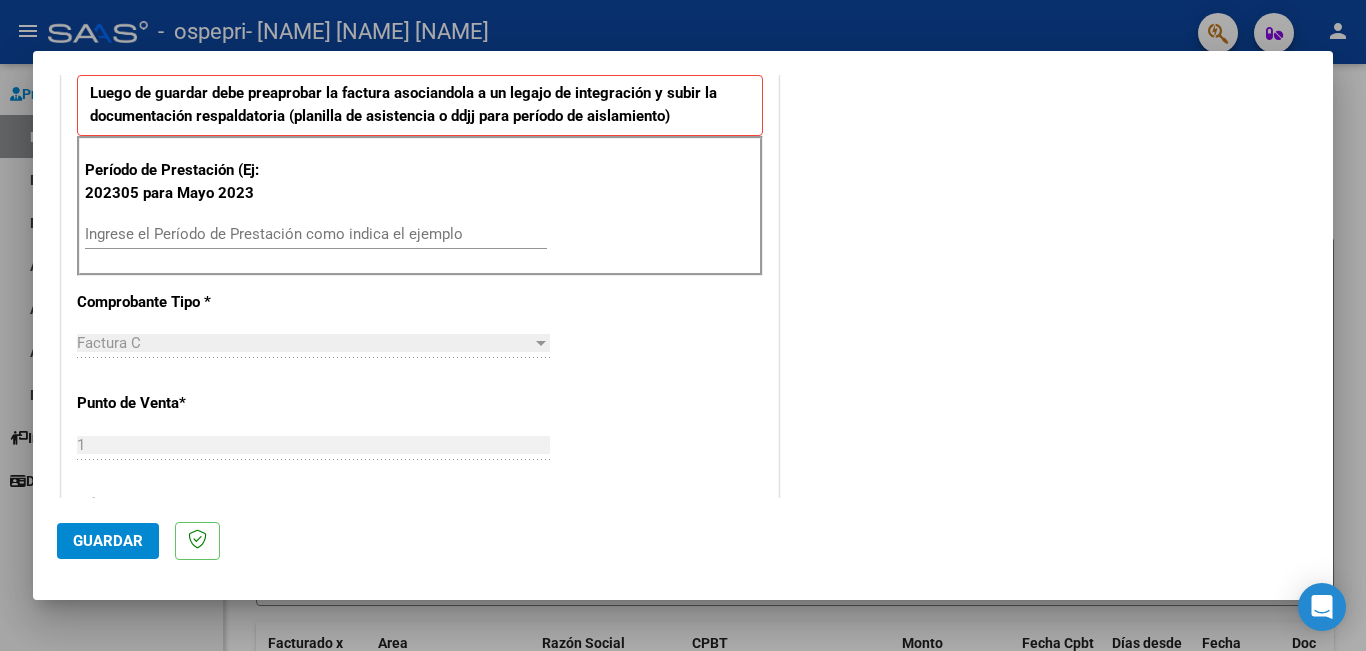 click on "Ingrese el Período de Prestación como indica el ejemplo" at bounding box center [316, 234] 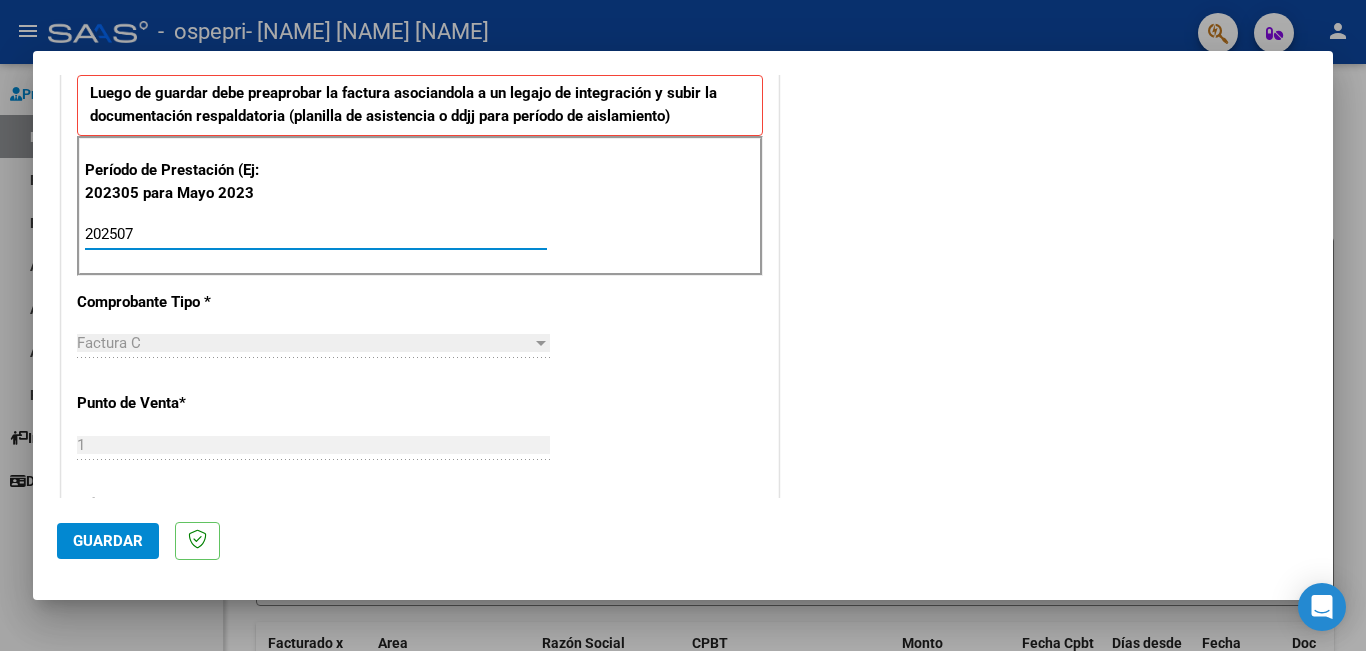 type on "202507" 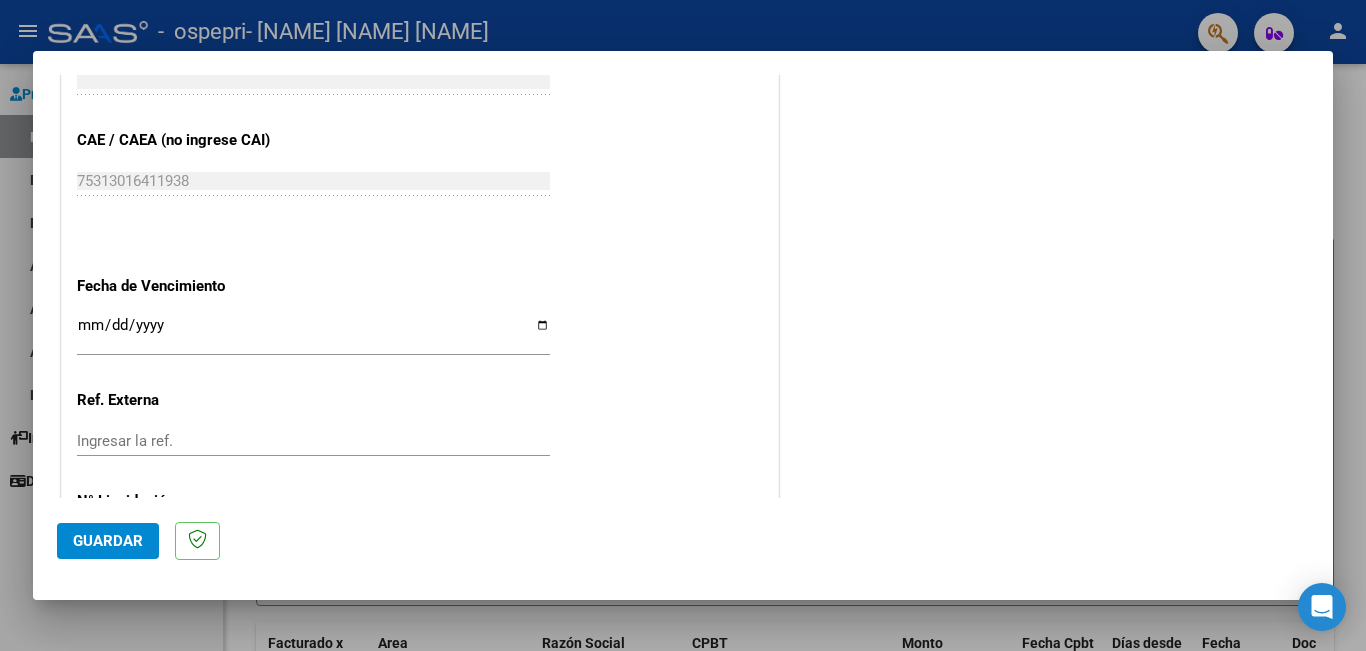 scroll, scrollTop: 1206, scrollLeft: 0, axis: vertical 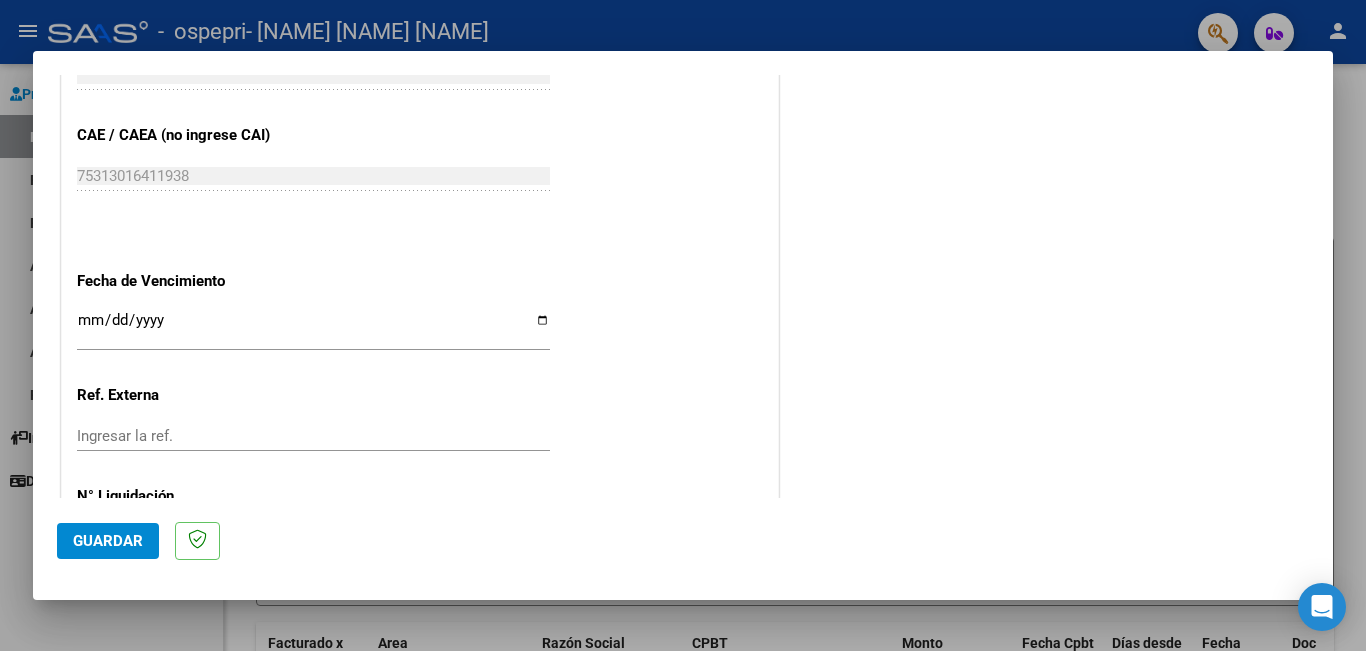 click on "Ingresar la fecha" at bounding box center [313, 328] 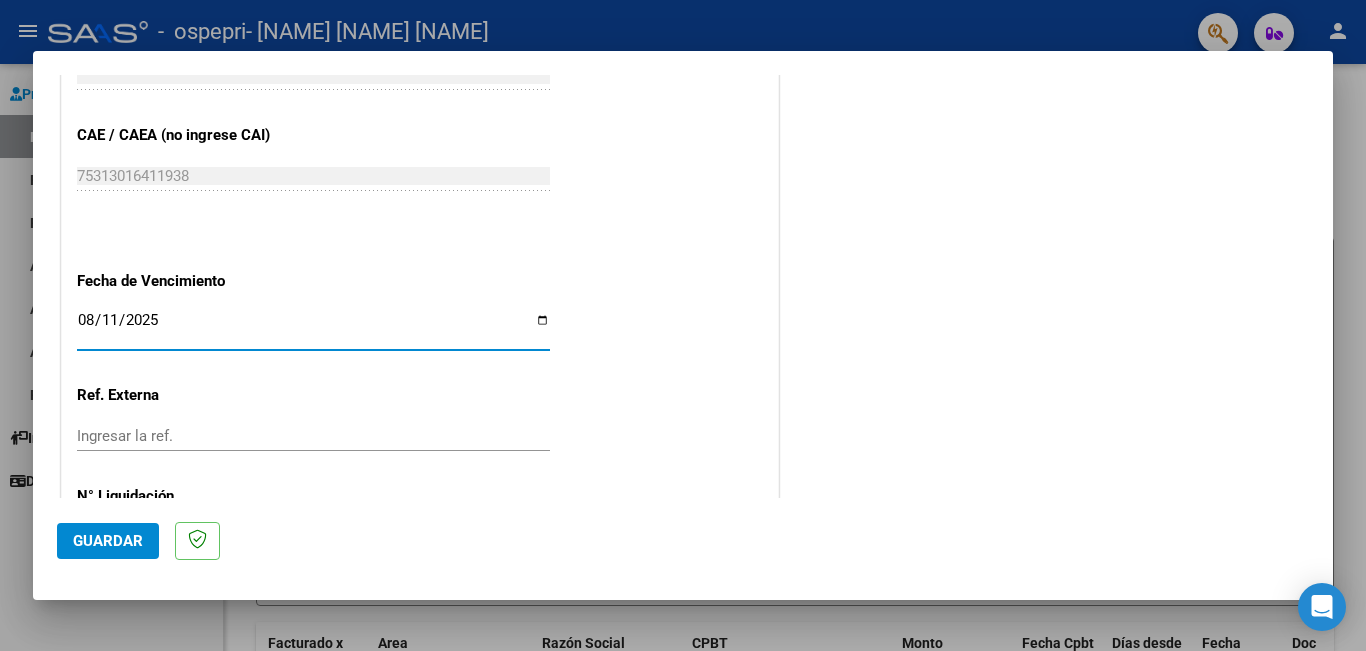 type on "2025-08-11" 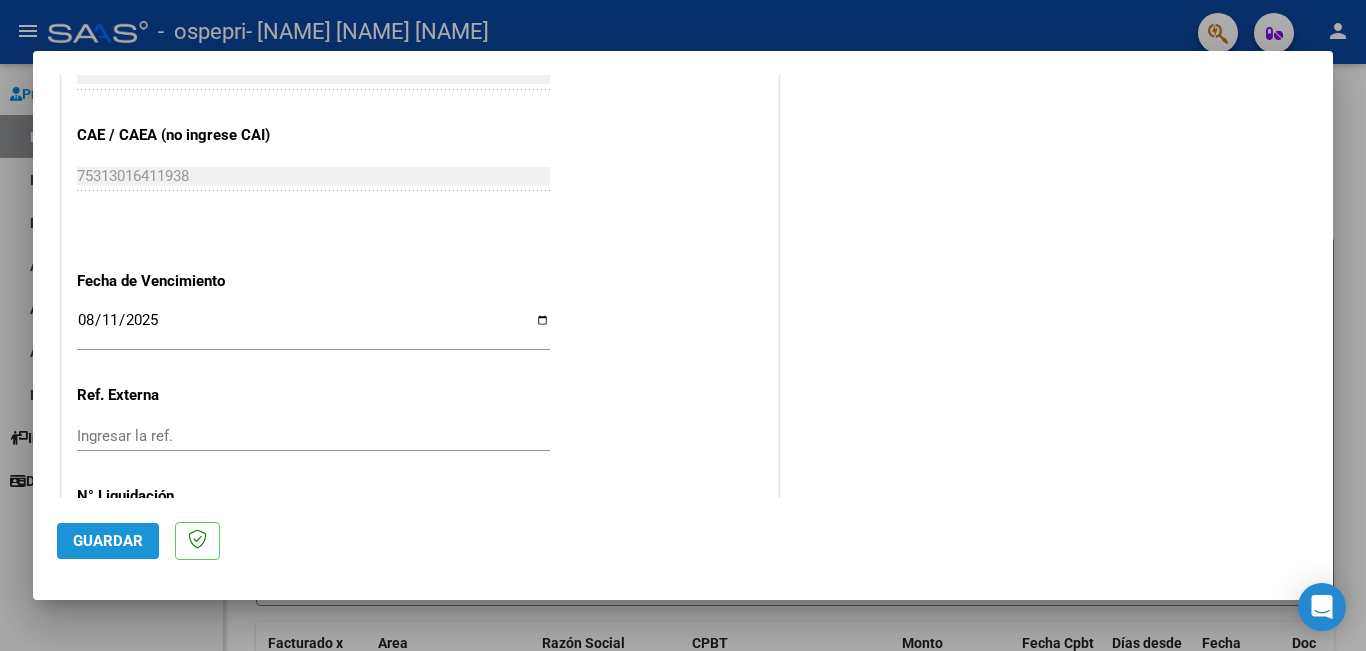 click on "Guardar" 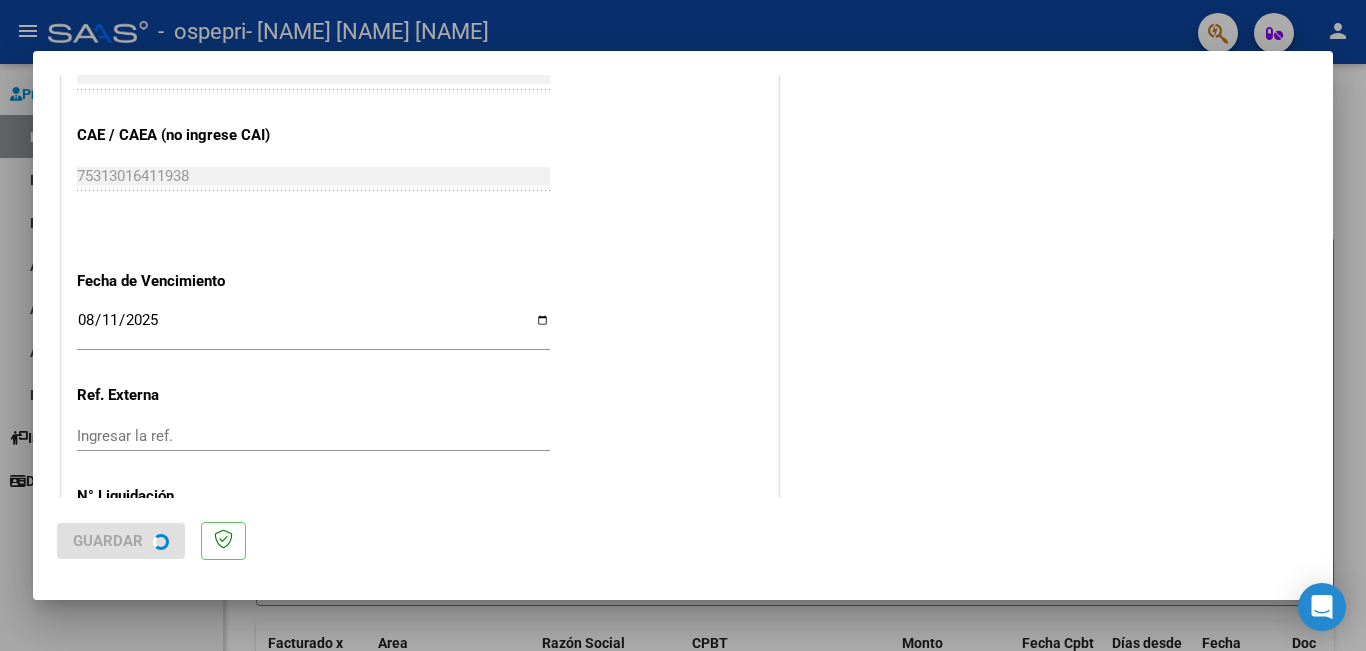 scroll, scrollTop: 0, scrollLeft: 0, axis: both 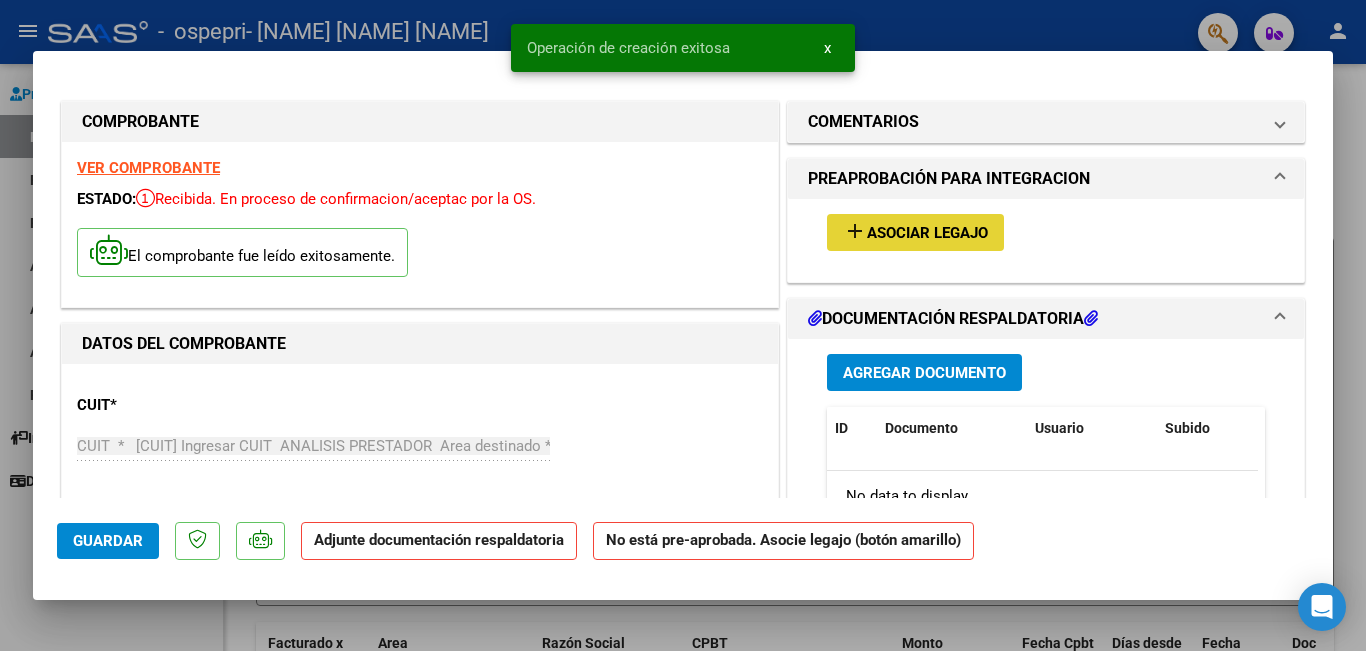 click on "add Asociar Legajo" at bounding box center (915, 232) 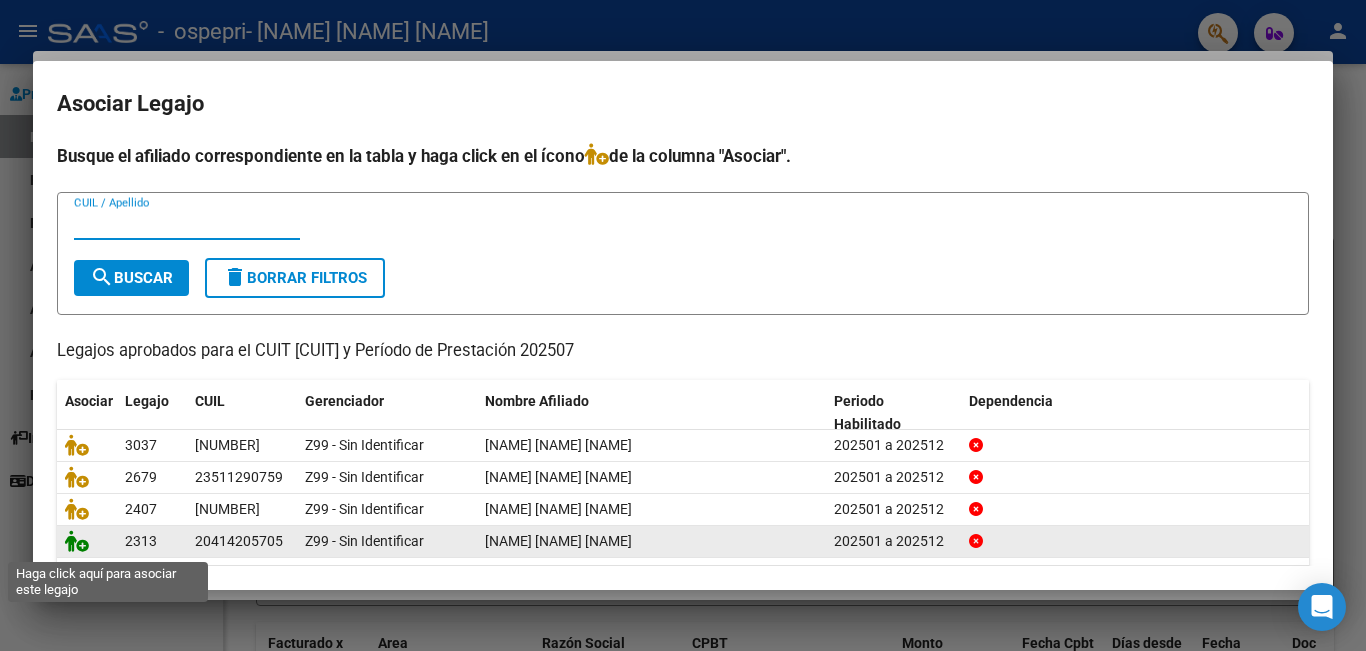 click 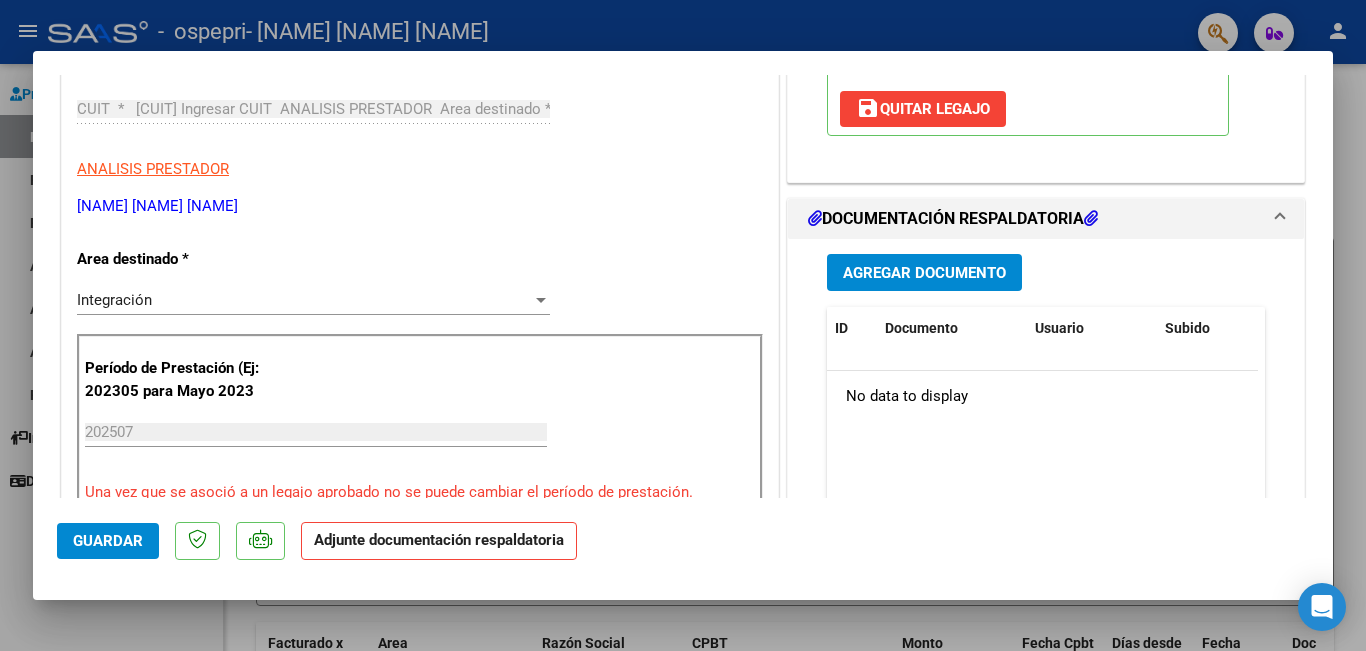 scroll, scrollTop: 388, scrollLeft: 0, axis: vertical 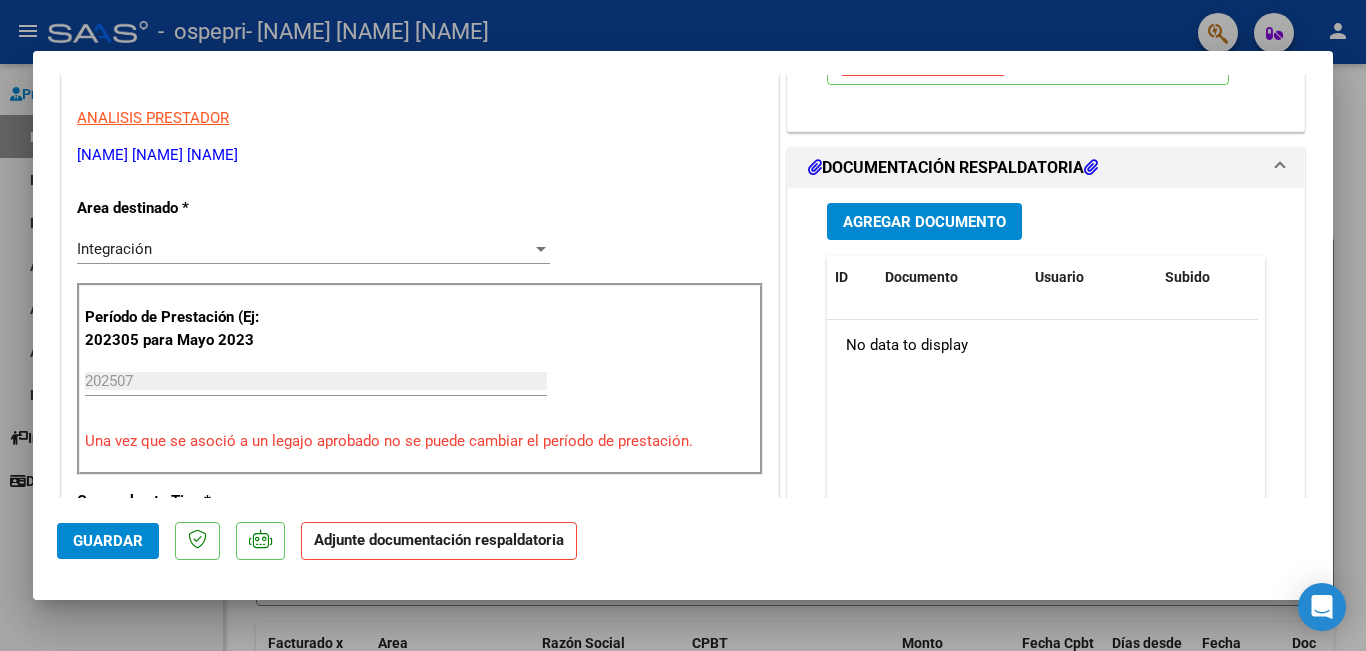 click on "Agregar Documento" at bounding box center [924, 222] 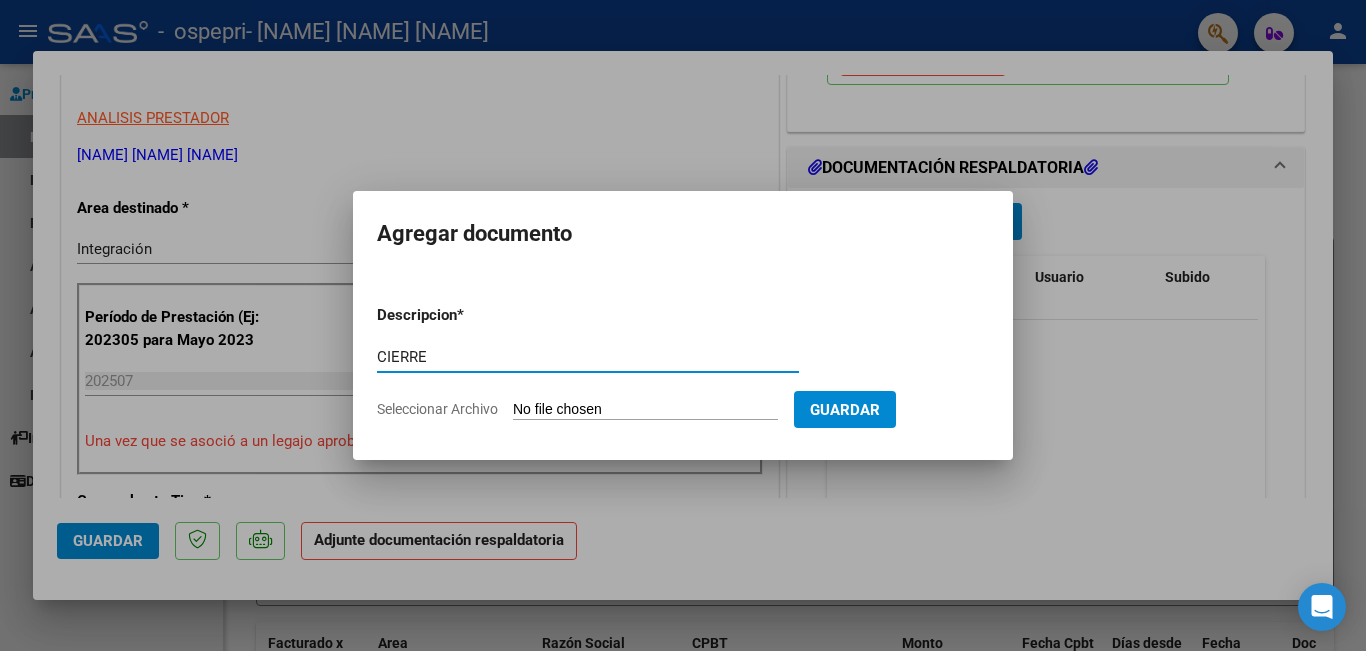 type on "CIERRE" 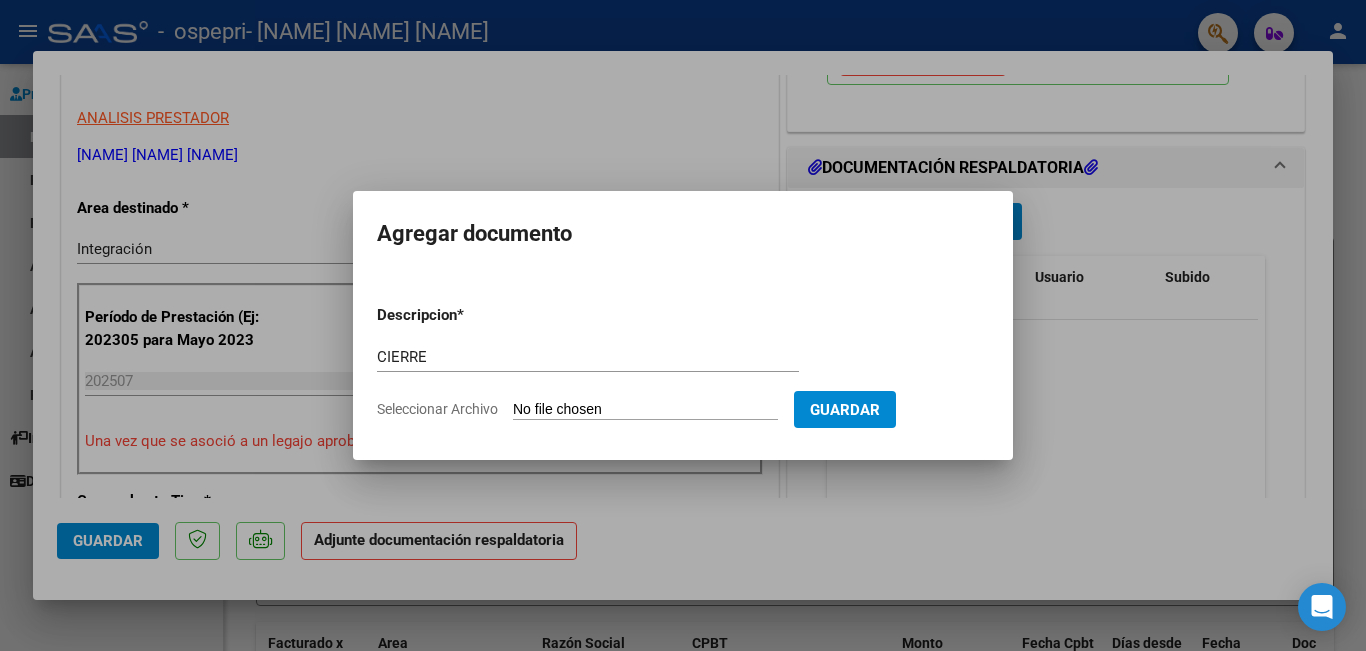 click on "Seleccionar Archivo" at bounding box center (645, 410) 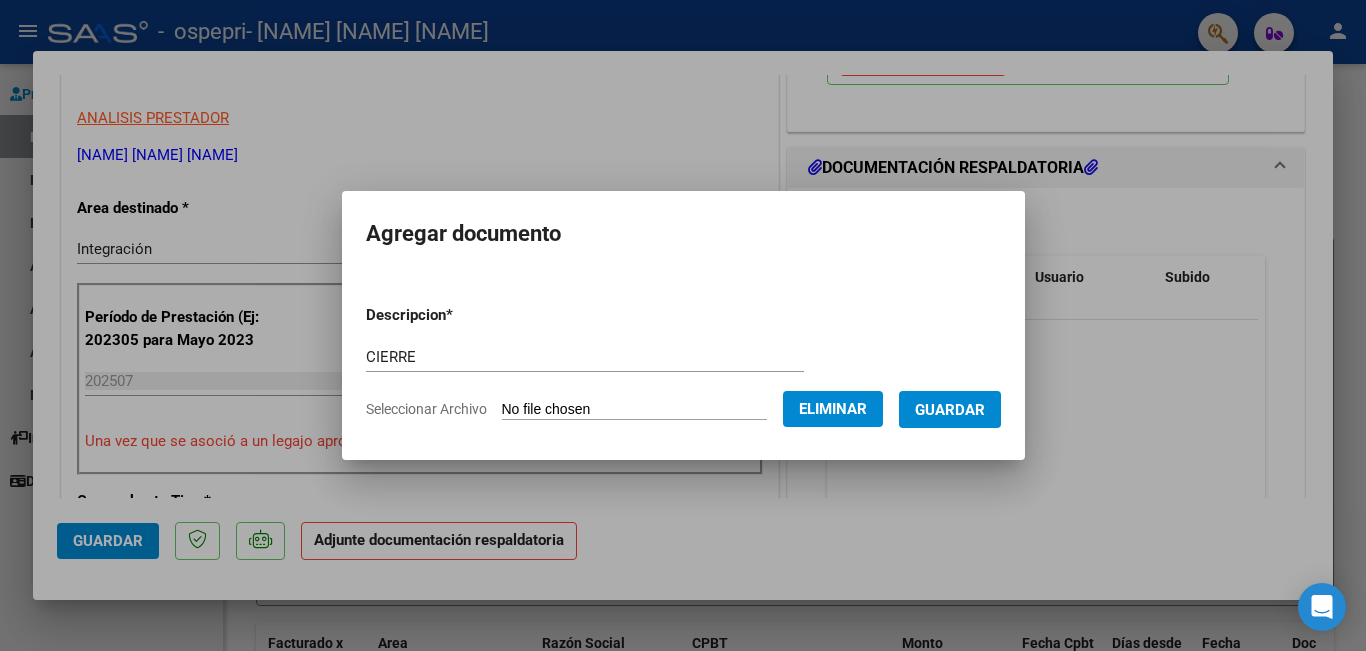 click on "Guardar" at bounding box center (950, 410) 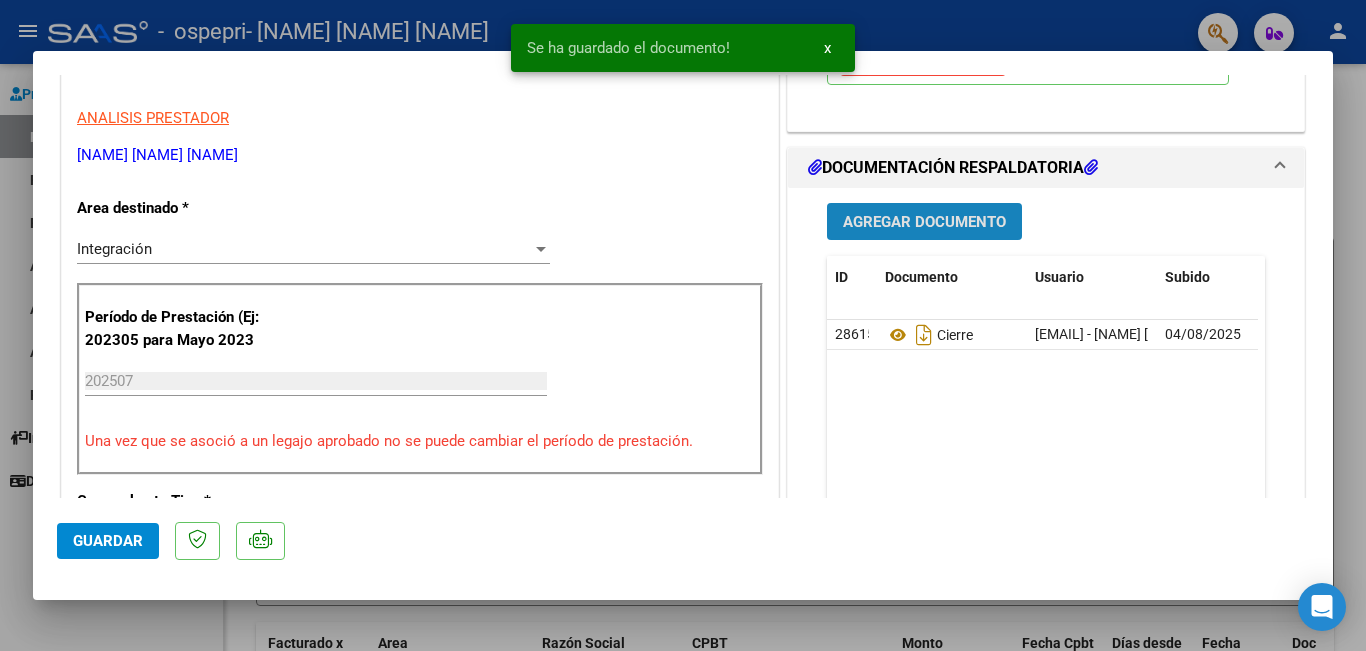 click on "Agregar Documento" at bounding box center (924, 222) 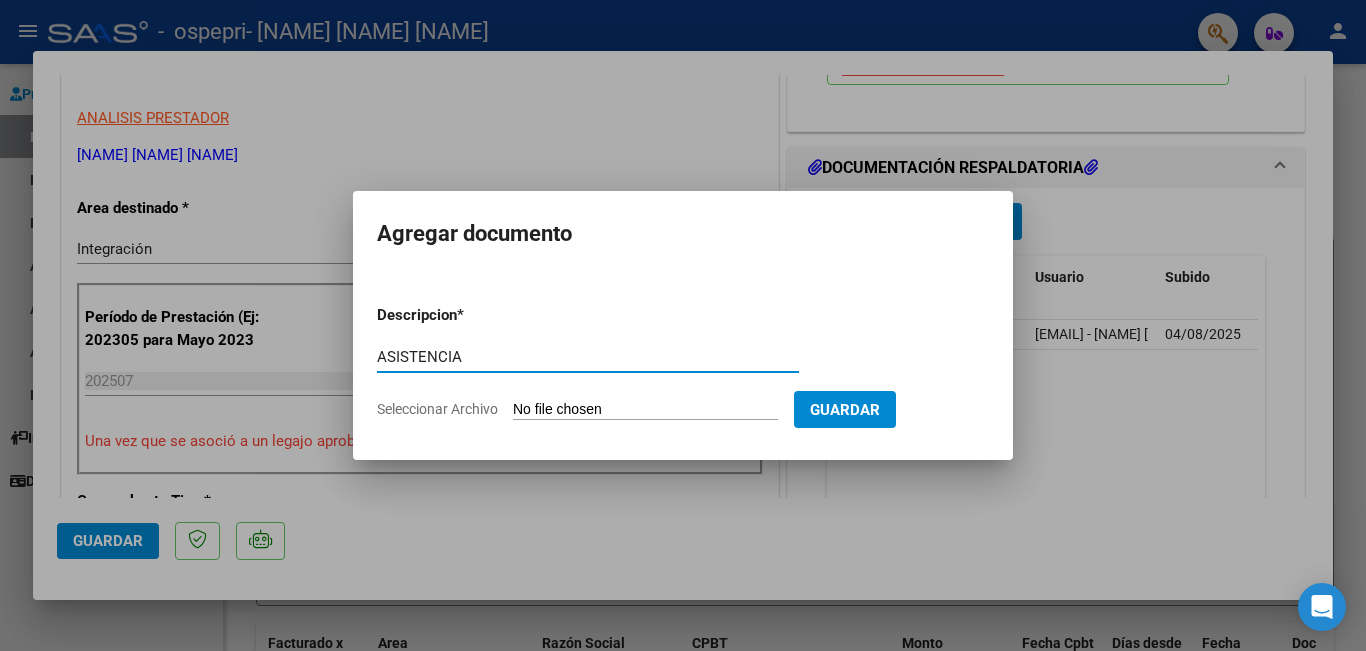 type on "ASISTENCIA" 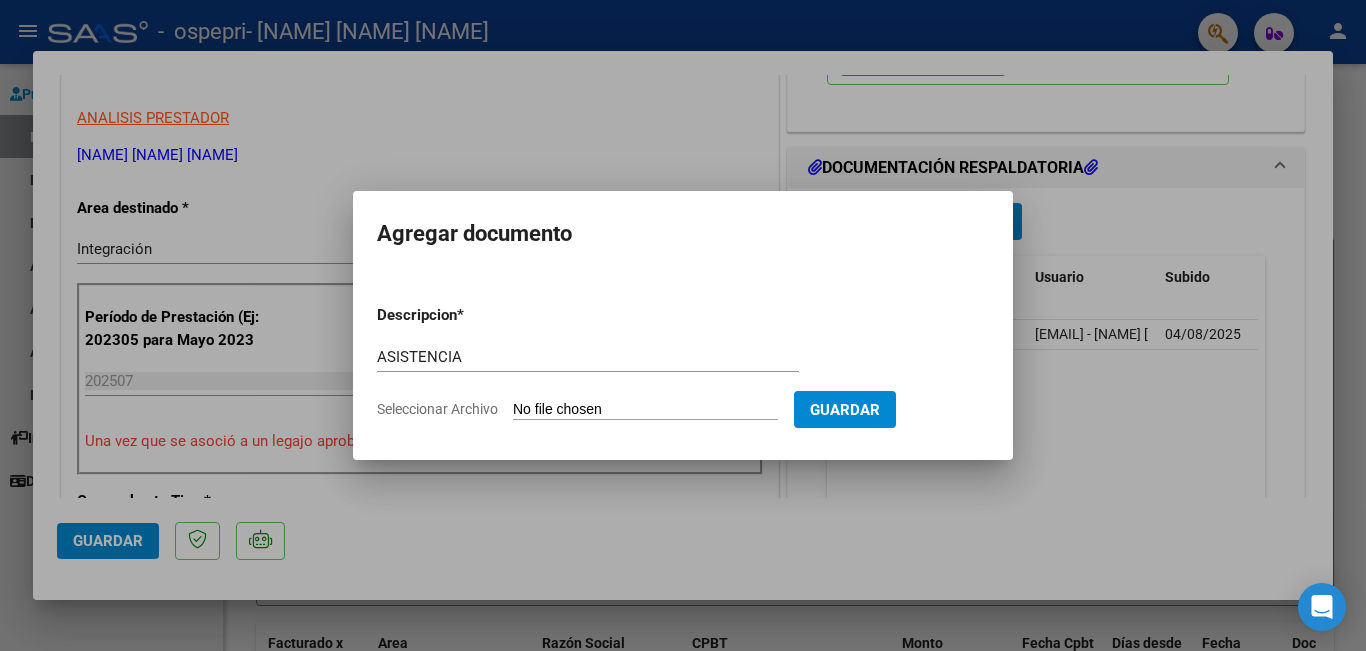click on "Seleccionar Archivo" at bounding box center [645, 410] 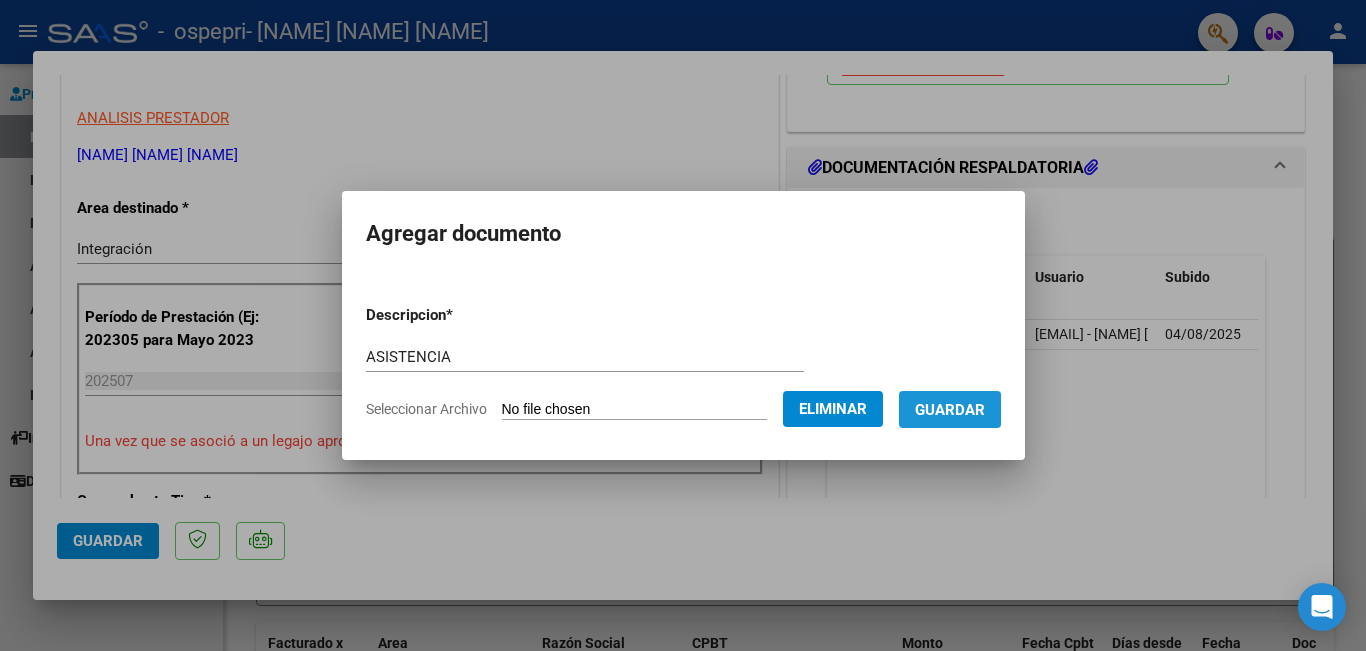 click on "Guardar" at bounding box center [950, 410] 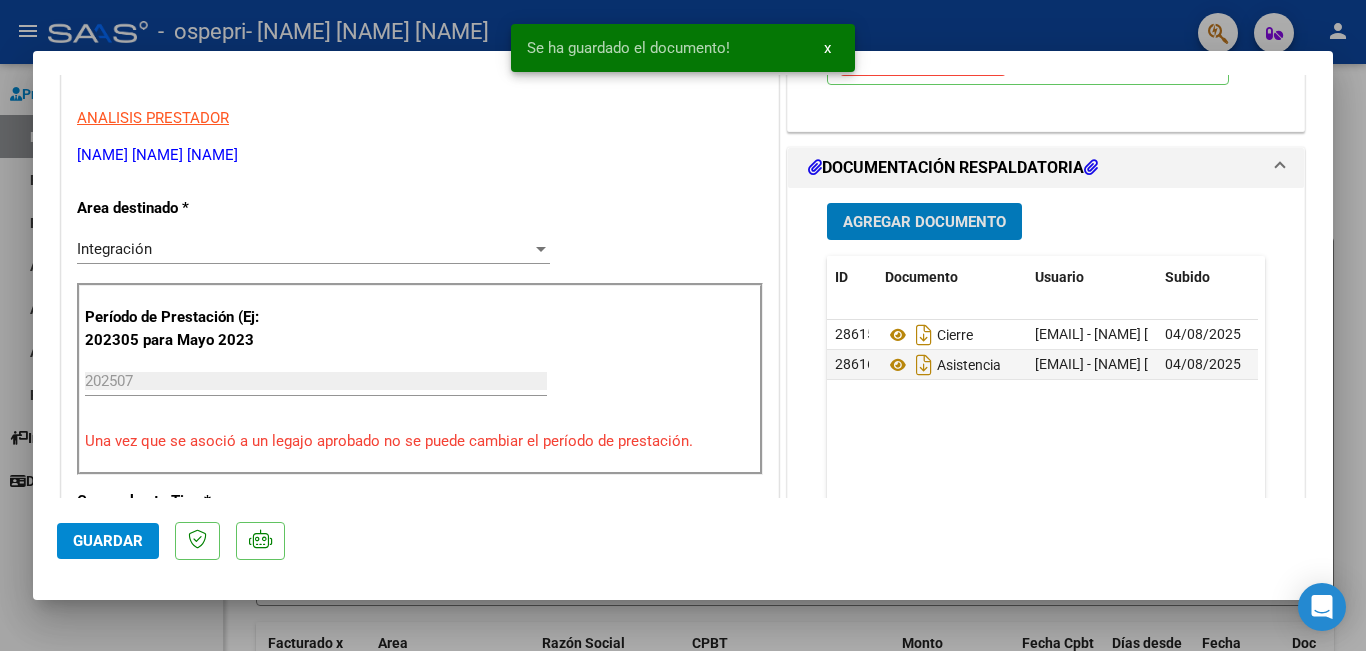 click on "Guardar" 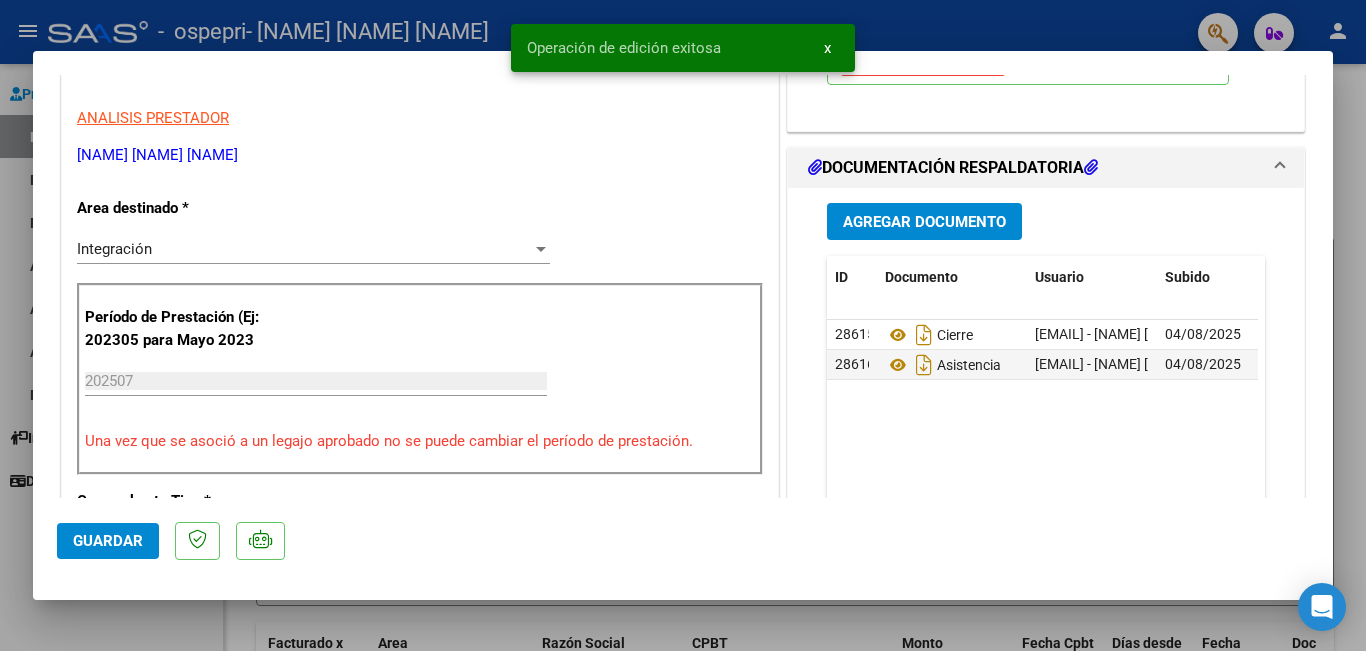 click at bounding box center (683, 325) 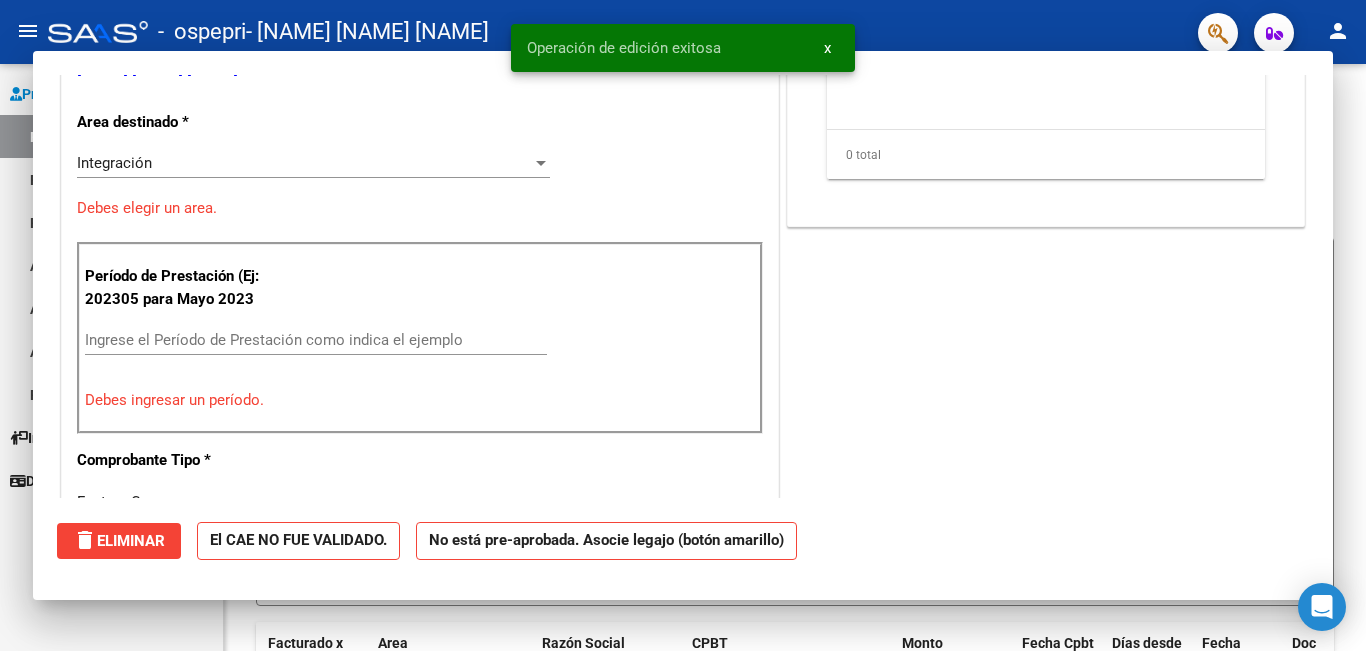 scroll, scrollTop: 0, scrollLeft: 0, axis: both 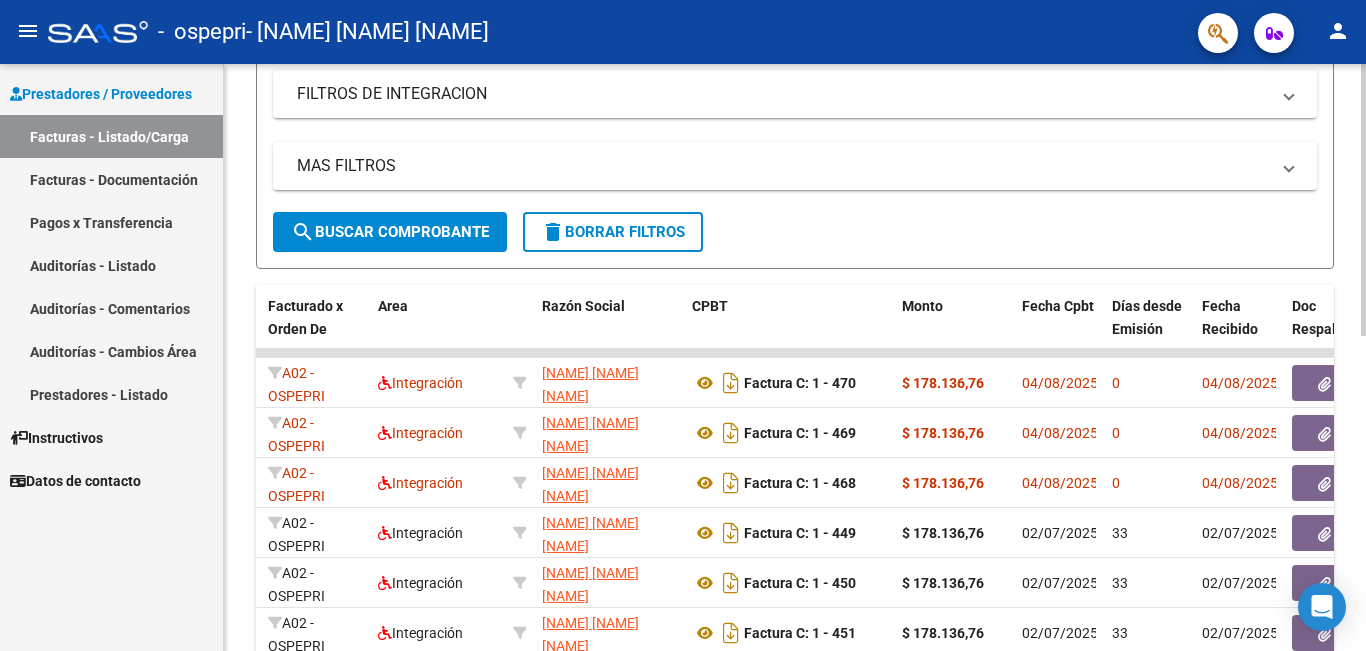 click on "Video tutorial   PRESTADORES -> Listado de CPBTs Emitidos por Prestadores / Proveedores (alt+q)   Cargar Comprobante
cloud_download  CSV  cloud_download  EXCEL  cloud_download  Estandar   Descarga Masiva
Filtros Id Area Area Todos Confirmado   Mostrar totalizadores   FILTROS DEL COMPROBANTE  Comprobante Tipo Comprobante Tipo Start date – End date Fec. Comprobante Desde / Hasta Días Emisión Desde(cant. días) Días Emisión Hasta(cant. días) CUIT / Razón Social Pto. Venta Nro. Comprobante Código SSS CAE Válido CAE Válido Todos Cargado Módulo Hosp. Todos Tiene facturacion Apócrifa Hospital Refes  FILTROS DE INTEGRACION  Período De Prestación Campos del Archivo de Rendición Devuelto x SSS (dr_envio) Todos Rendido x SSS (dr_envio) Tipo de Registro Tipo de Registro Período Presentación Período Presentación Campos del Legajo Asociado (preaprobación) Afiliado Legajo (cuil/nombre) Todos Solo facturas preaprobadas  MAS FILTROS  Todos Con Doc. Respaldatoria Todos Con Trazabilidad Todos – – 0" 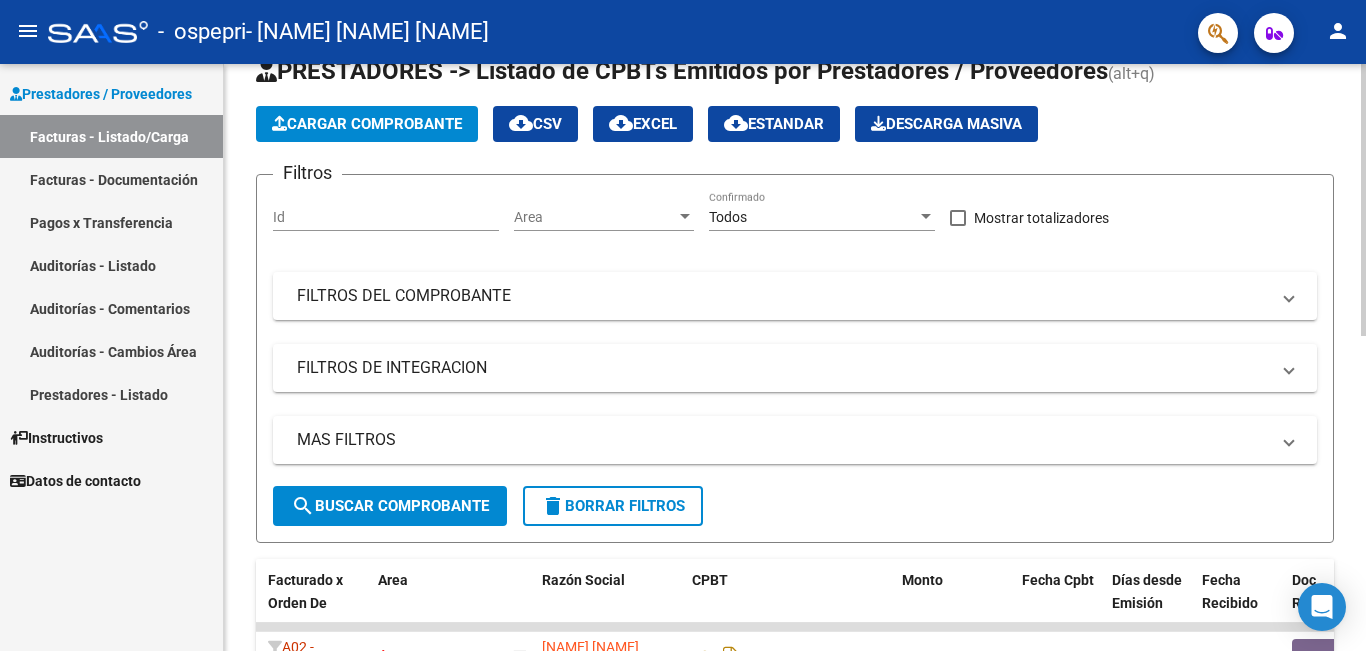 scroll, scrollTop: 37, scrollLeft: 0, axis: vertical 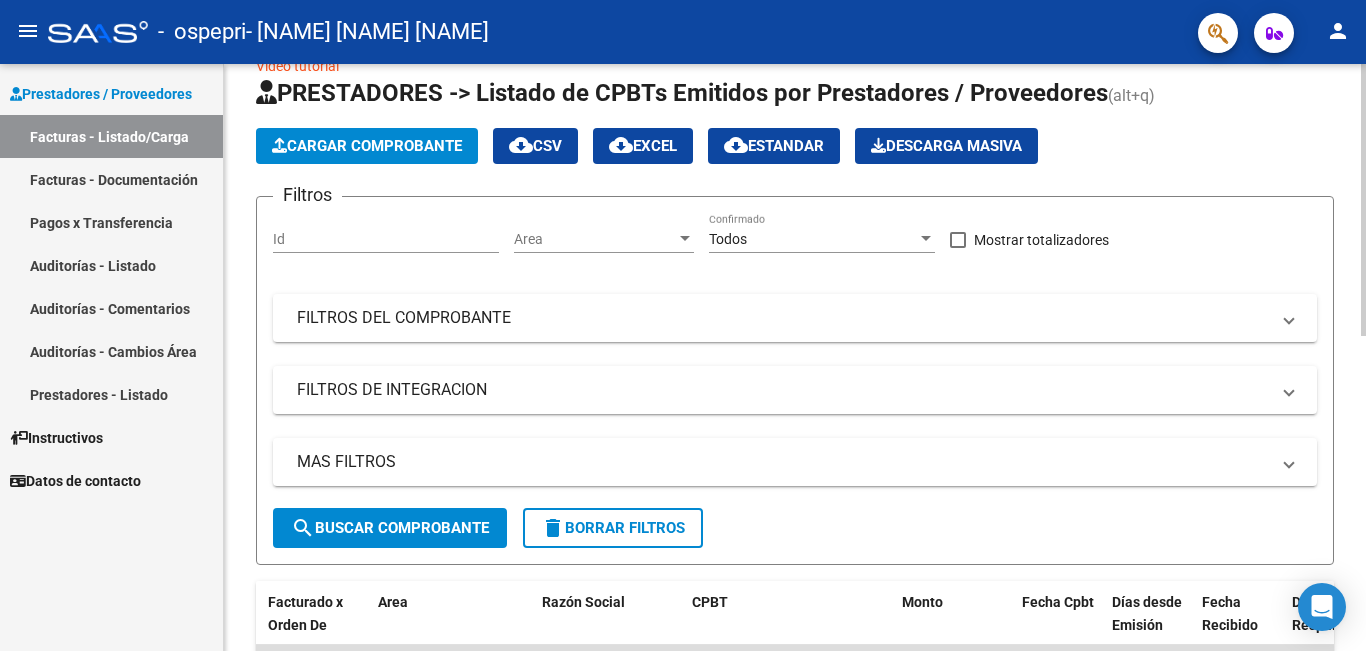 click 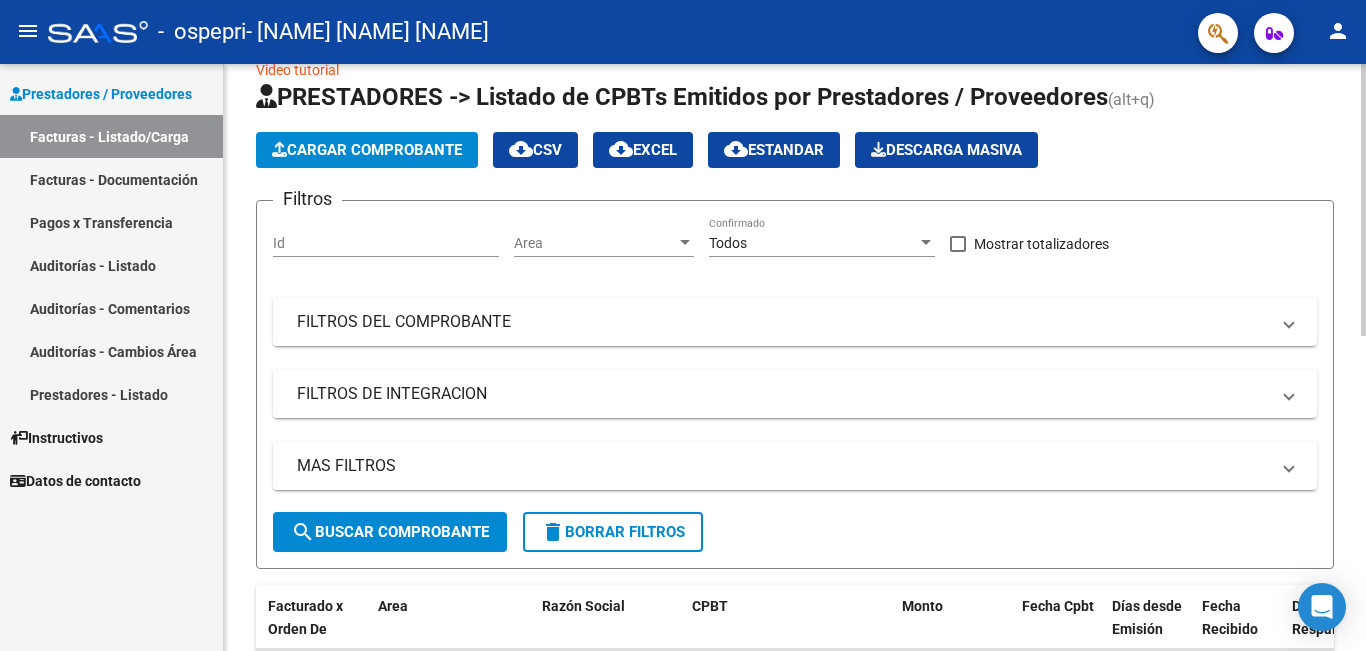 click on "Cargar Comprobante" 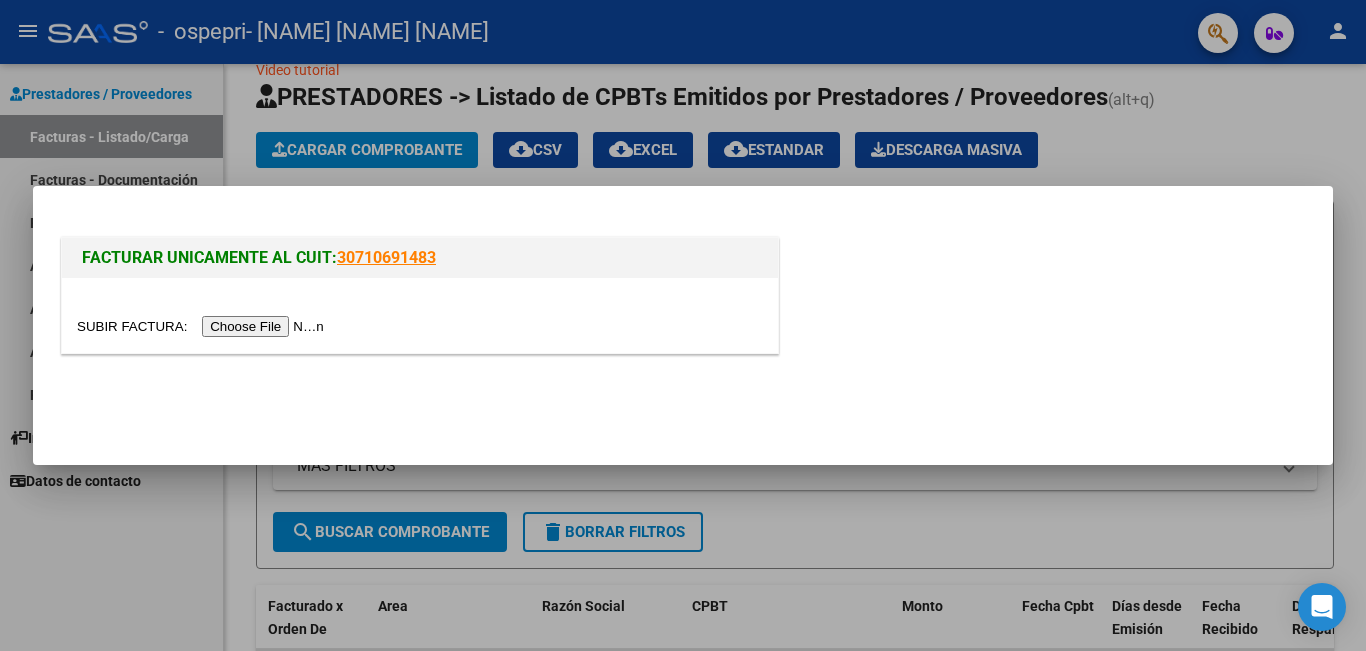 click at bounding box center [420, 315] 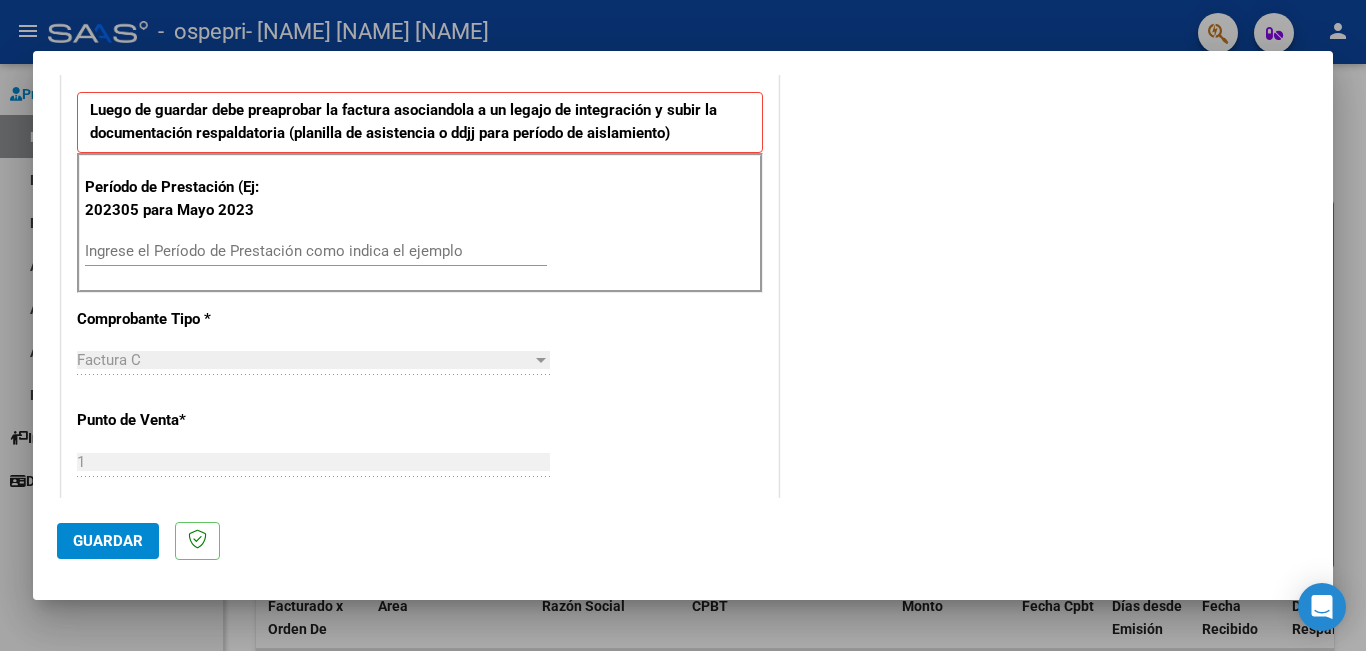 scroll, scrollTop: 520, scrollLeft: 0, axis: vertical 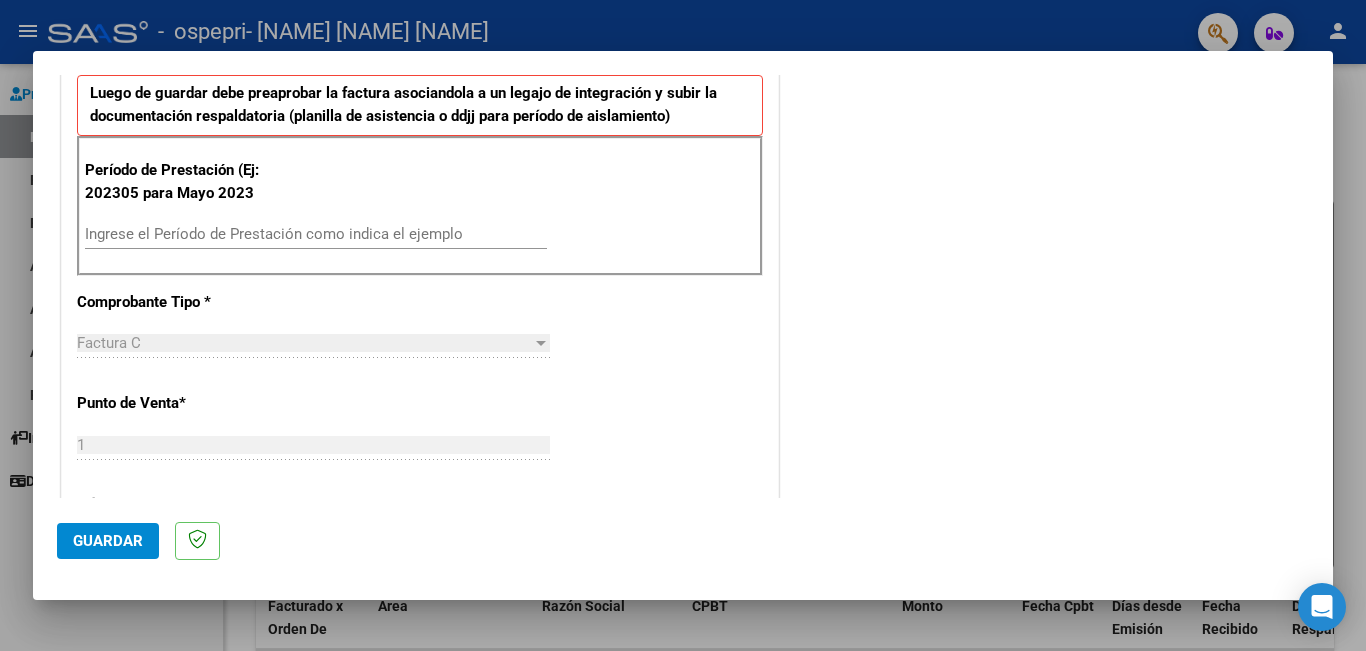 click on "Período de Prestación (Ej: 202305 para Mayo 2023    Ingrese el Período de Prestación como indica el ejemplo" at bounding box center (420, 206) 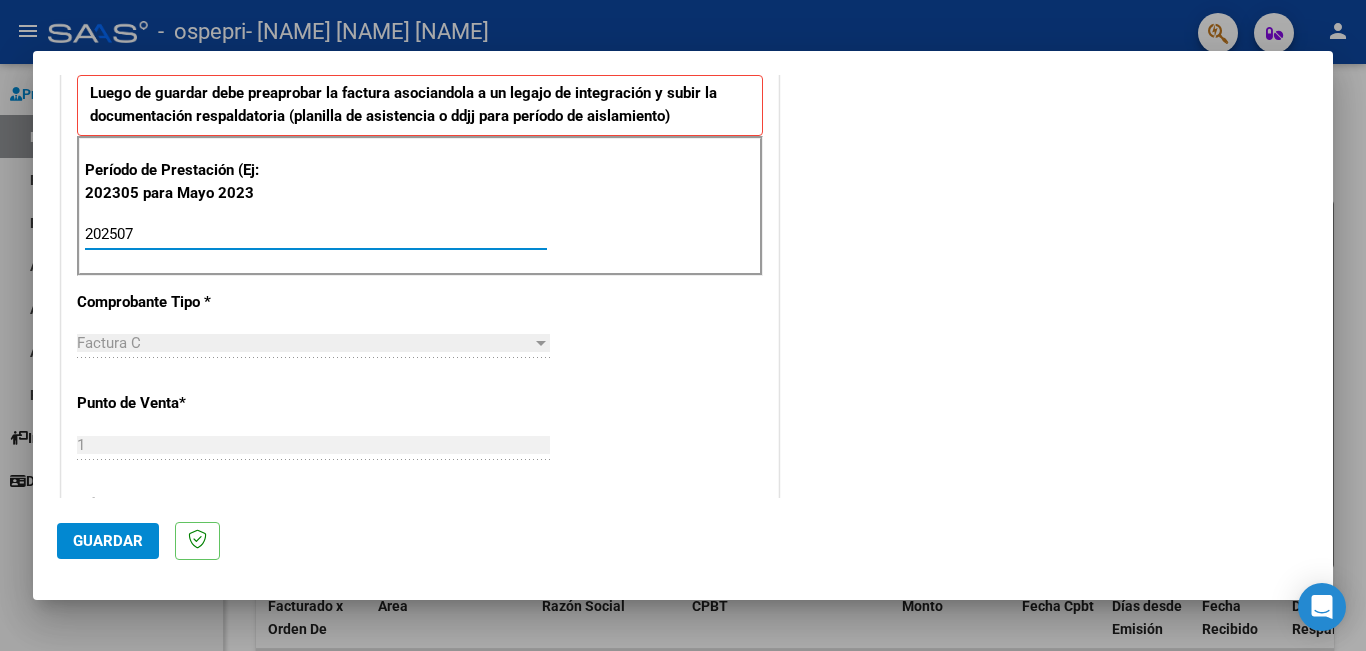type on "202507" 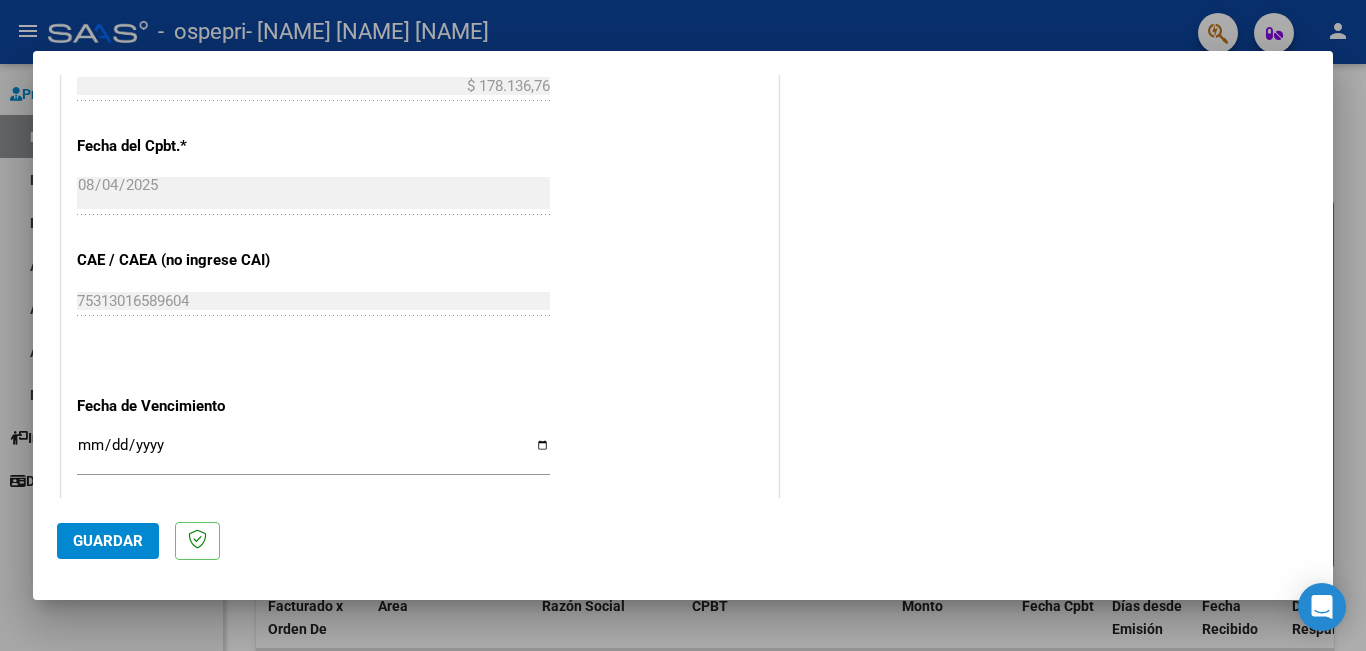 scroll, scrollTop: 1085, scrollLeft: 0, axis: vertical 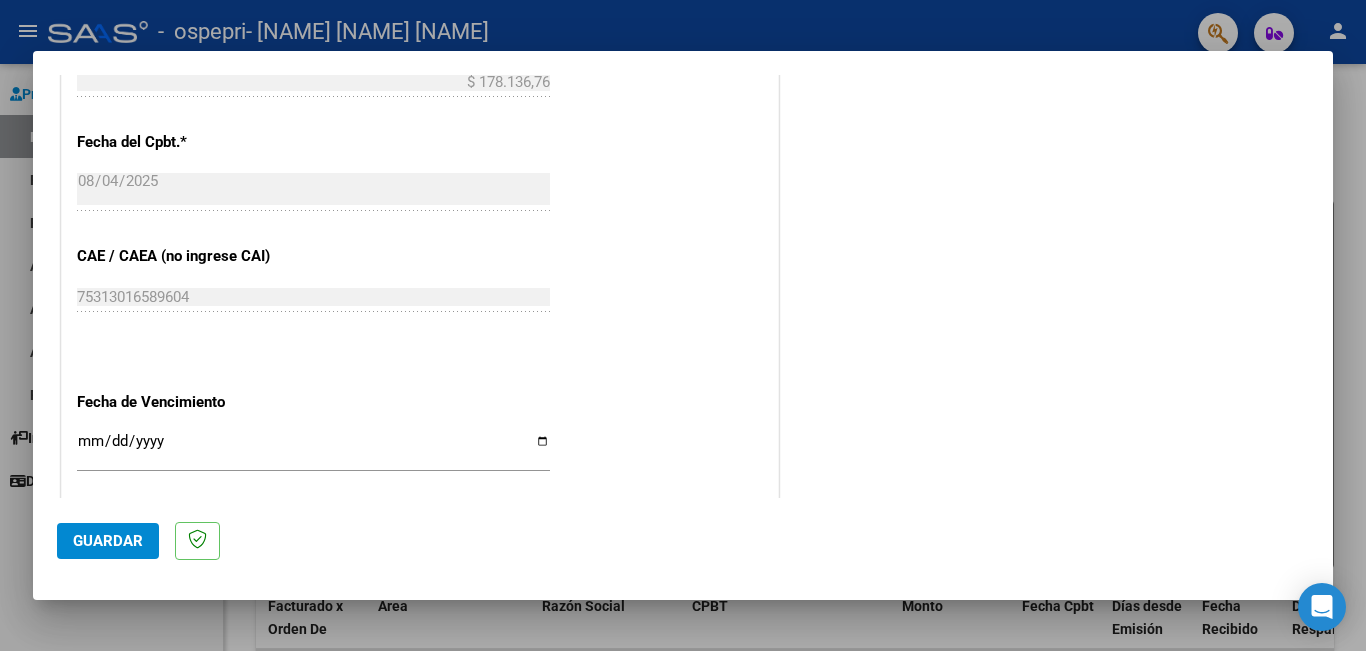 click on "Ingresar la fecha" at bounding box center (313, 449) 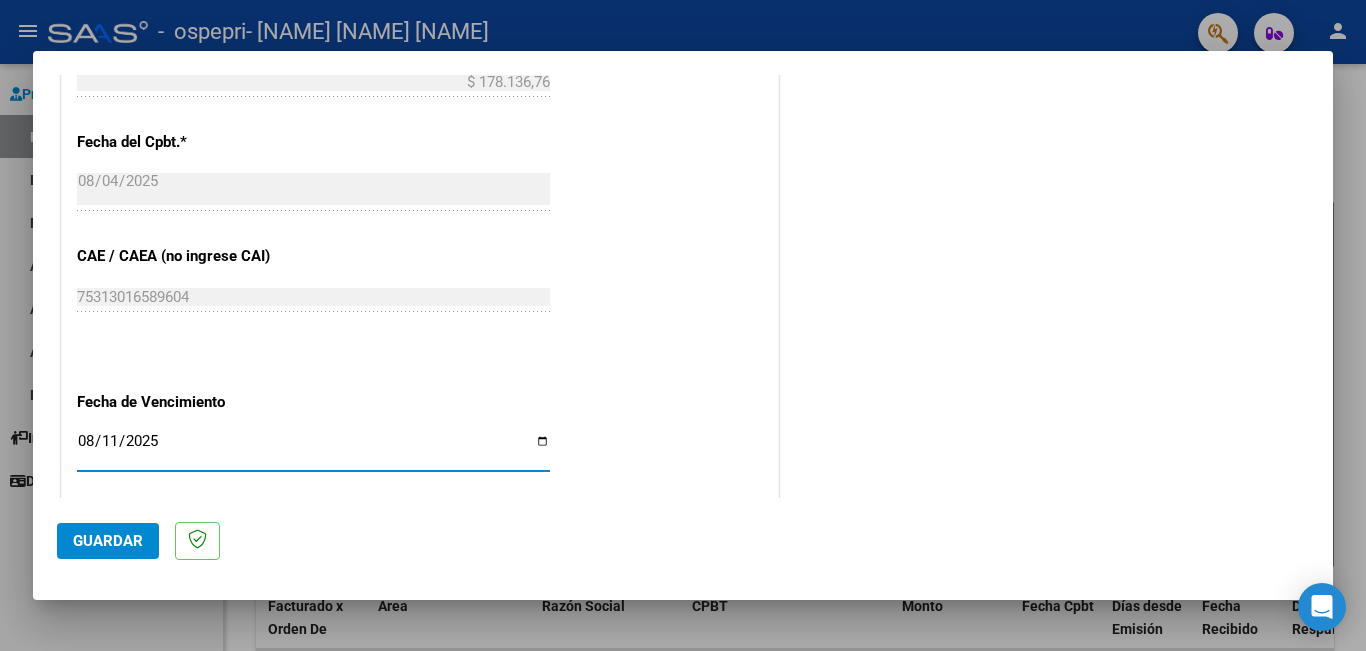 type on "2025-08-11" 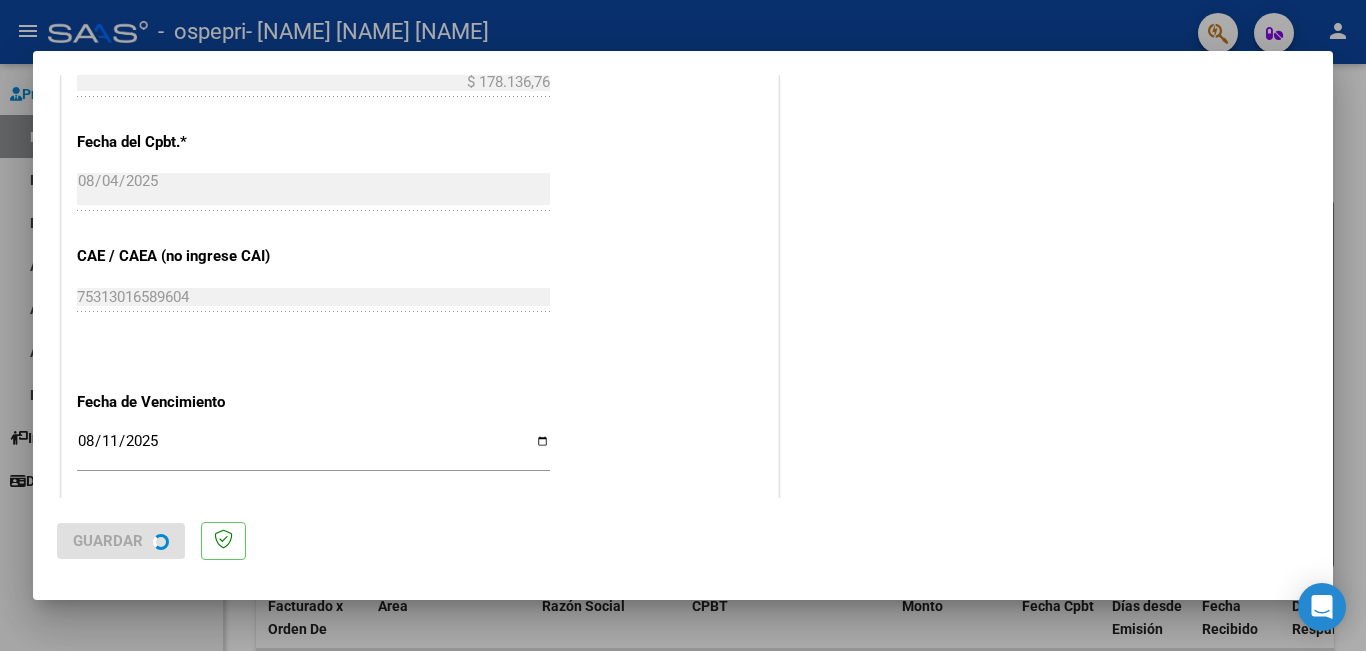 scroll, scrollTop: 0, scrollLeft: 0, axis: both 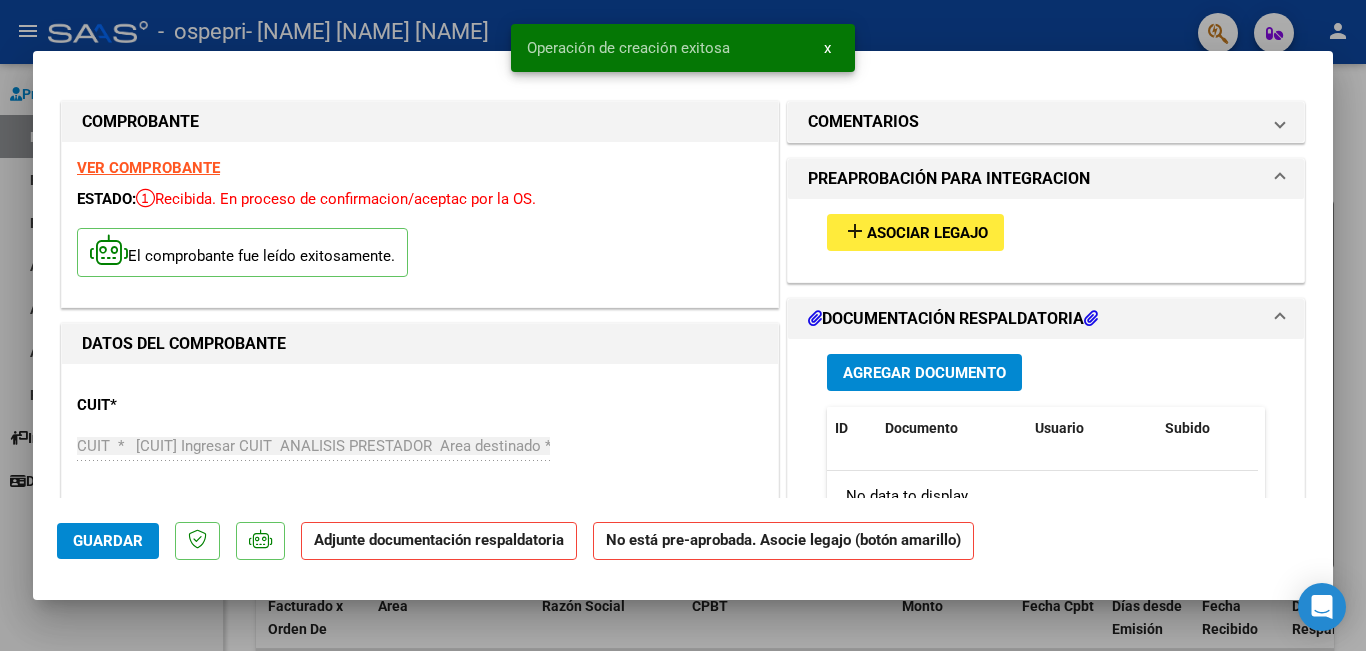 click on "Asociar Legajo" at bounding box center (927, 233) 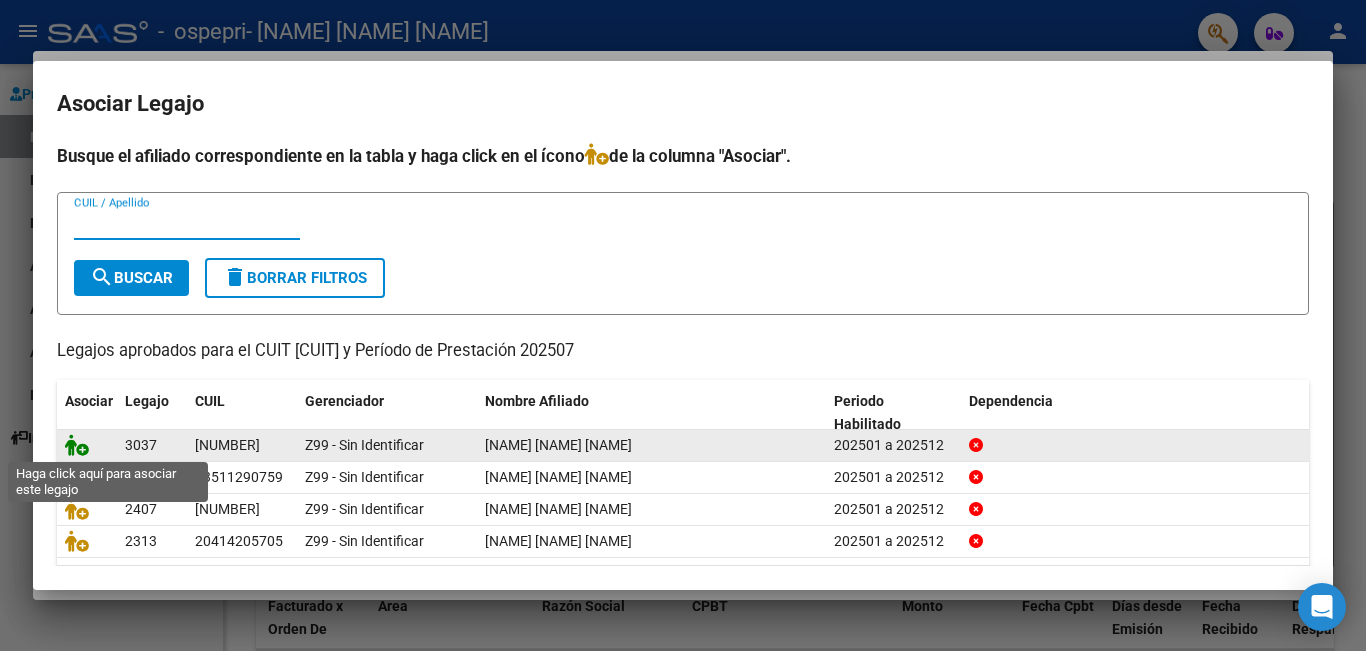 click 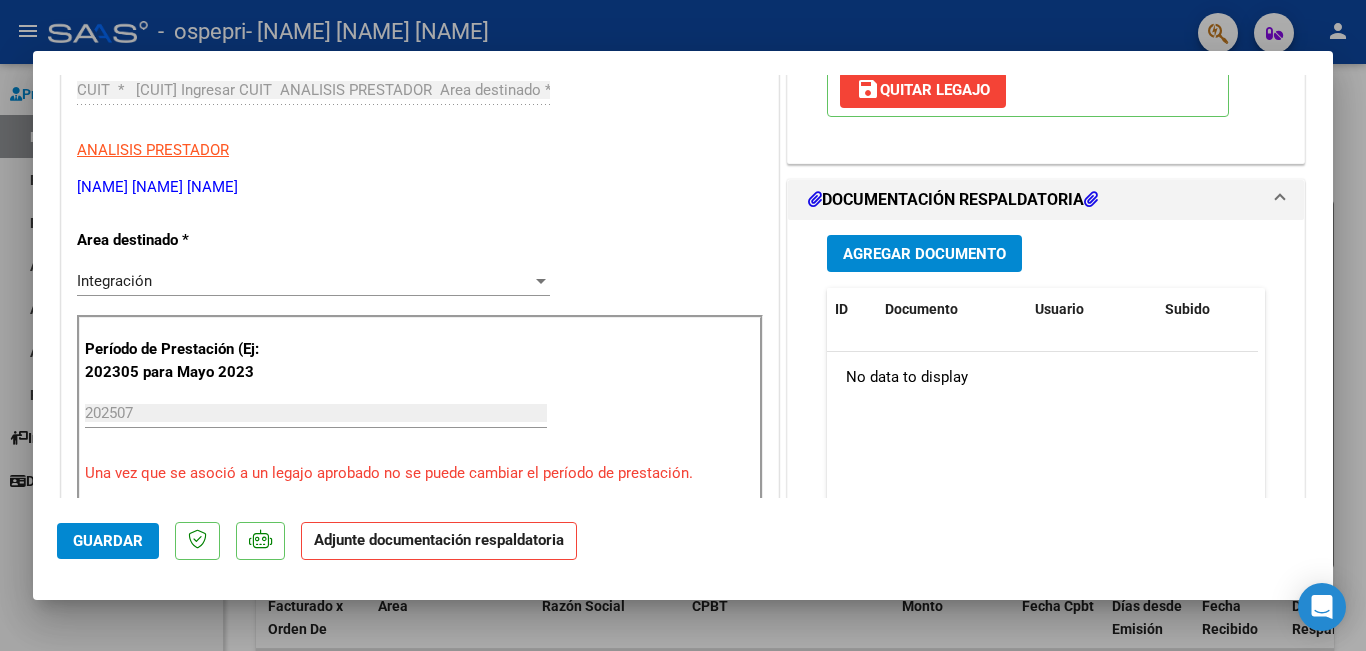 scroll, scrollTop: 360, scrollLeft: 0, axis: vertical 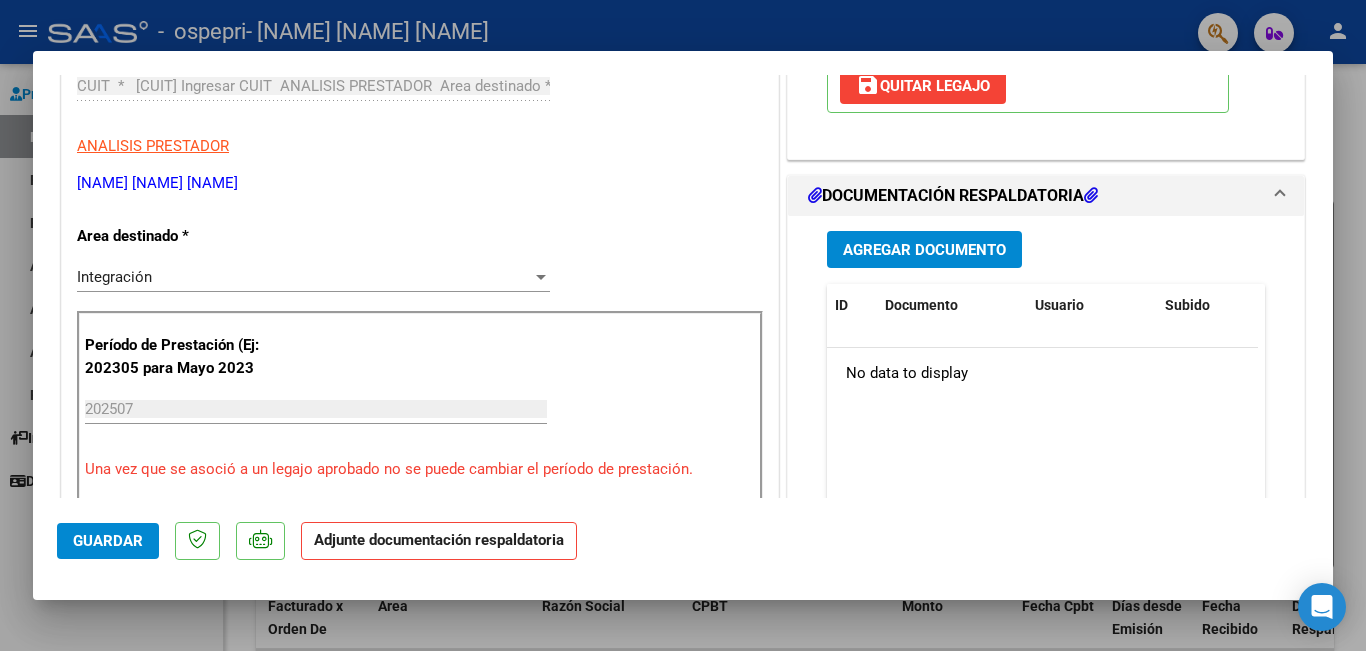 click on "Agregar Documento" at bounding box center (924, 250) 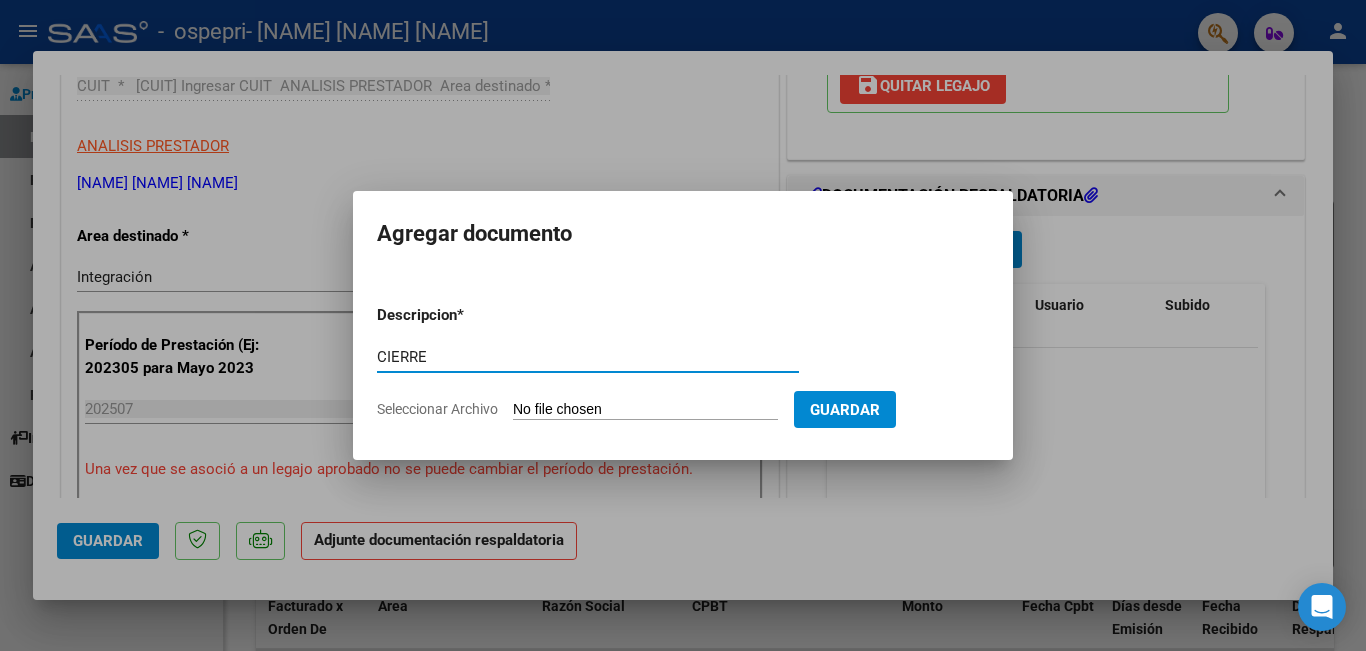 type on "CIERRE" 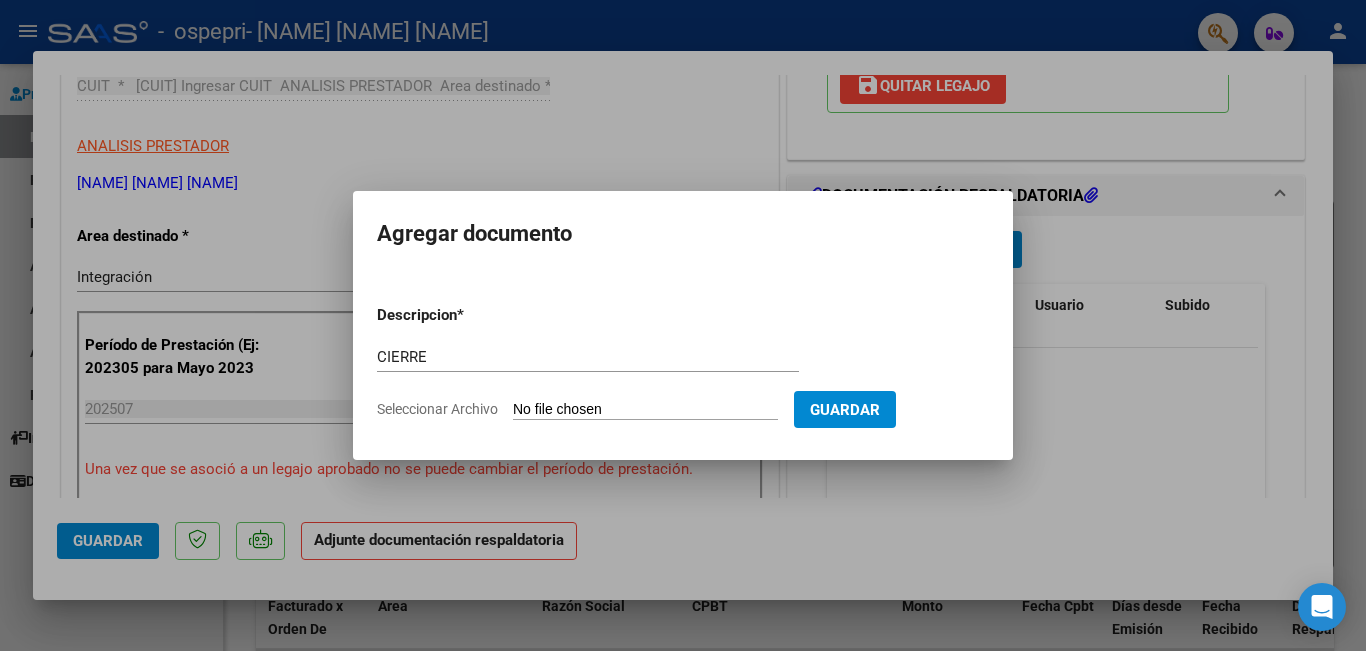 type on "C:\fakepath\[NAME] (2).pdf" 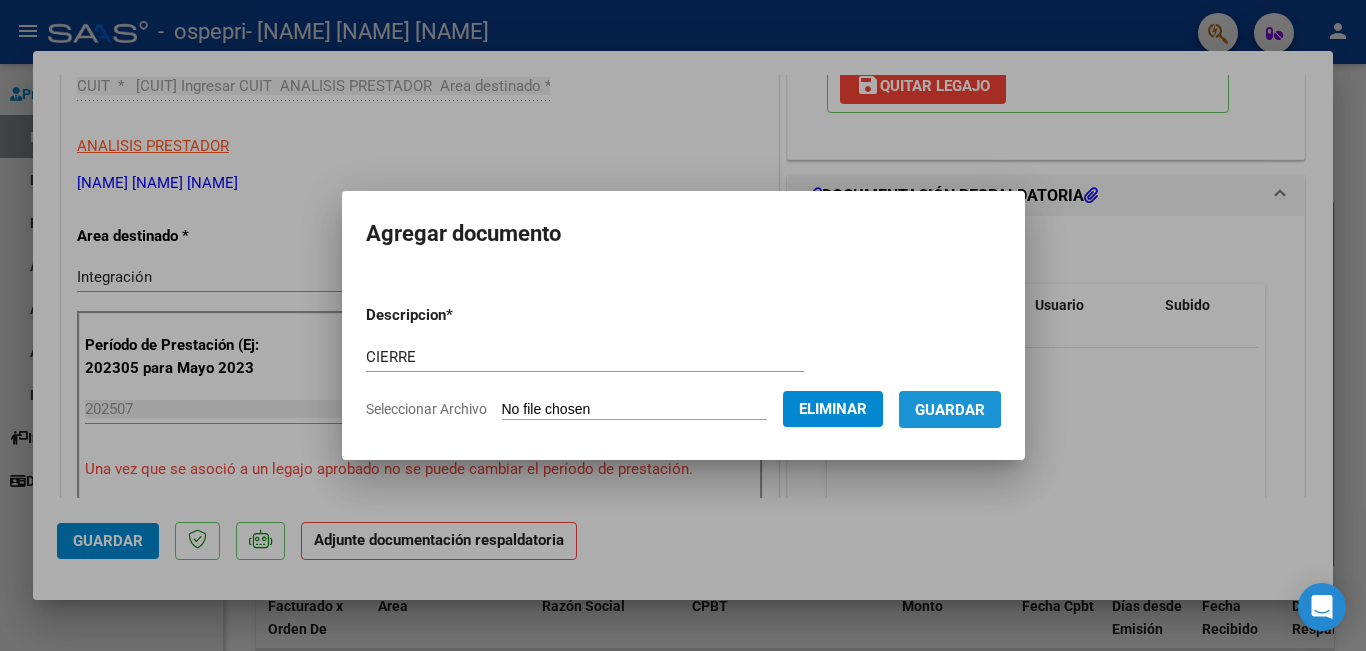 click on "Guardar" at bounding box center (950, 410) 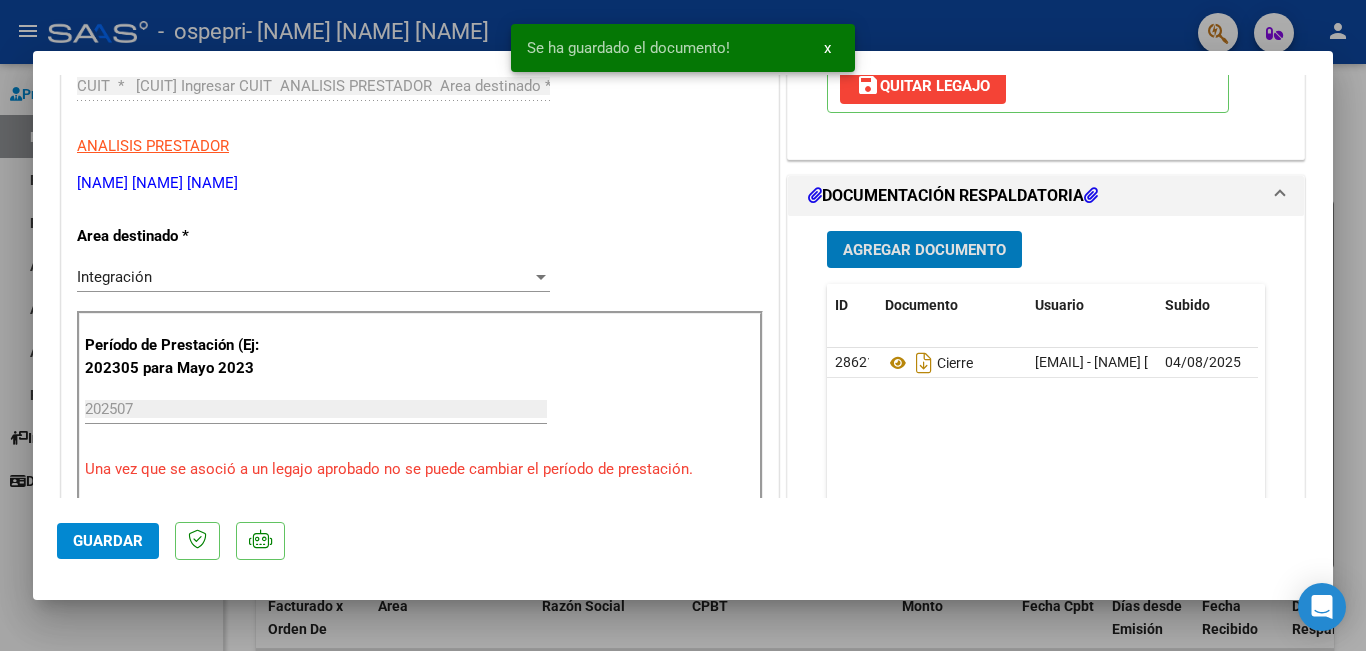 click on "Agregar Documento" at bounding box center (924, 250) 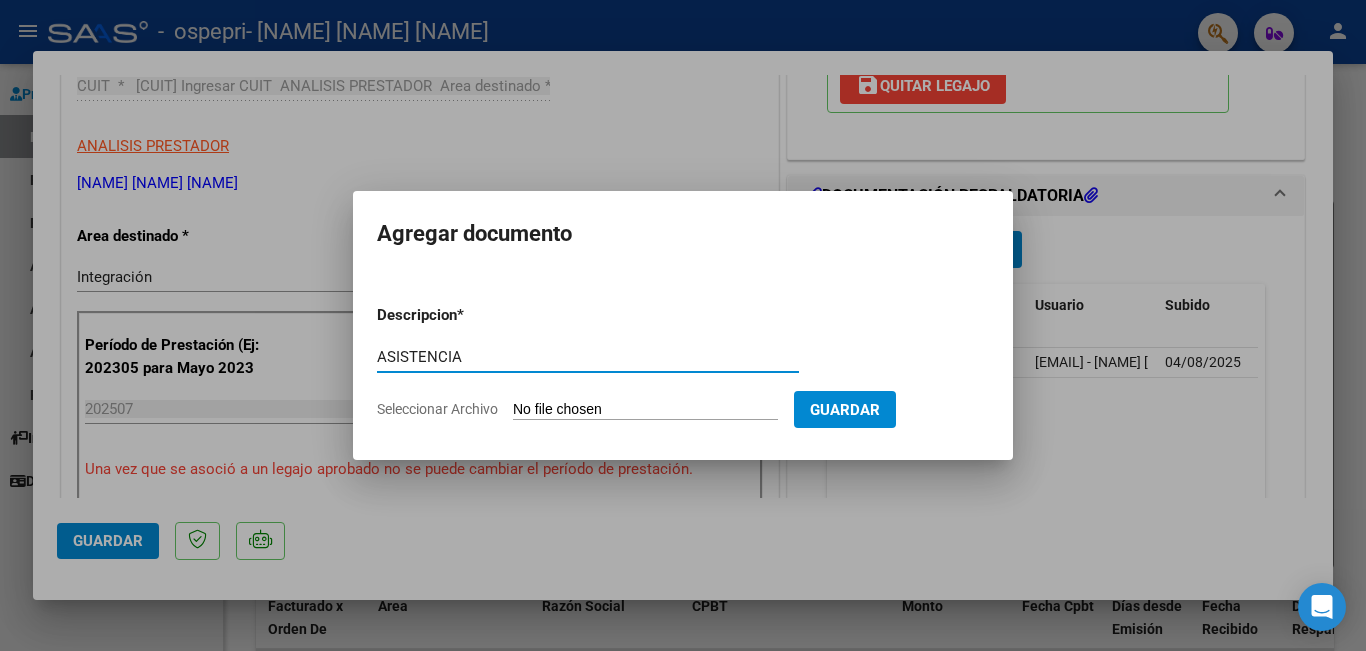 type on "ASISTENCIA" 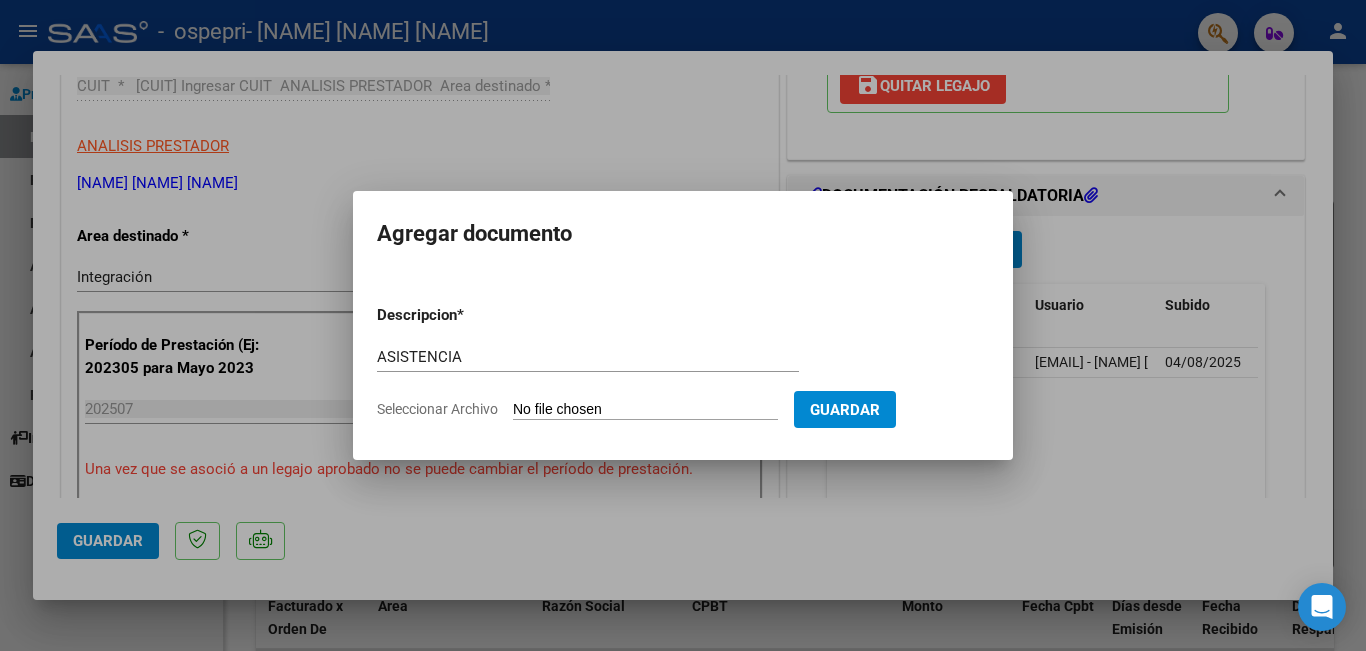 type on "C:\fakepath\asistencia [NAME] julio.pdf" 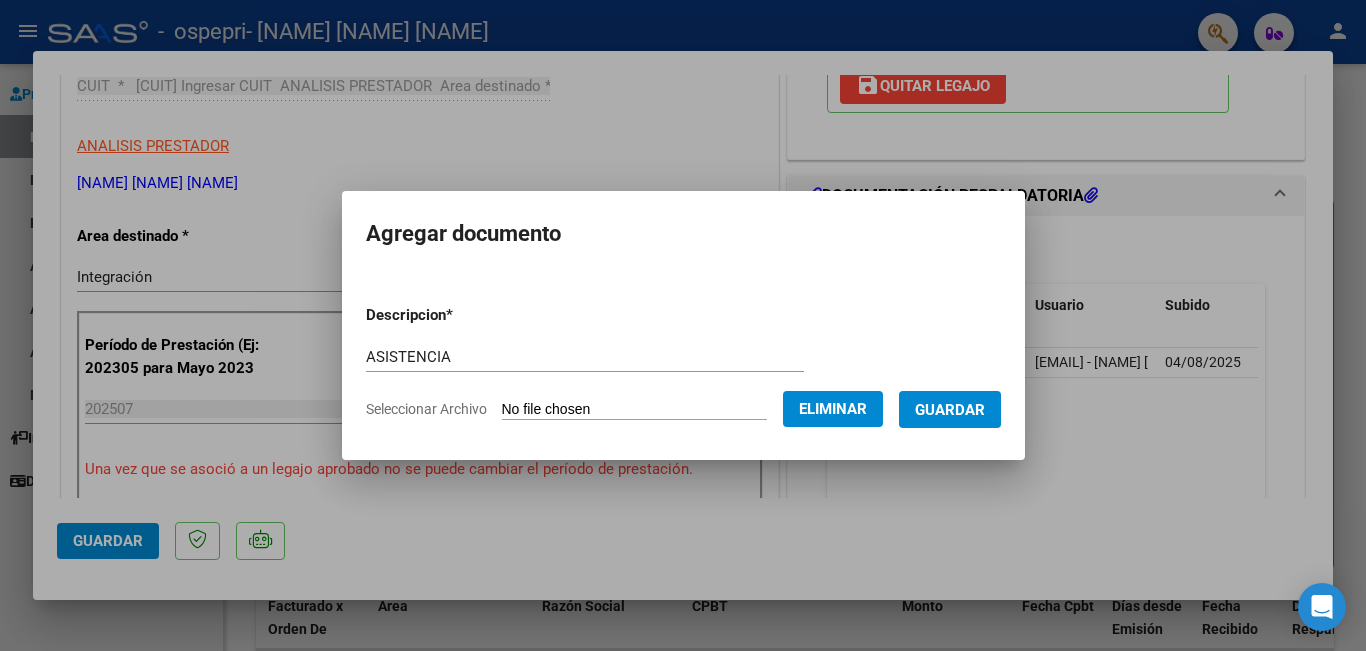 click on "Guardar" at bounding box center (950, 410) 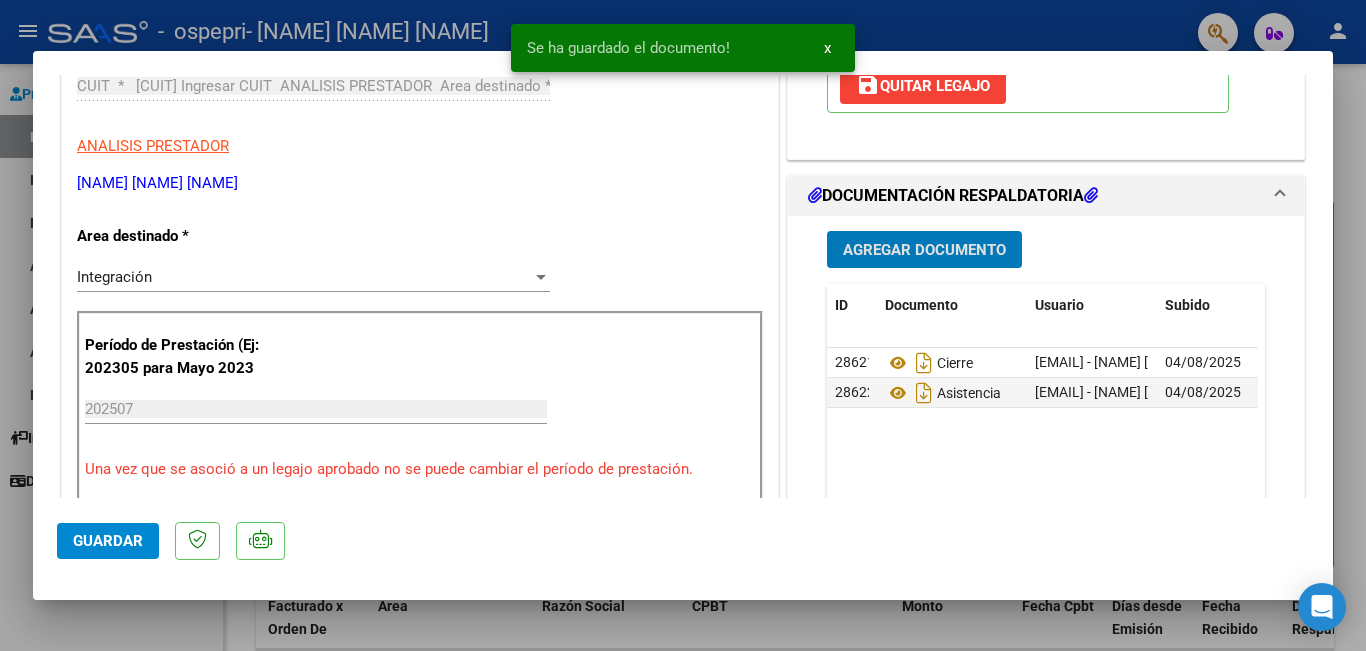 click on "Guardar" 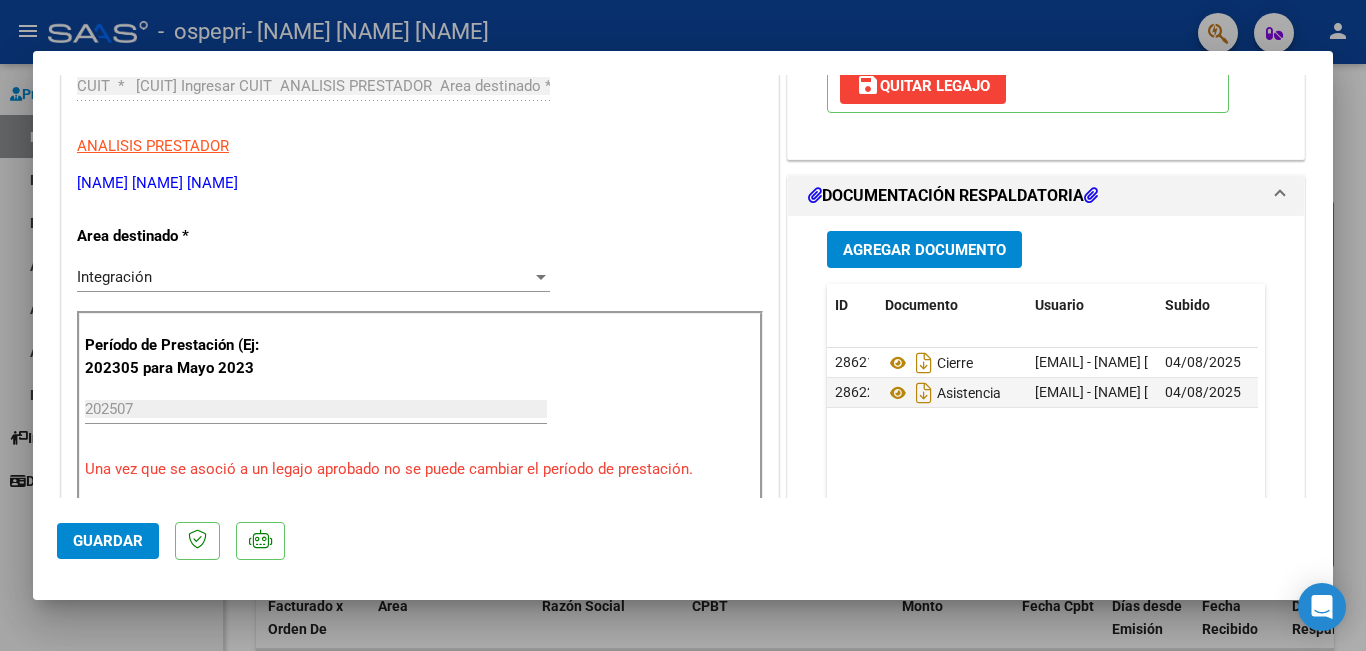 click at bounding box center (683, 325) 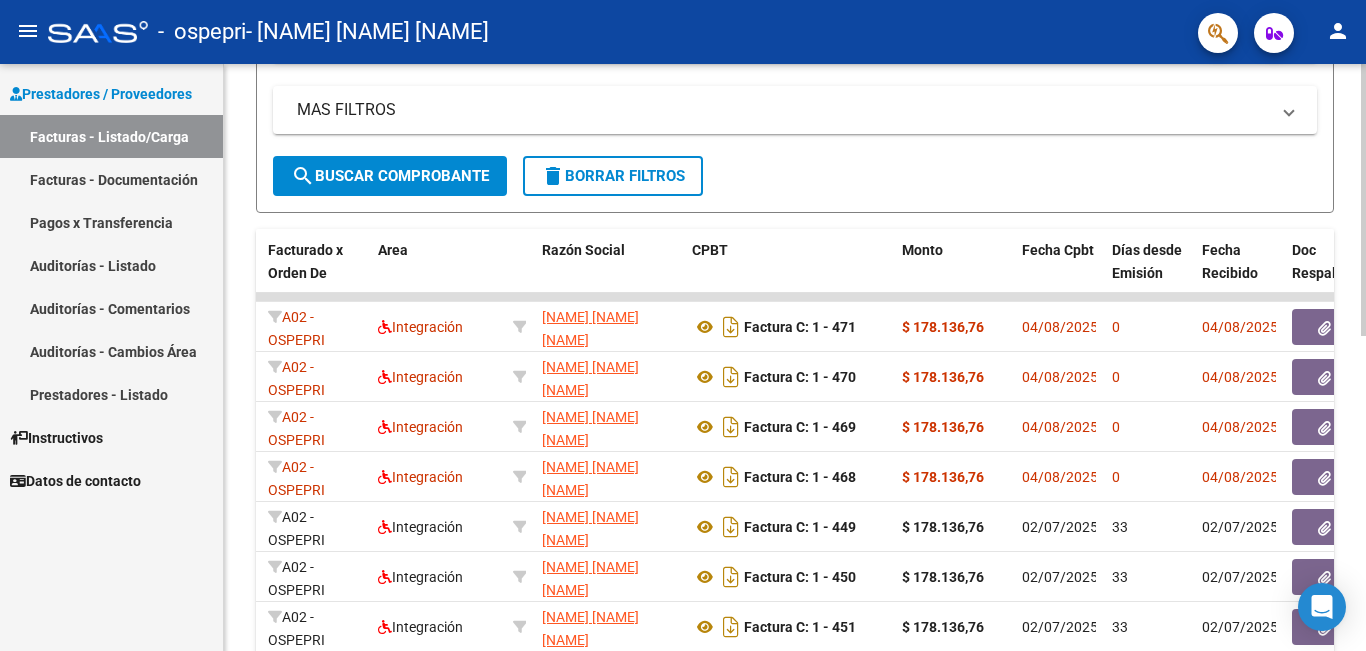 click 